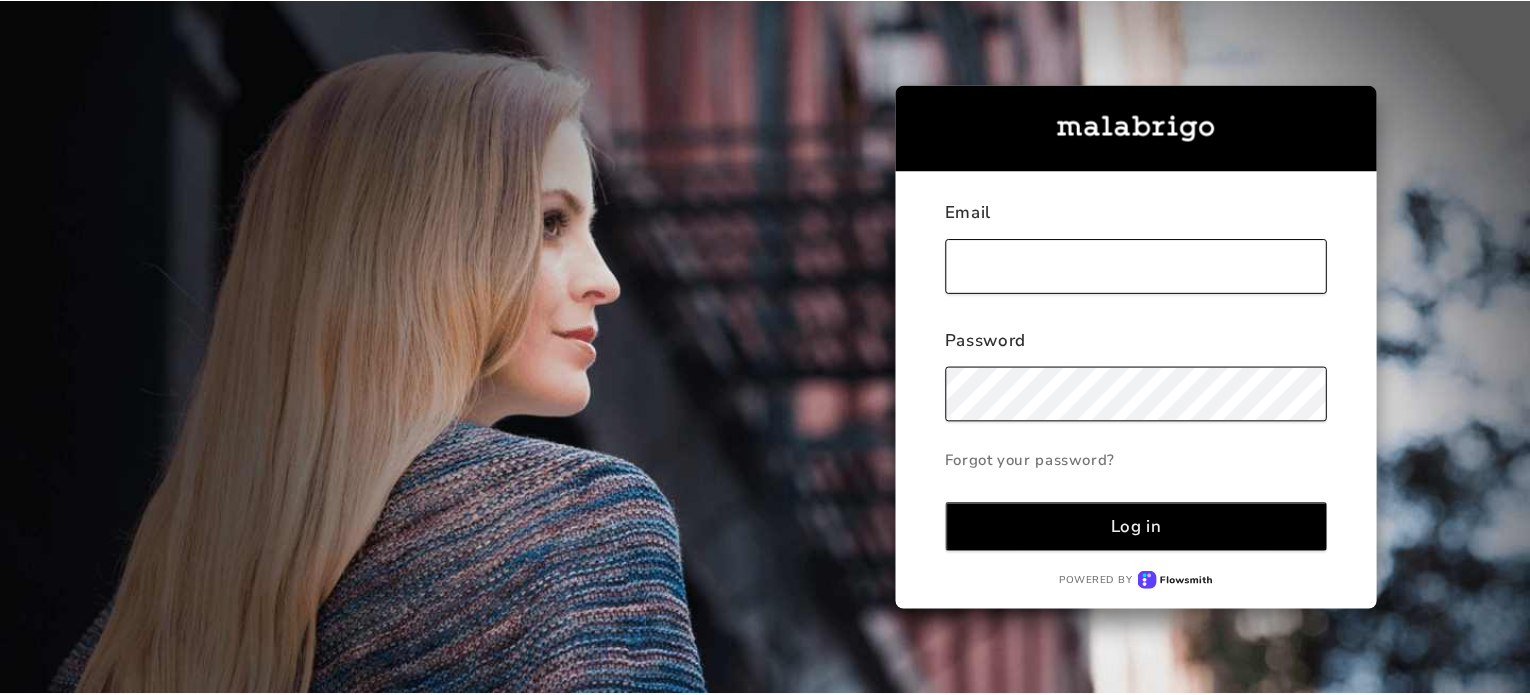 scroll, scrollTop: 0, scrollLeft: 0, axis: both 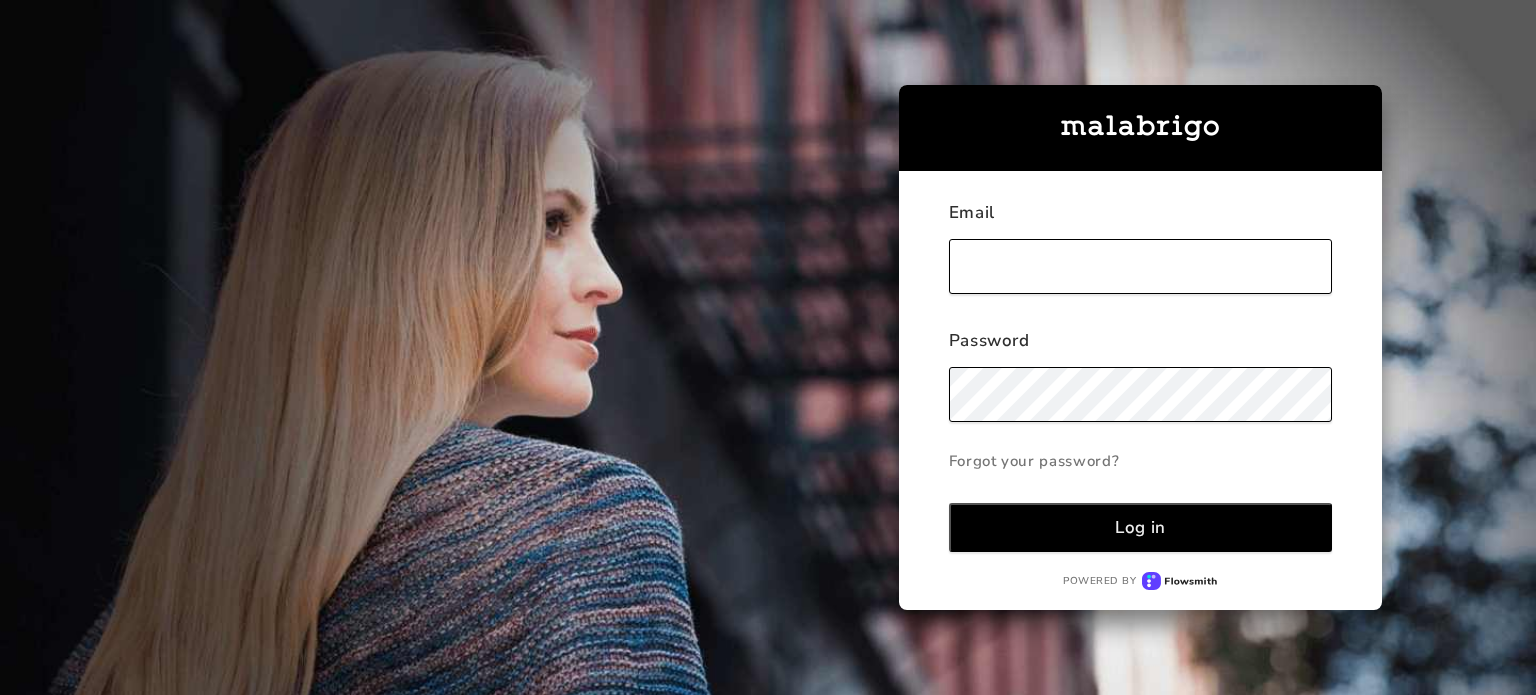 type on "[PERSON_NAME][EMAIL_ADDRESS][DOMAIN_NAME]" 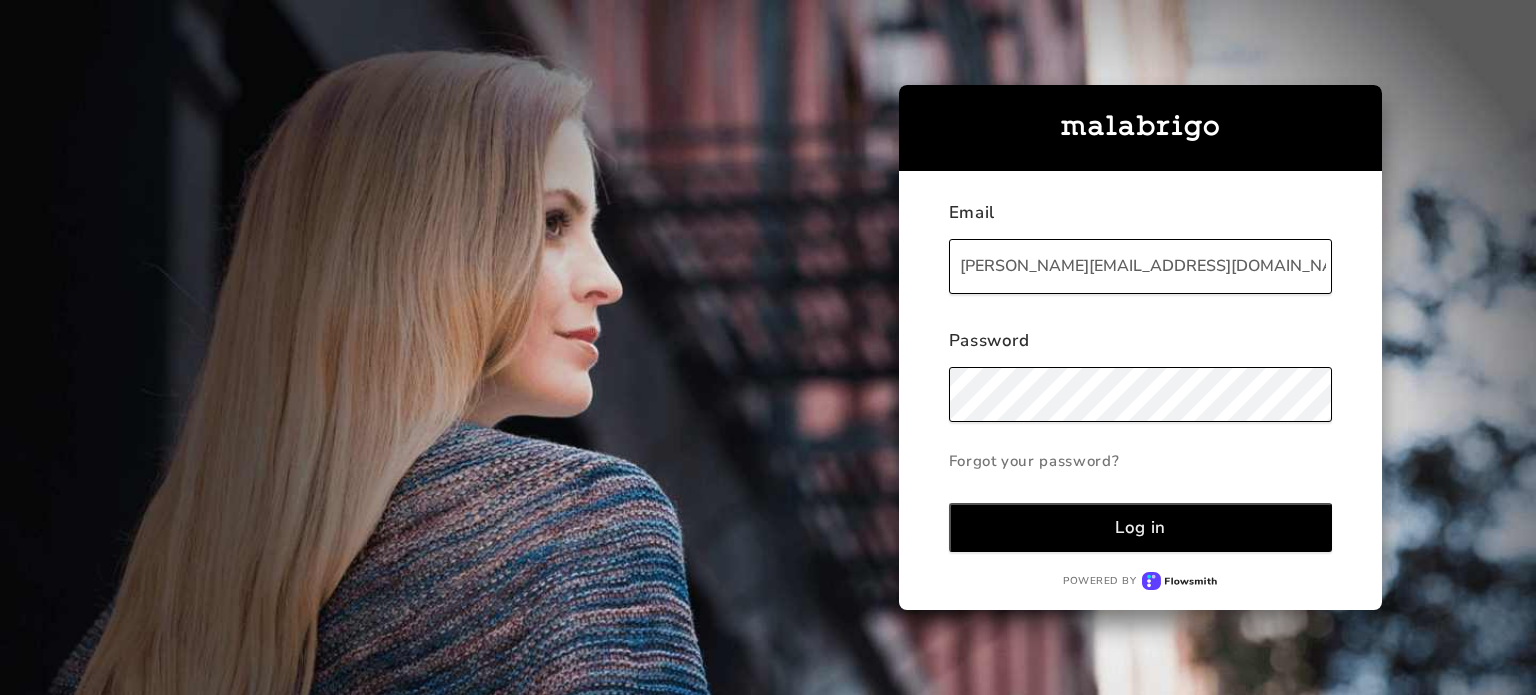 click on "Log in" at bounding box center [1140, 527] 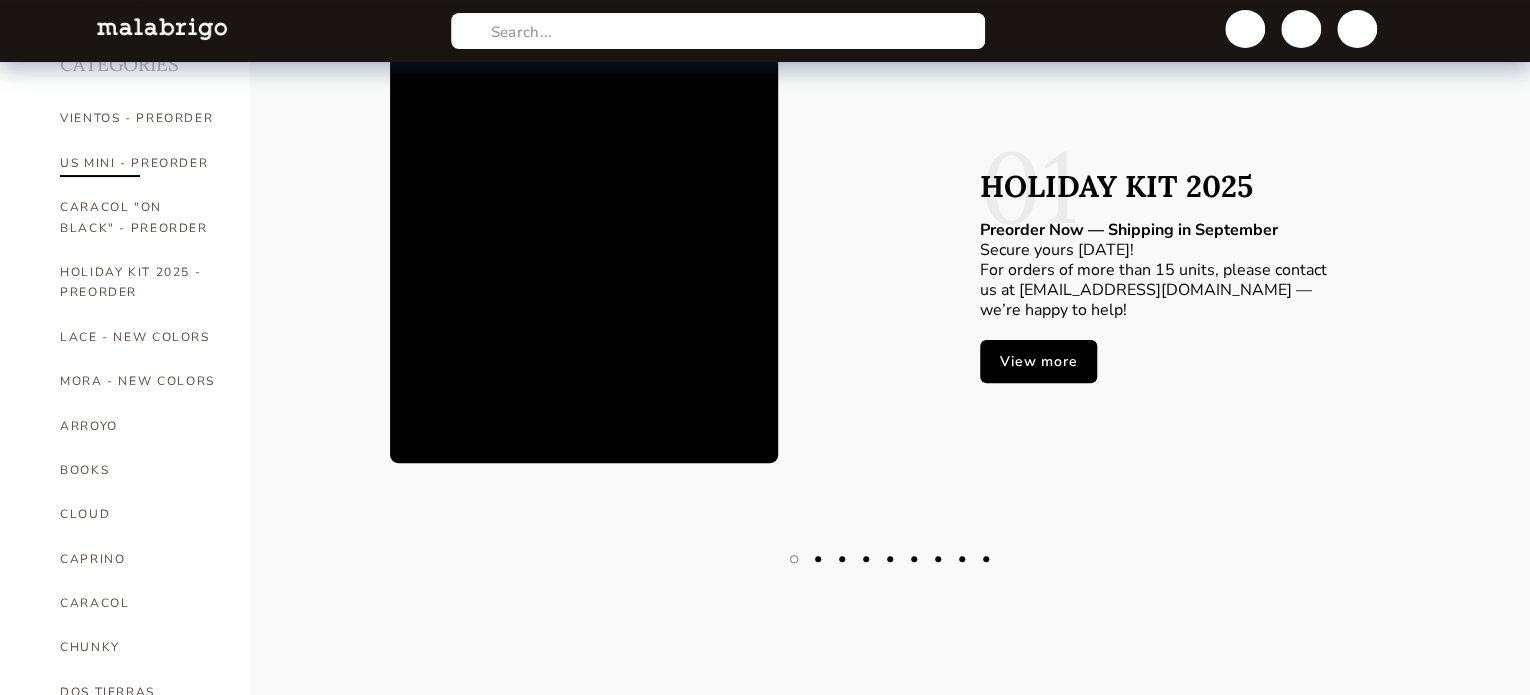 scroll, scrollTop: 100, scrollLeft: 0, axis: vertical 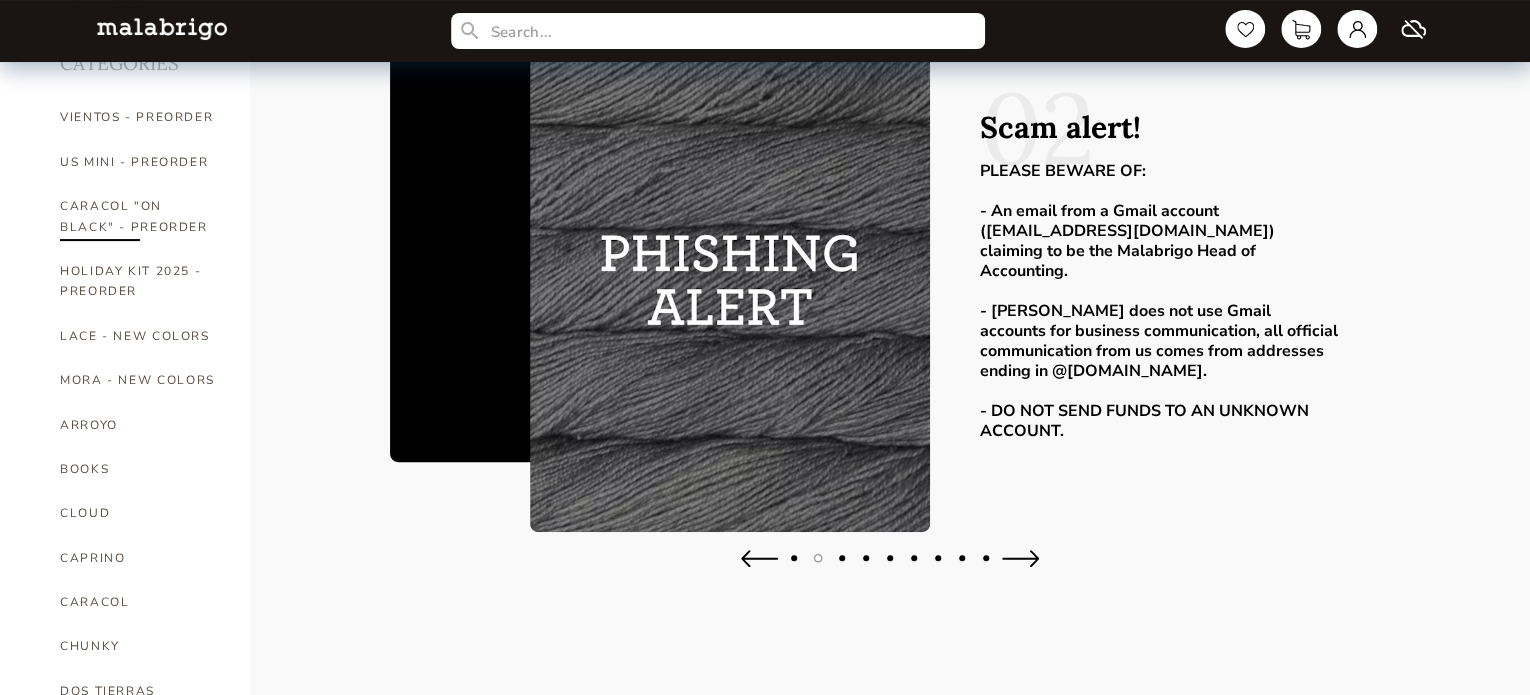 click on "CARACOL "ON BLACK" - PREORDER" at bounding box center [140, 216] 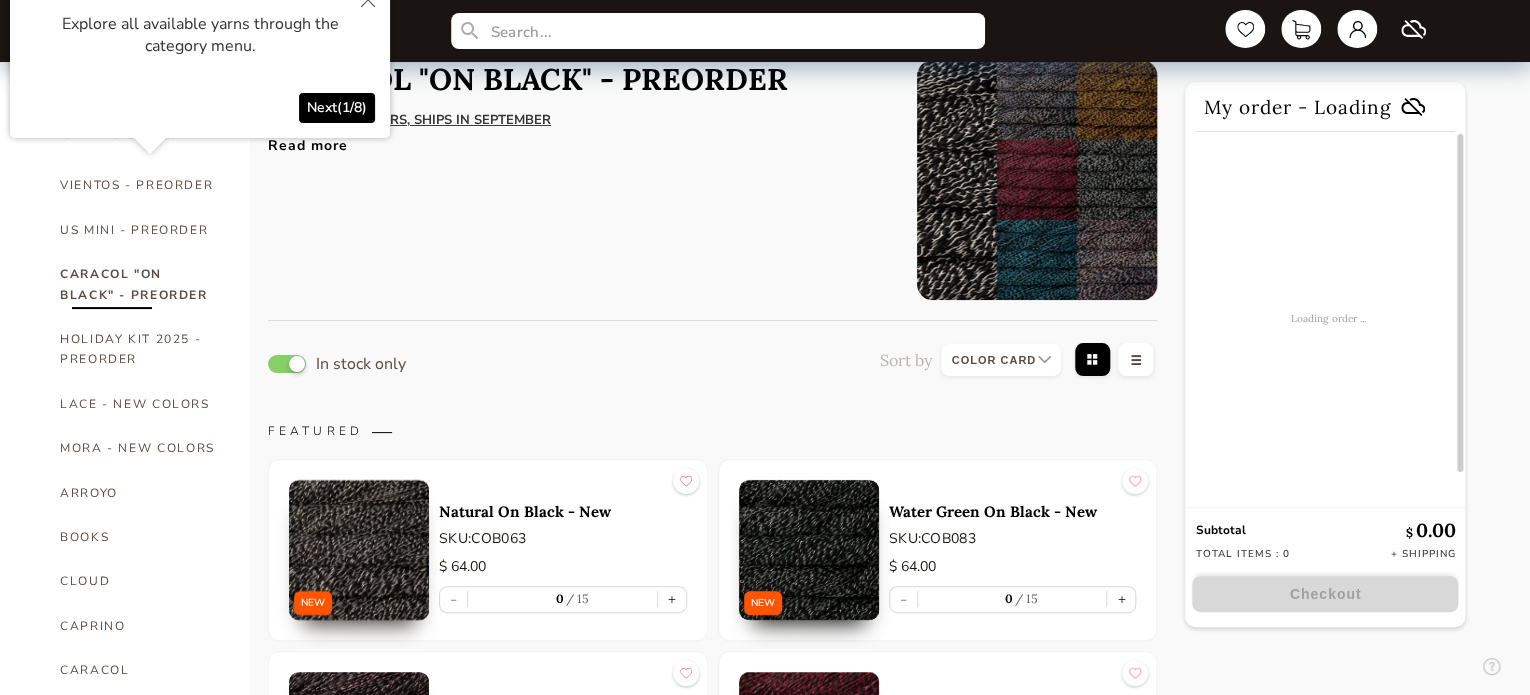 scroll, scrollTop: 0, scrollLeft: 0, axis: both 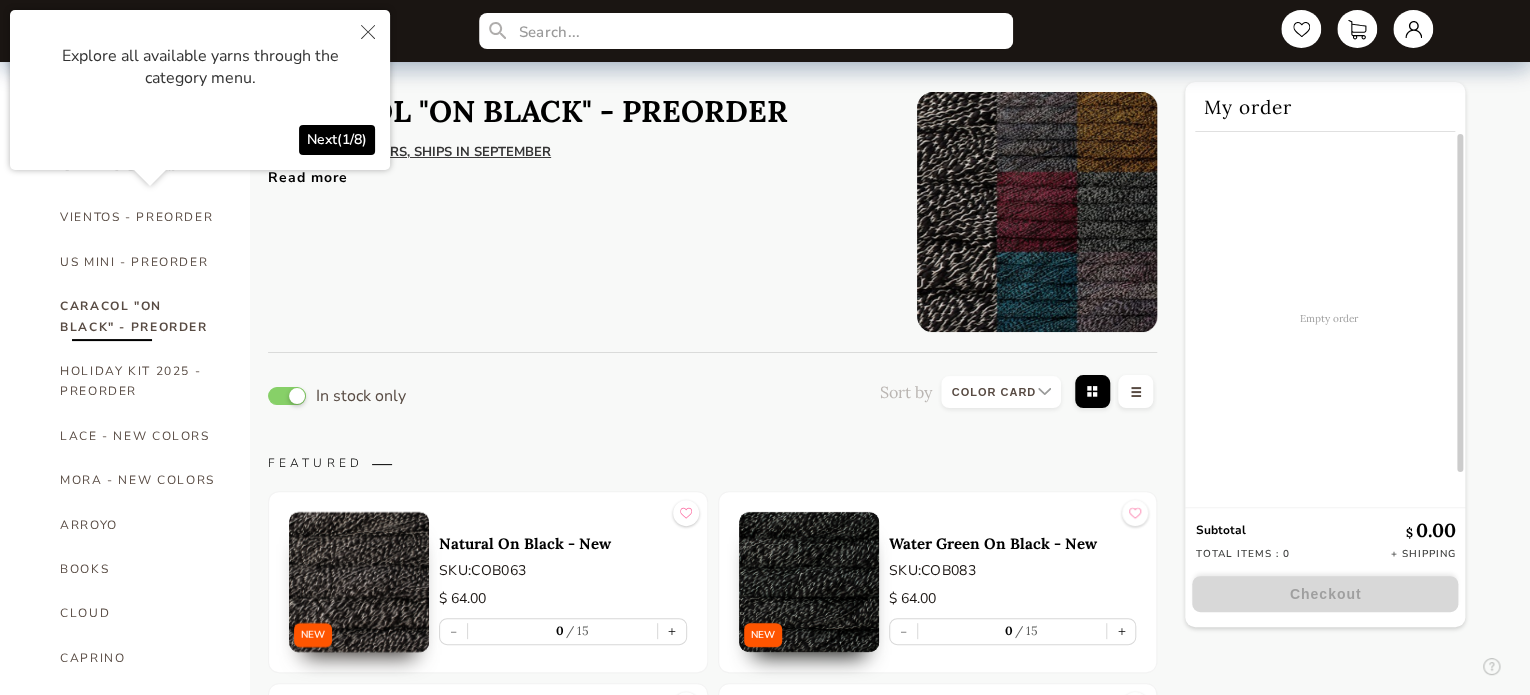click 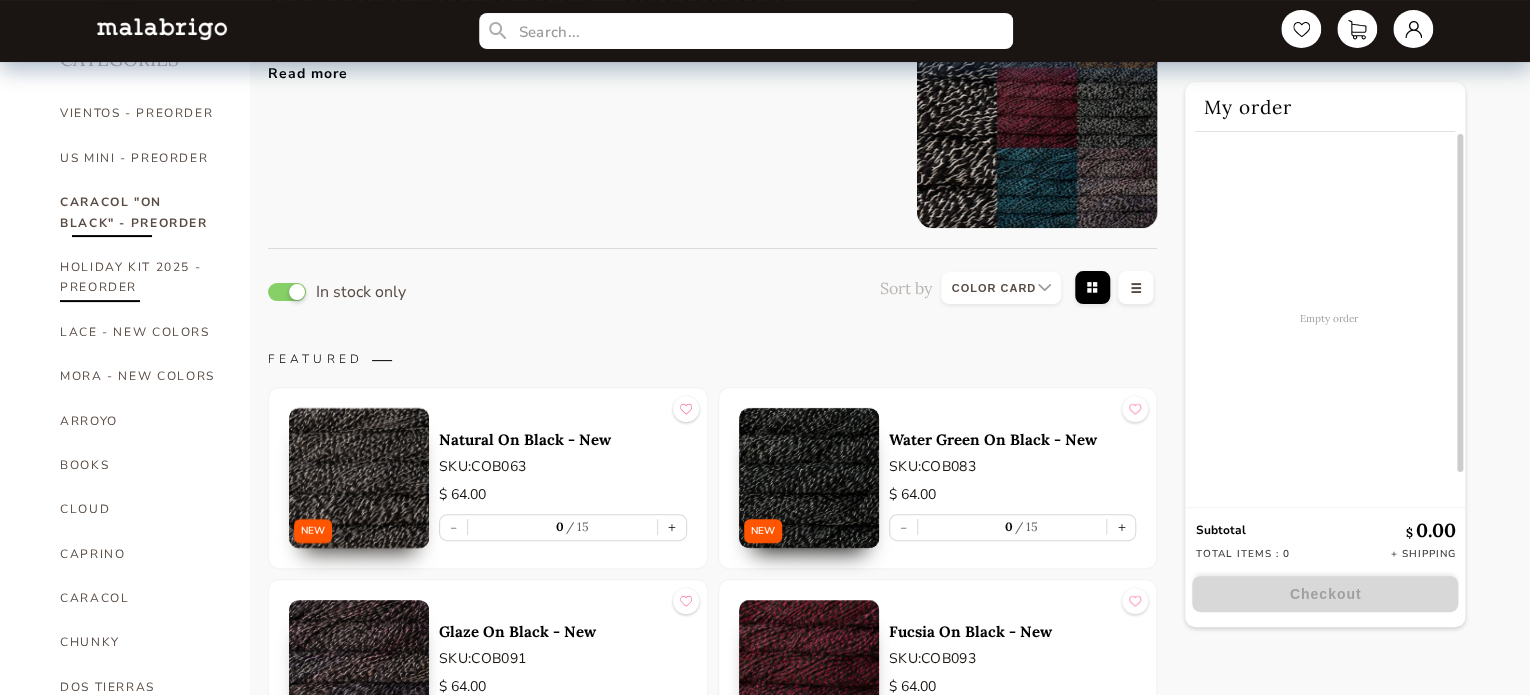 scroll, scrollTop: 100, scrollLeft: 0, axis: vertical 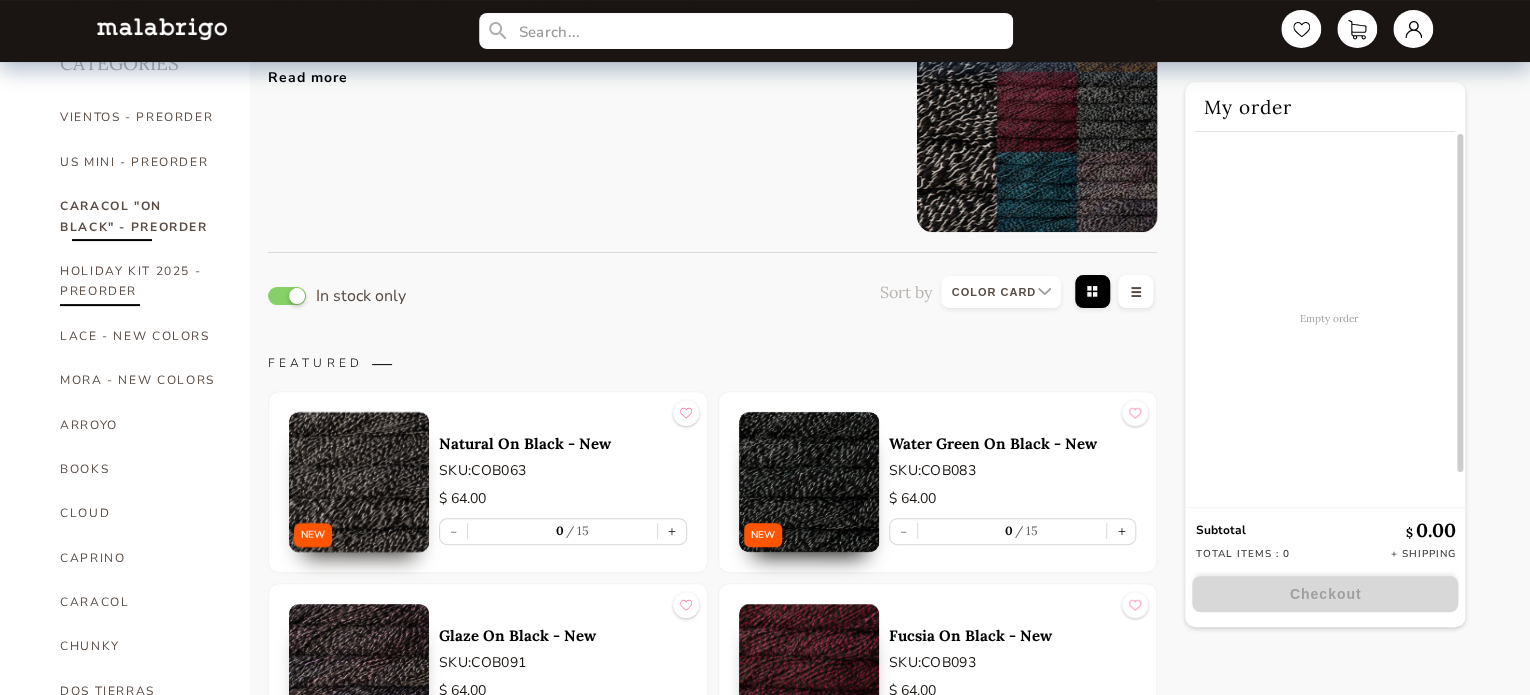 click on "HOLIDAY KIT 2025 - PREORDER" at bounding box center (140, 281) 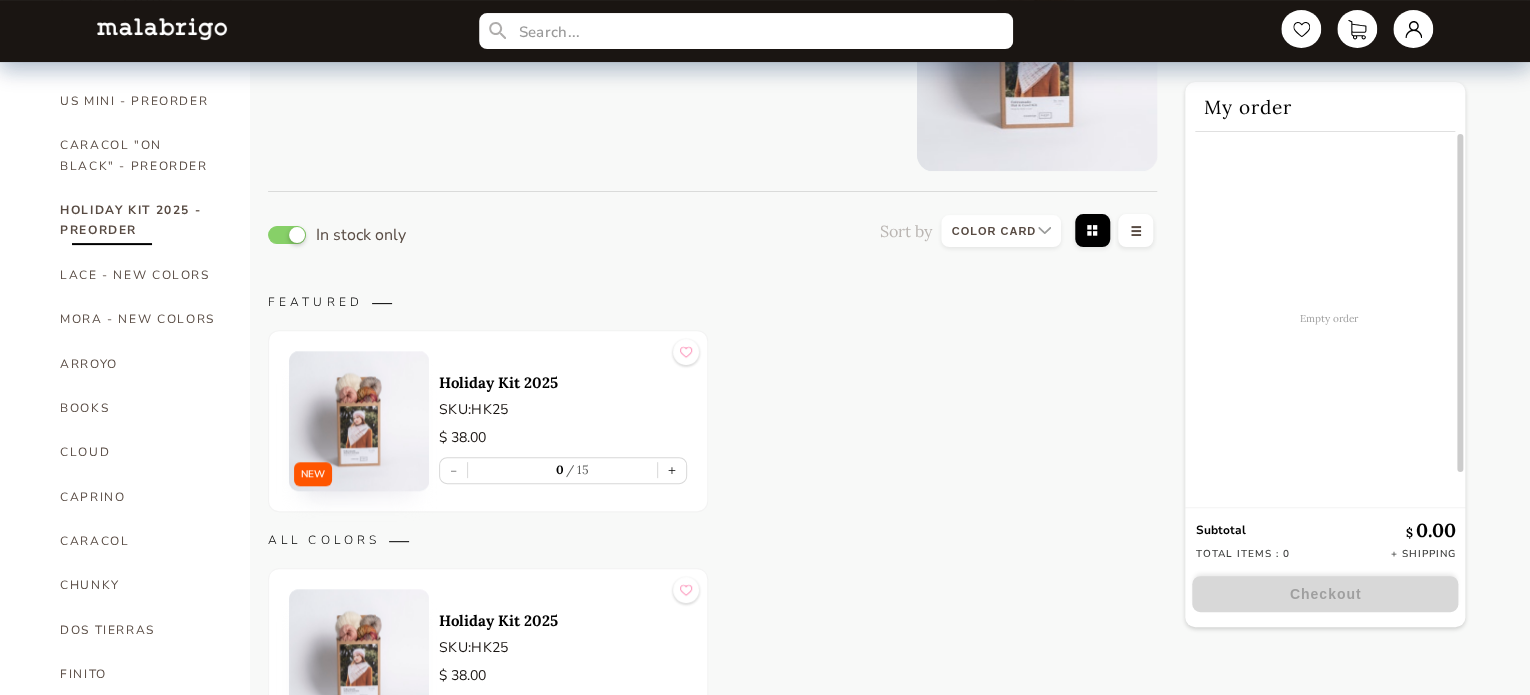 scroll, scrollTop: 0, scrollLeft: 0, axis: both 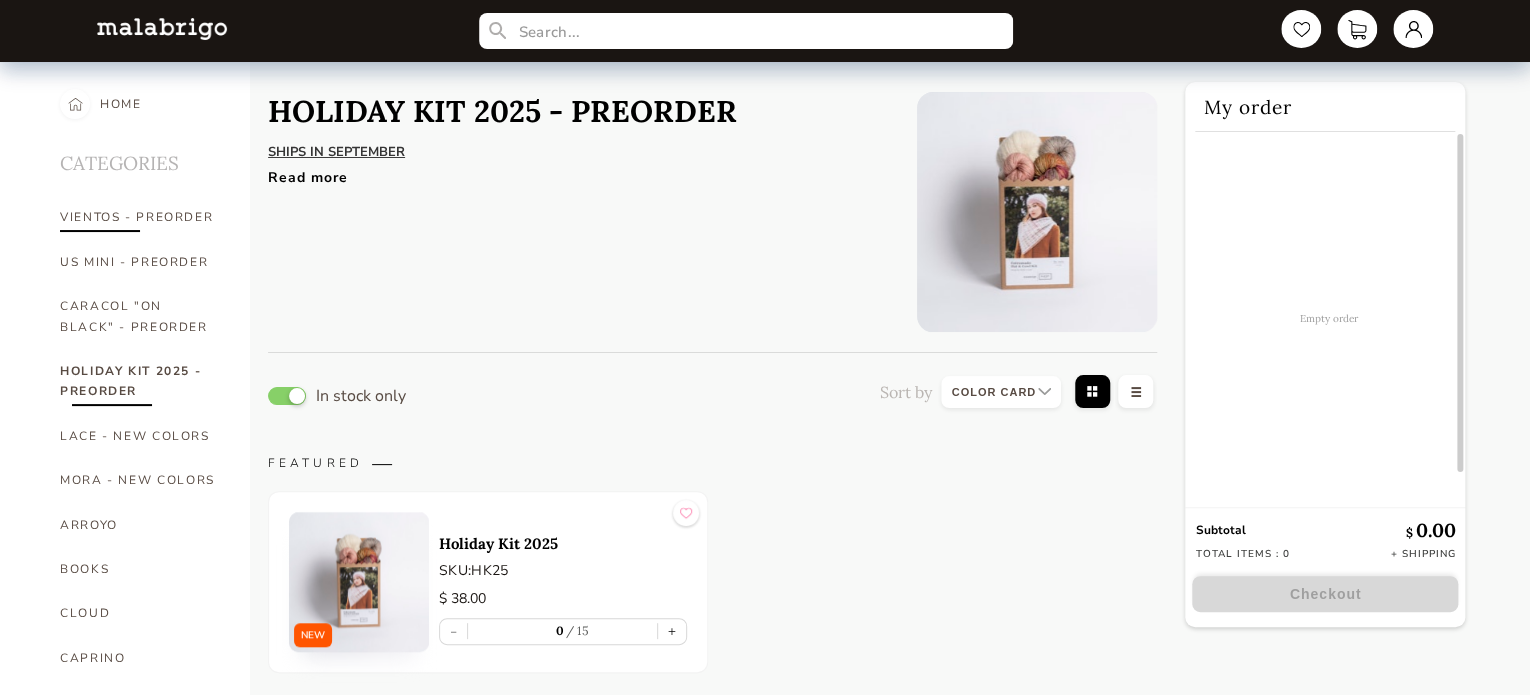 click on "VIENTOS - PREORDER" at bounding box center (140, 217) 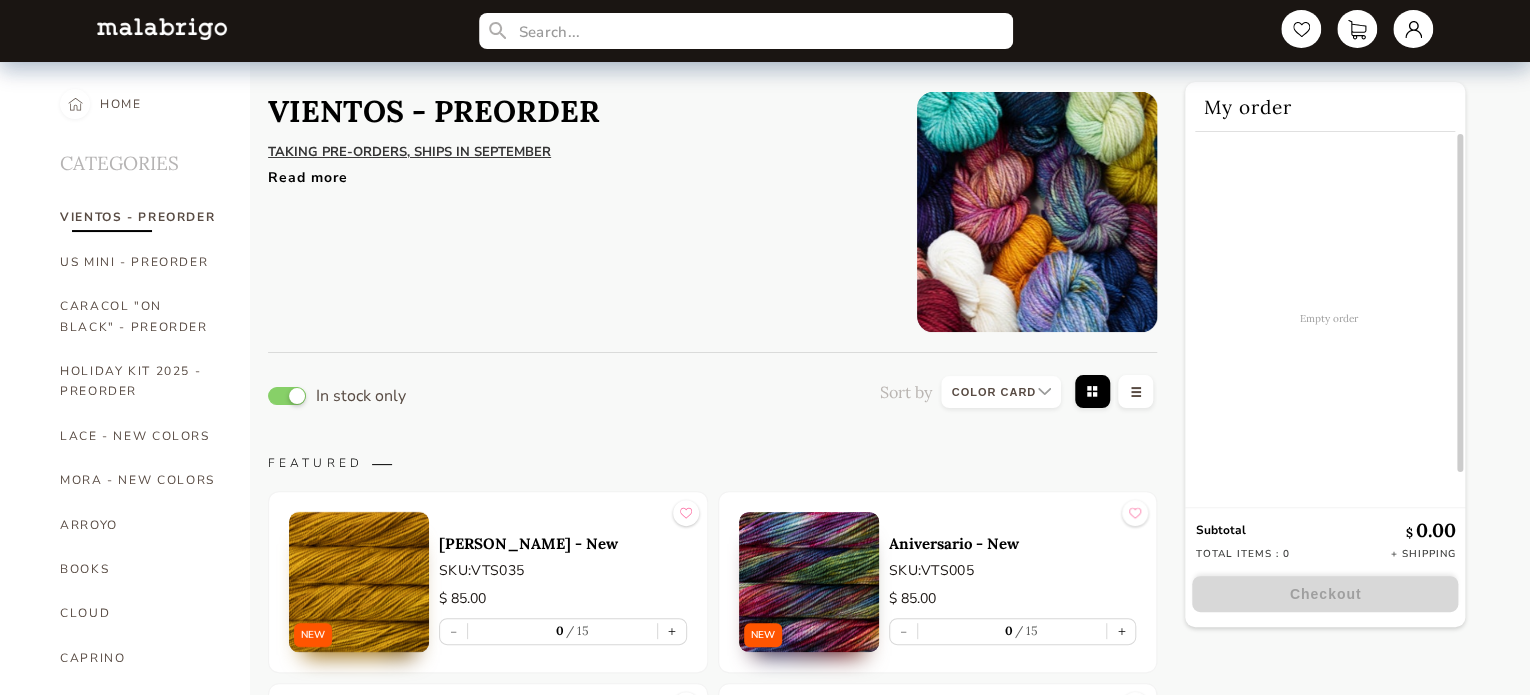 click on "Read more" at bounding box center (577, 172) 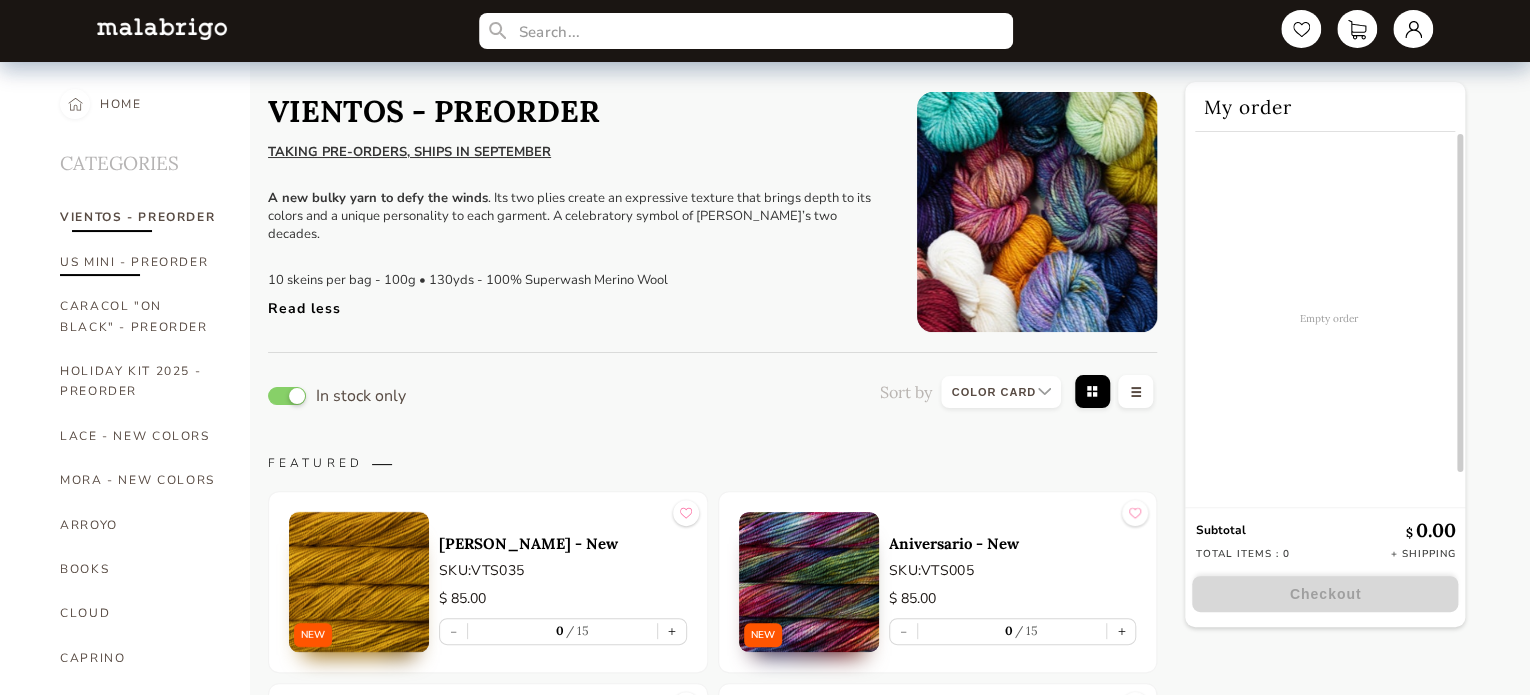 click on "US MINI - PREORDER" at bounding box center (140, 262) 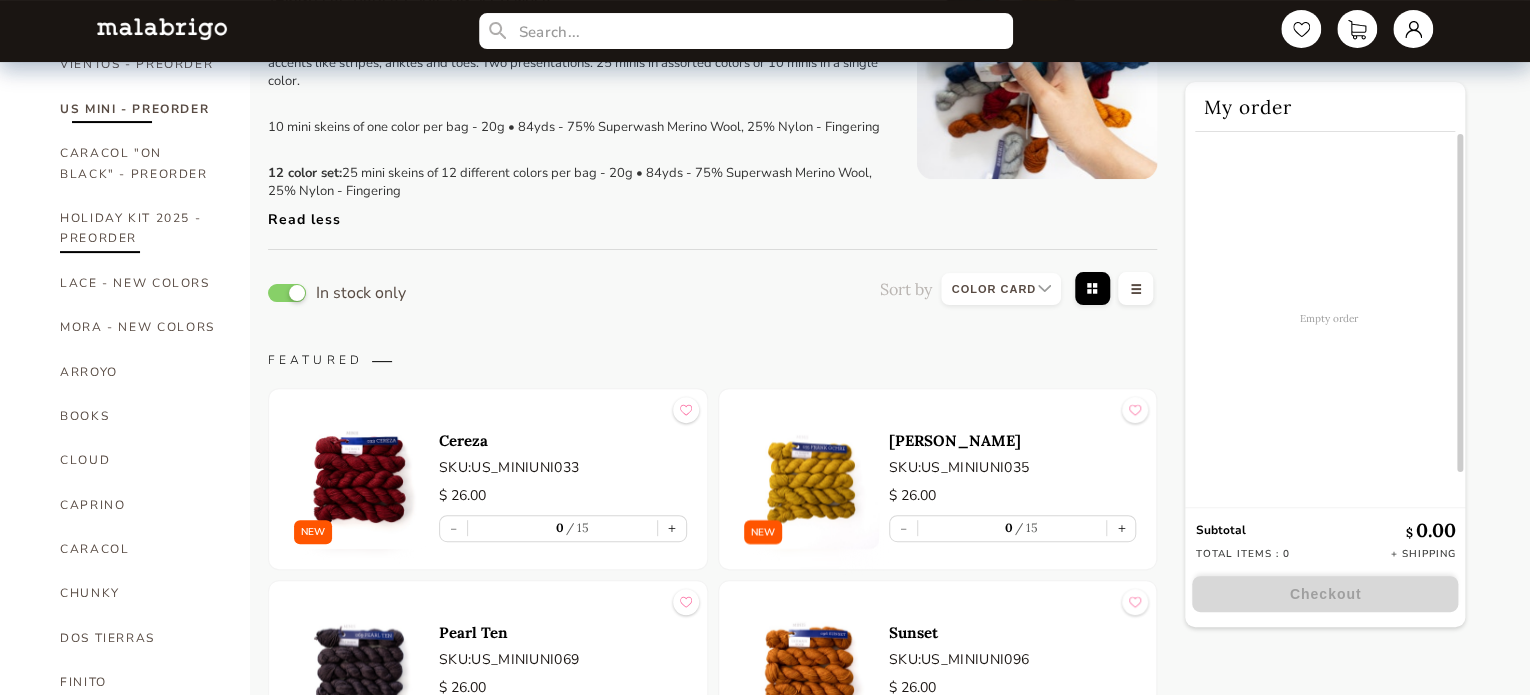 scroll, scrollTop: 200, scrollLeft: 0, axis: vertical 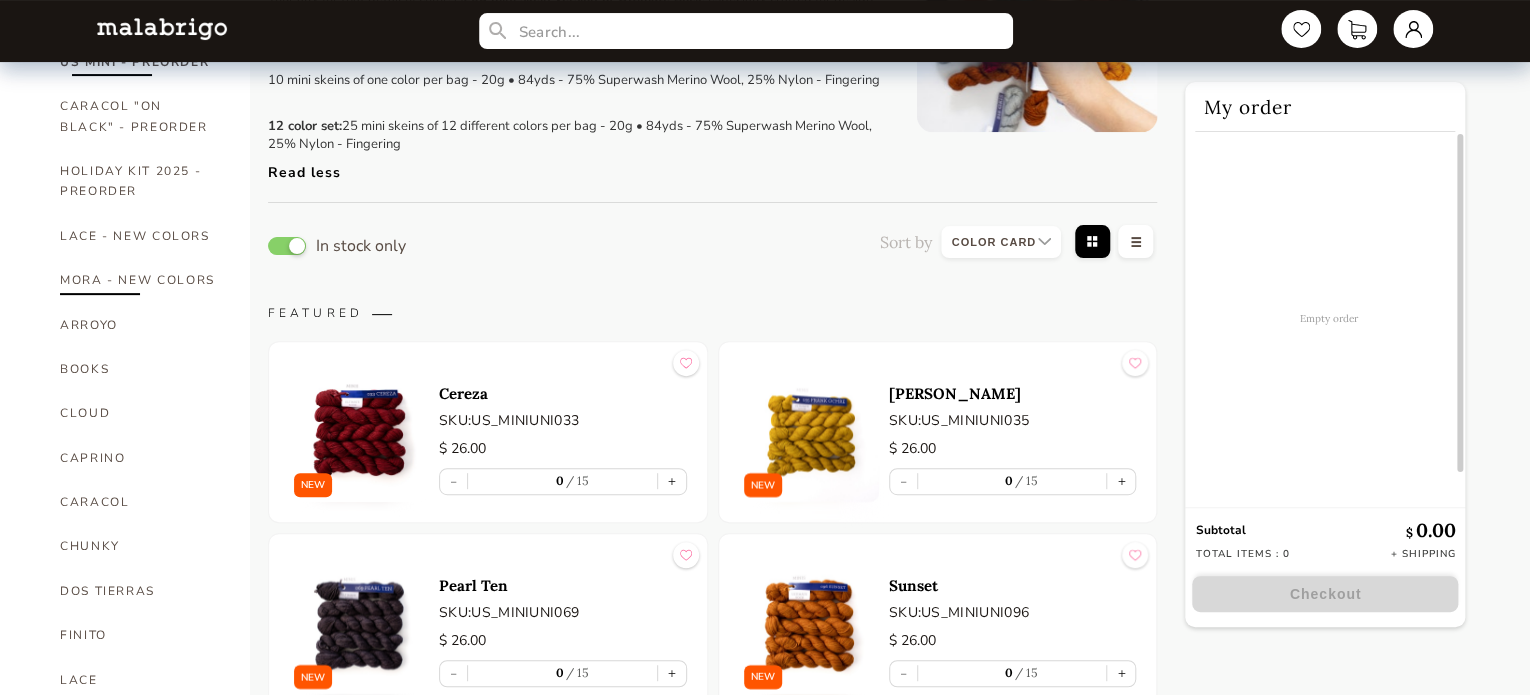 click on "MORA - NEW COLORS" at bounding box center (140, 280) 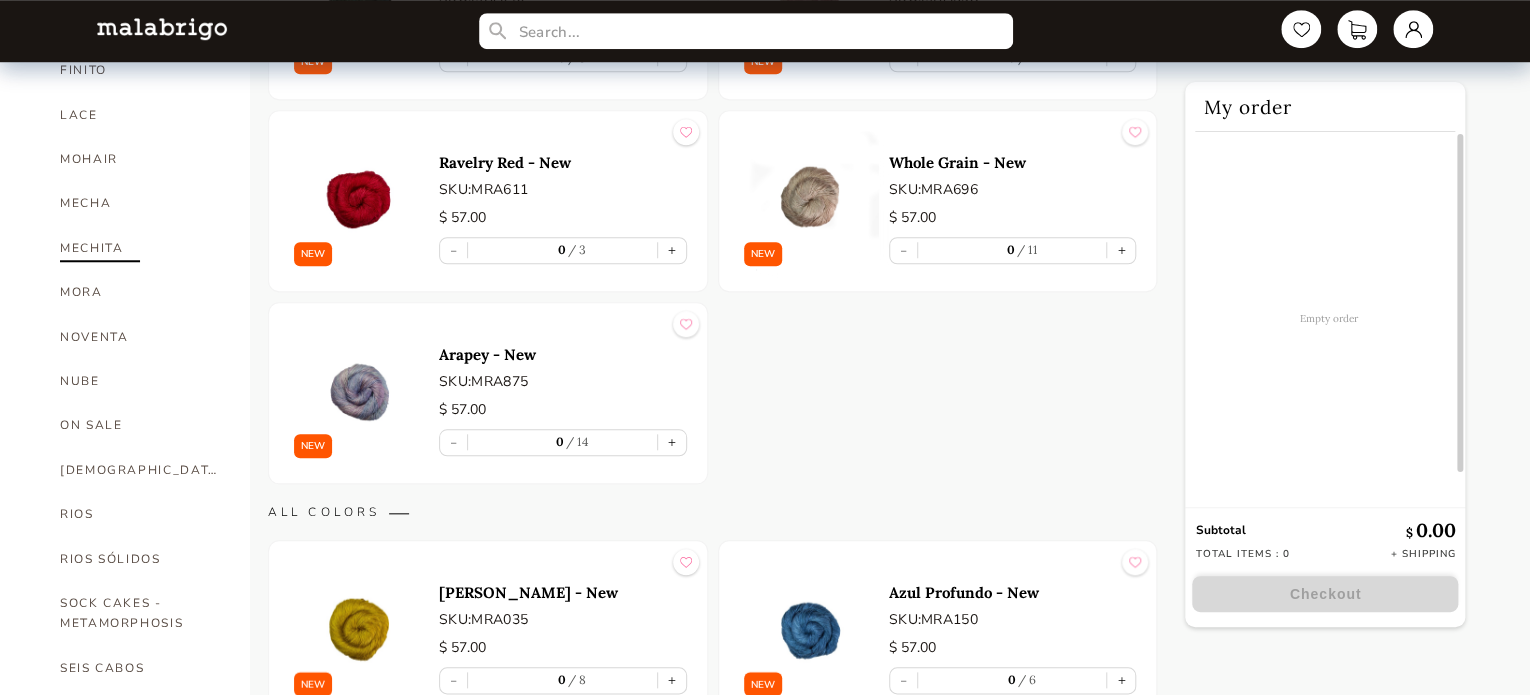 scroll, scrollTop: 800, scrollLeft: 0, axis: vertical 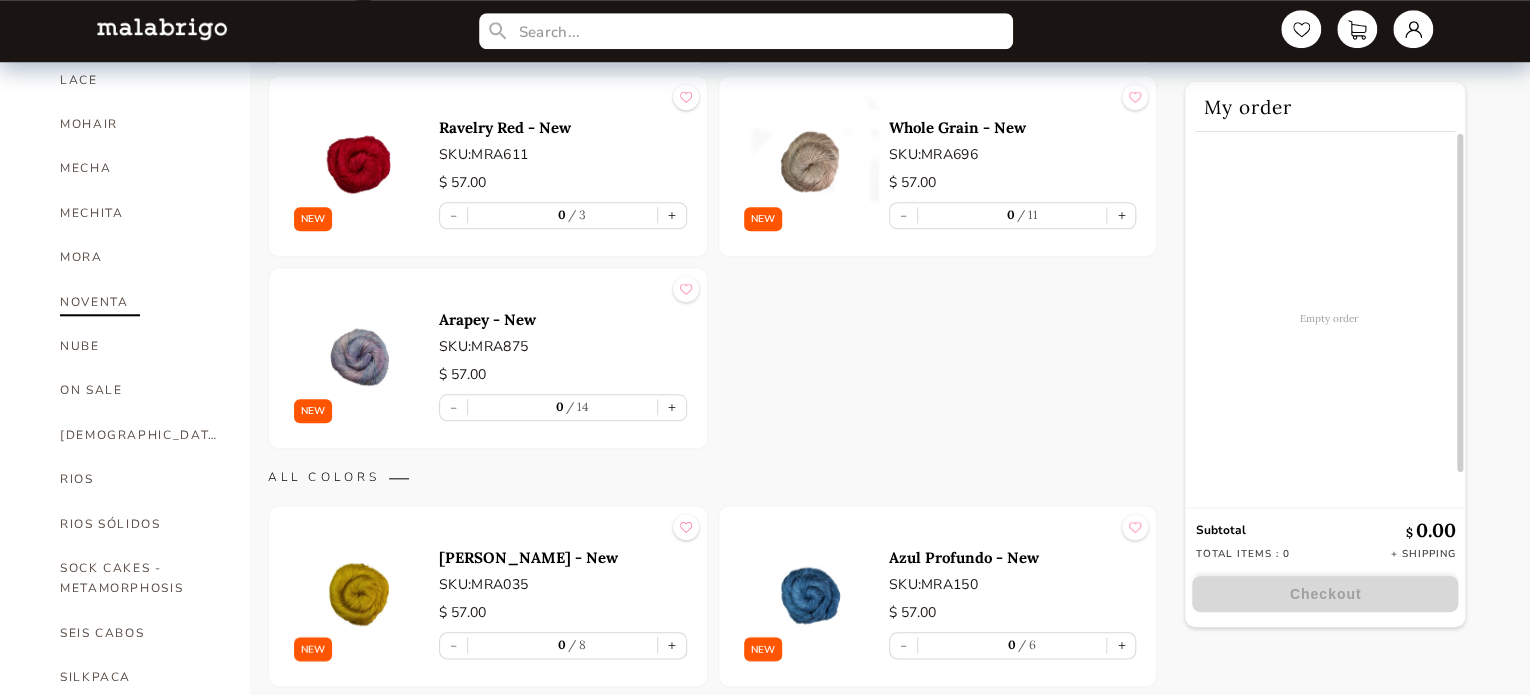 click on "NOVENTA" at bounding box center [140, 302] 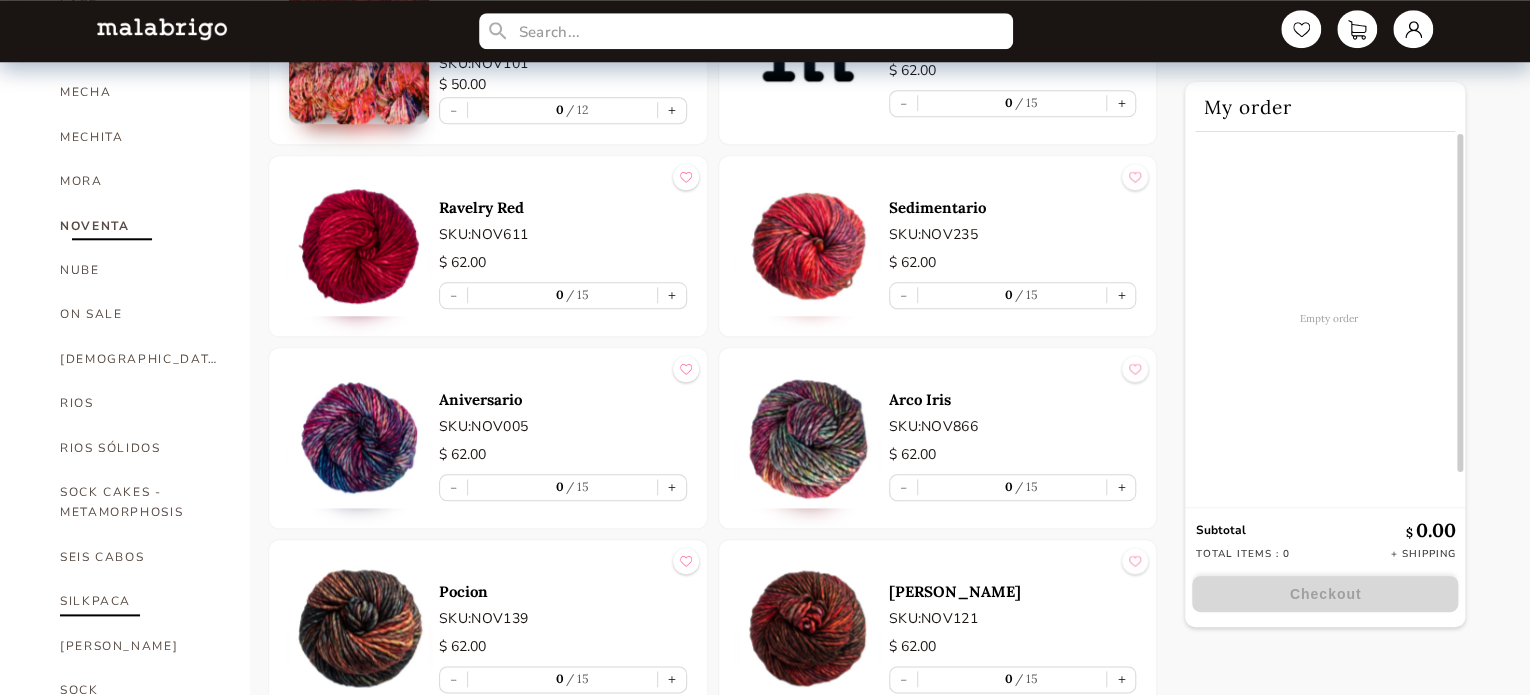 scroll, scrollTop: 1000, scrollLeft: 0, axis: vertical 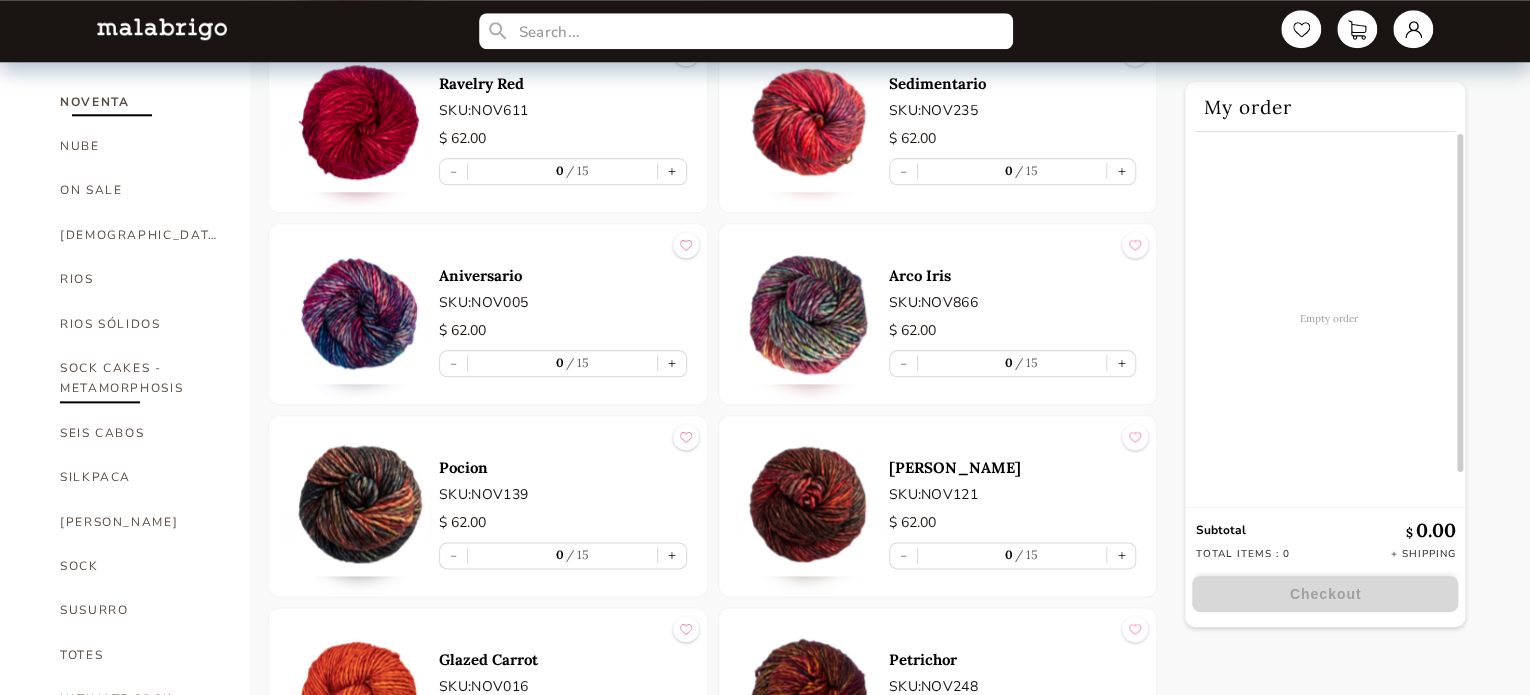 click on "SOCK CAKES - METAMORPHOSIS" at bounding box center [140, 378] 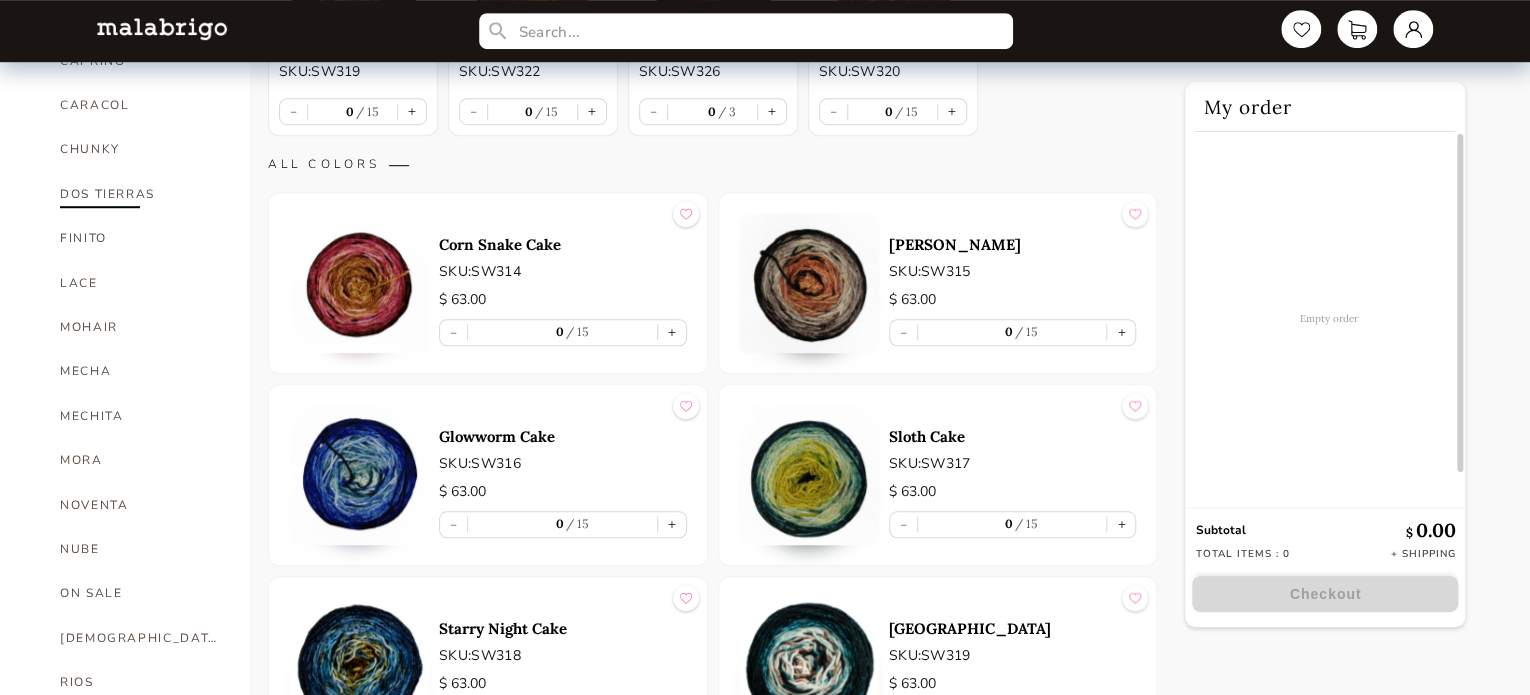 scroll, scrollTop: 600, scrollLeft: 0, axis: vertical 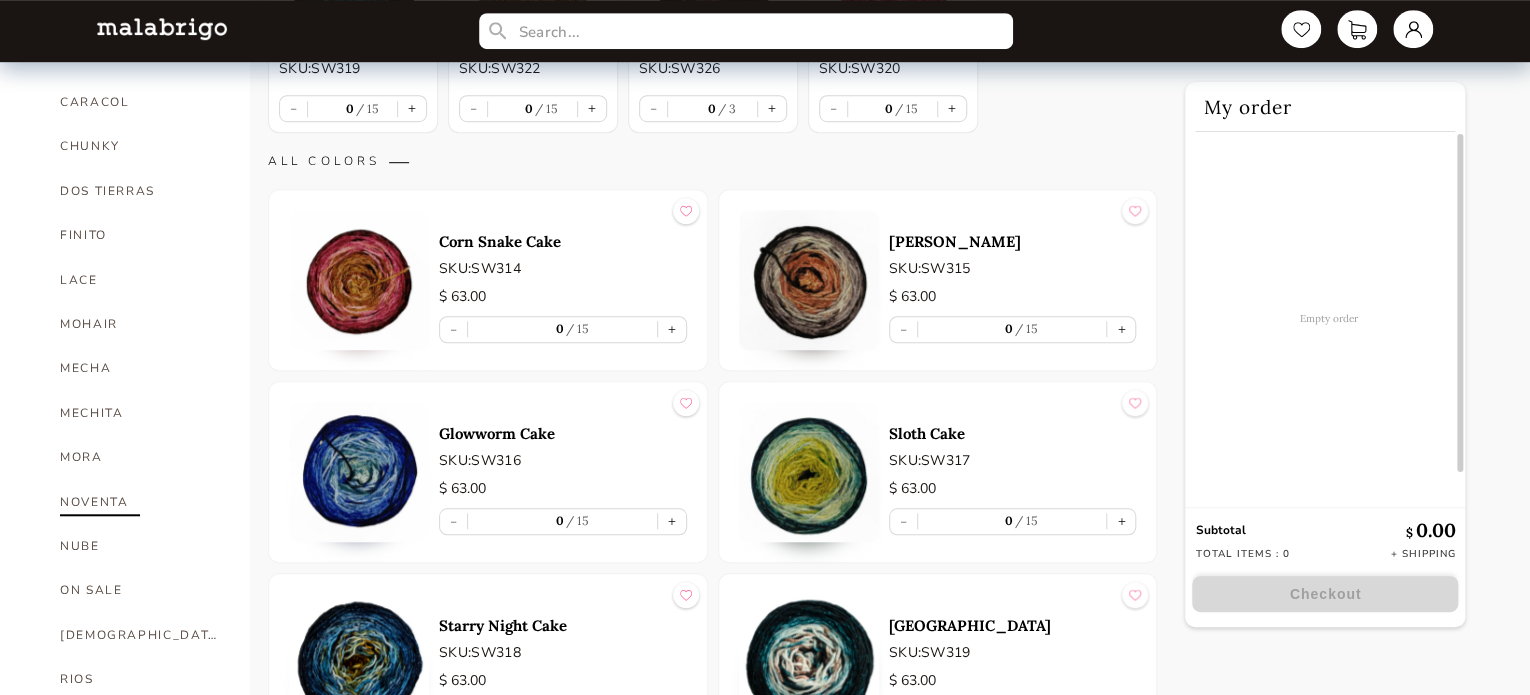 click on "NOVENTA" at bounding box center [140, 502] 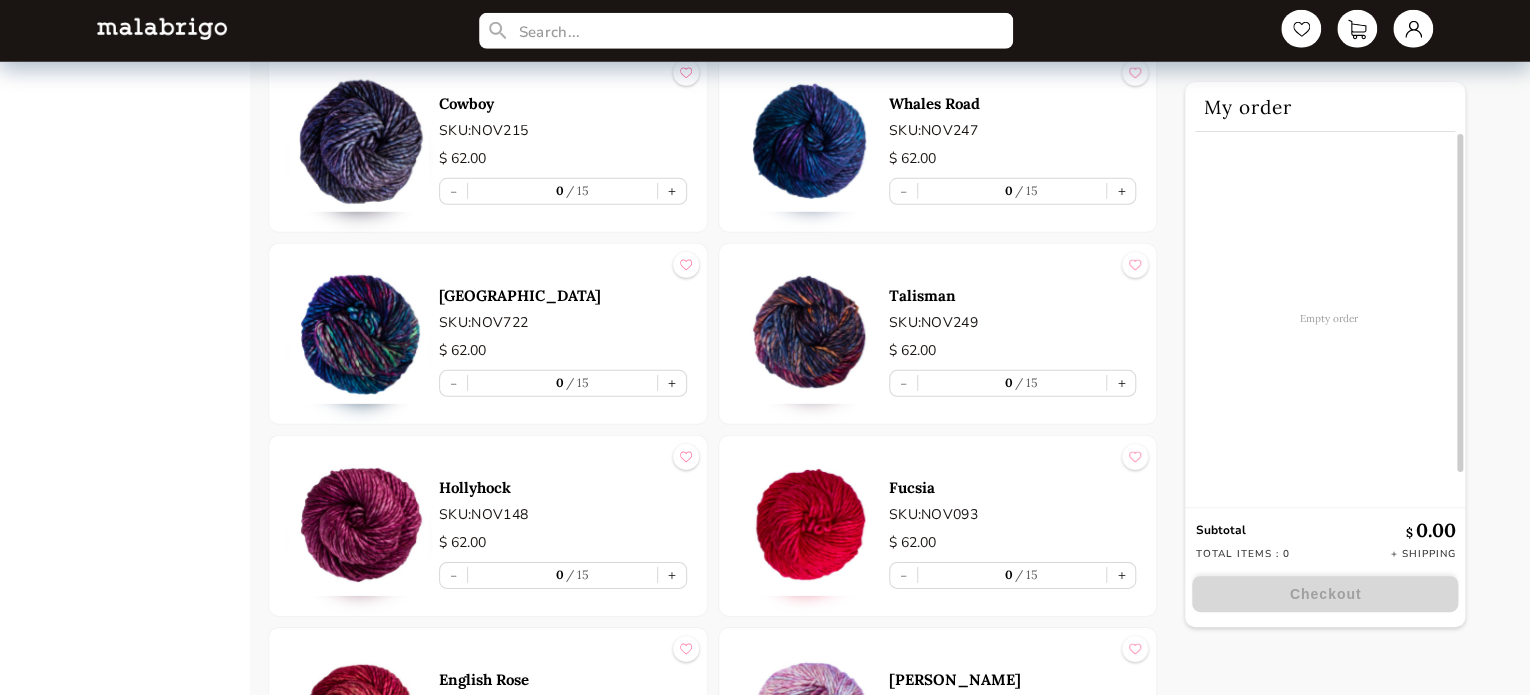scroll, scrollTop: 3300, scrollLeft: 0, axis: vertical 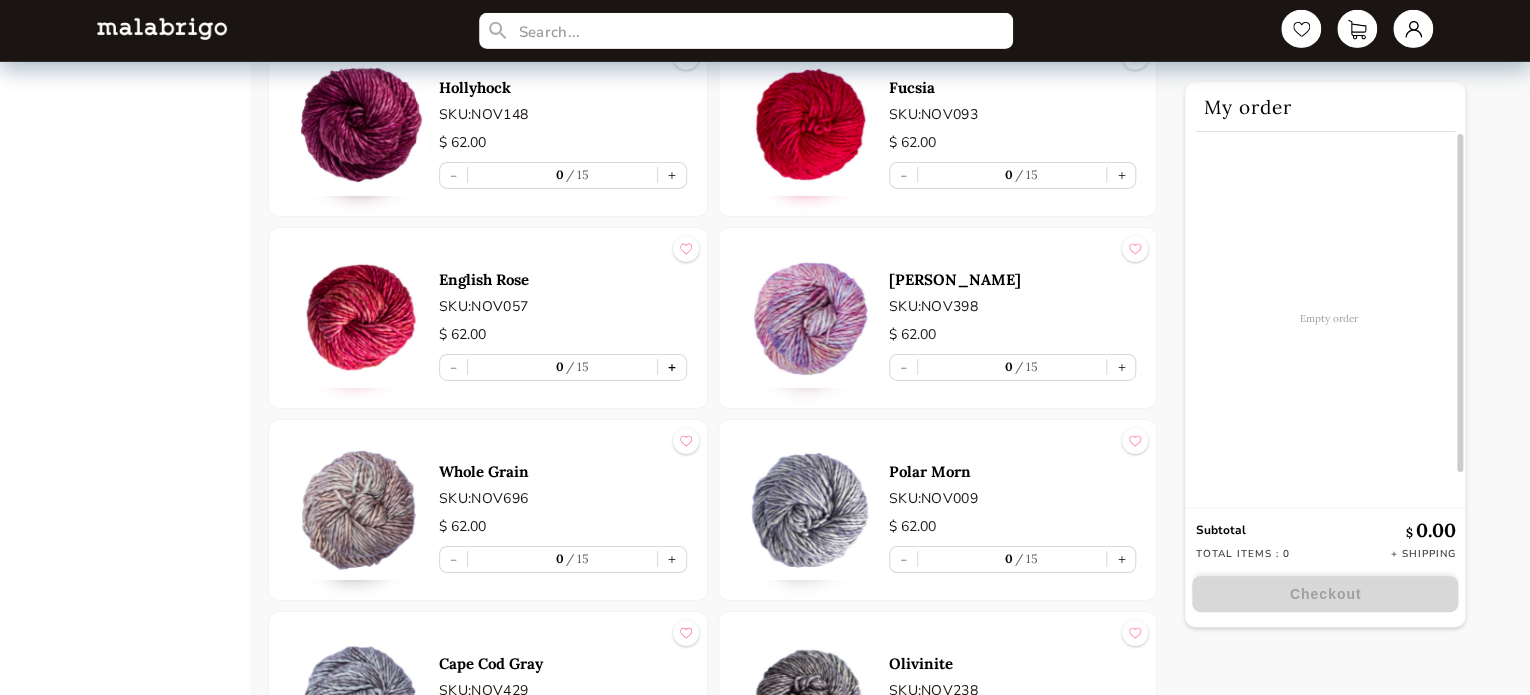 click on "+" at bounding box center [672, 367] 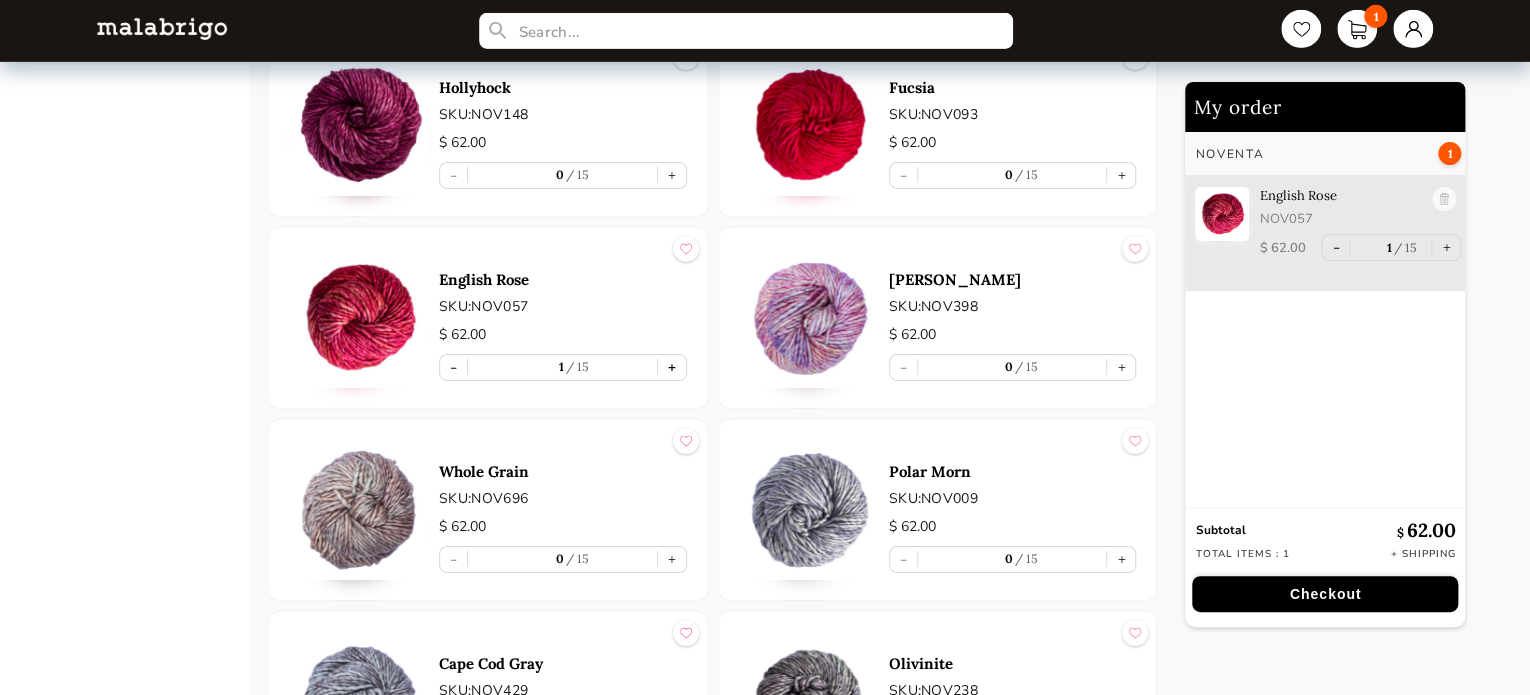 click on "+" at bounding box center [672, 367] 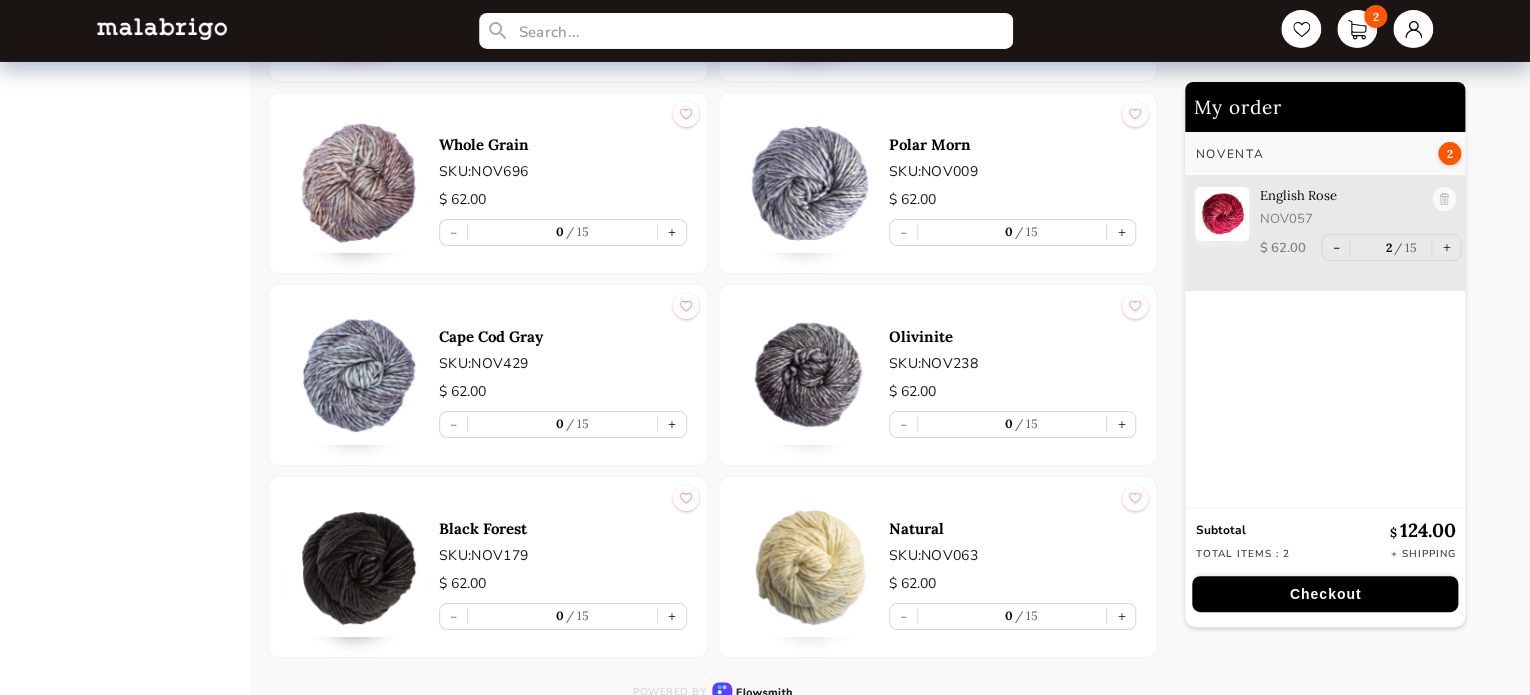 scroll, scrollTop: 3628, scrollLeft: 0, axis: vertical 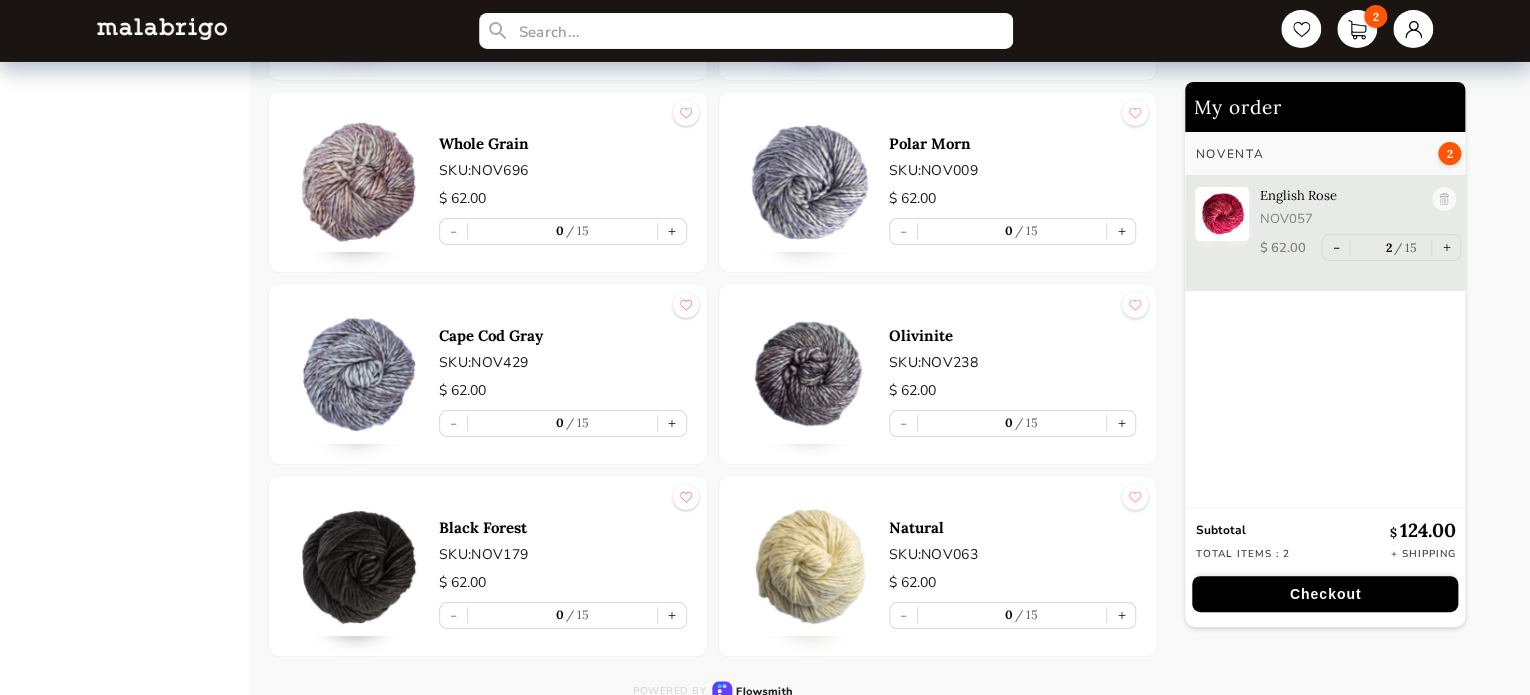 click at bounding box center [809, 374] 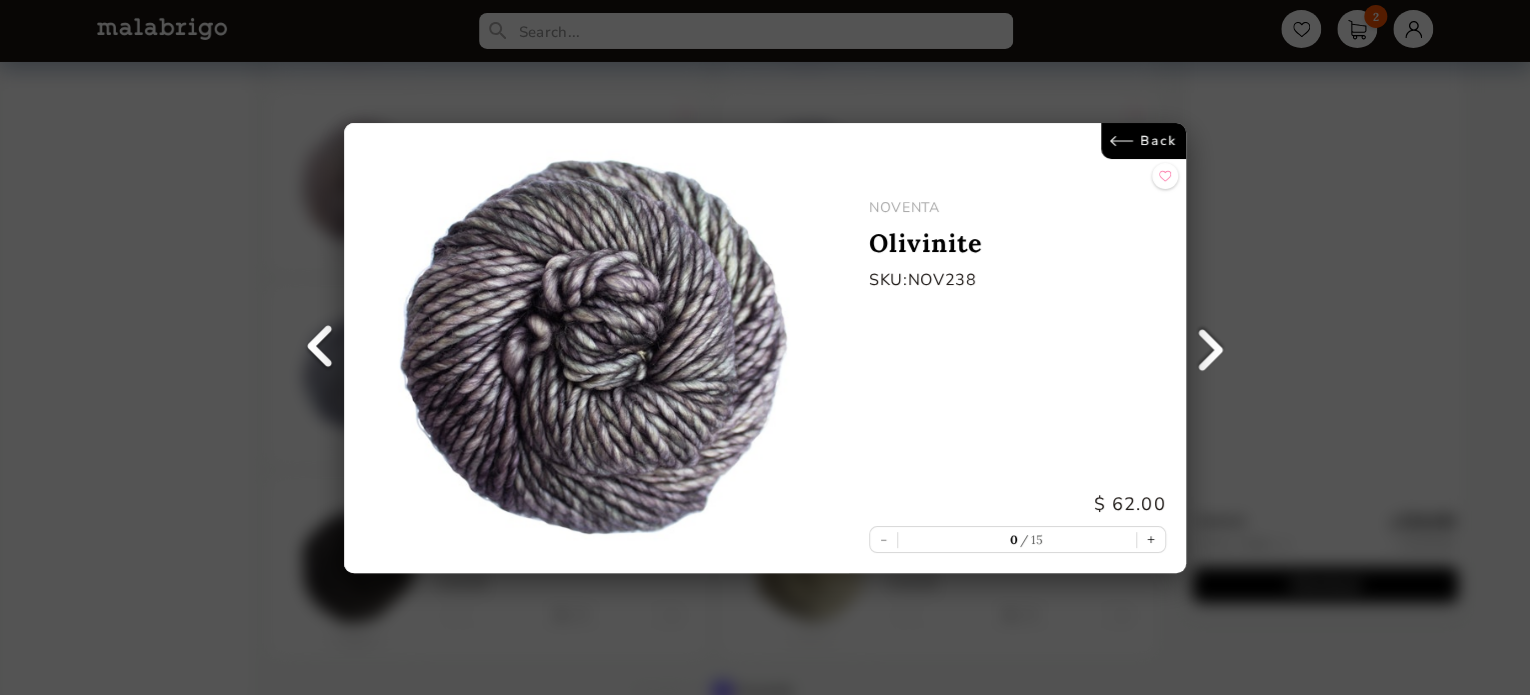 click on "Back" at bounding box center [1143, 141] 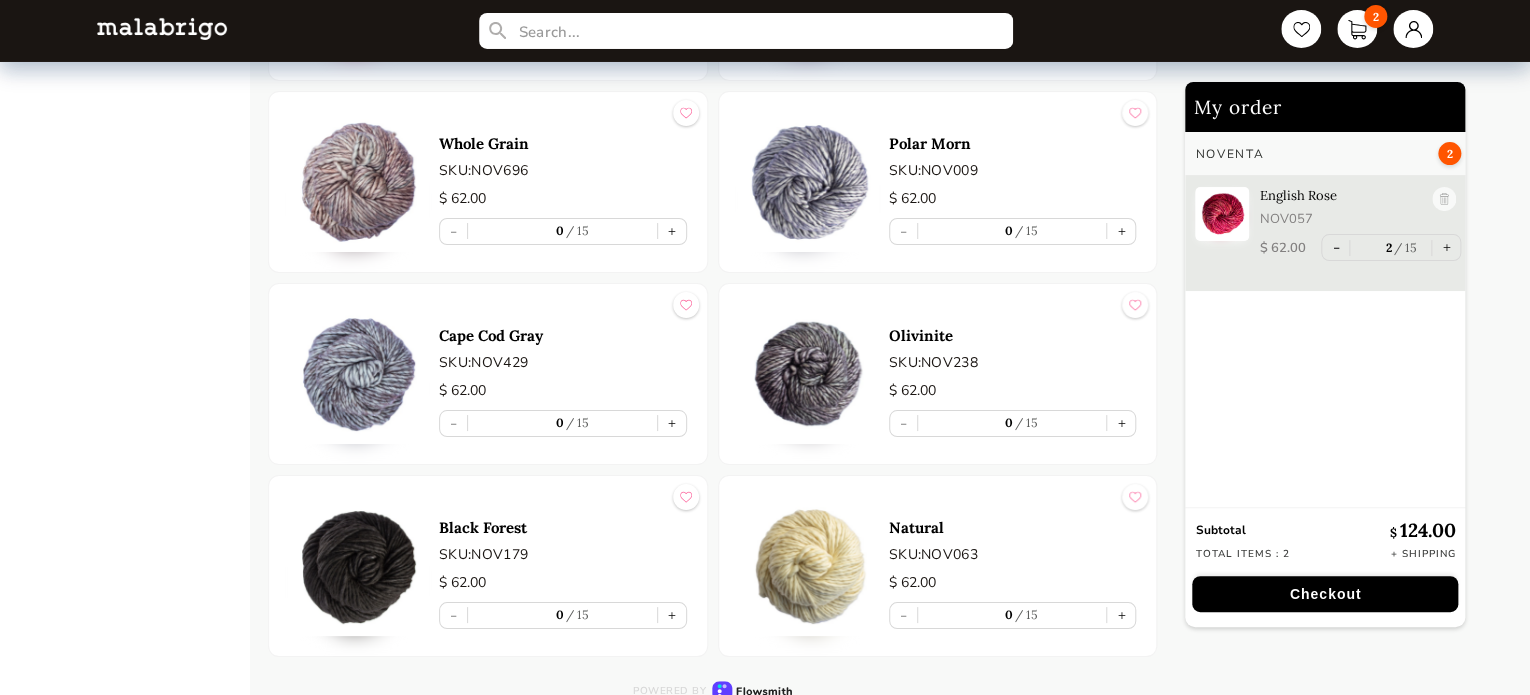 scroll, scrollTop: 3528, scrollLeft: 0, axis: vertical 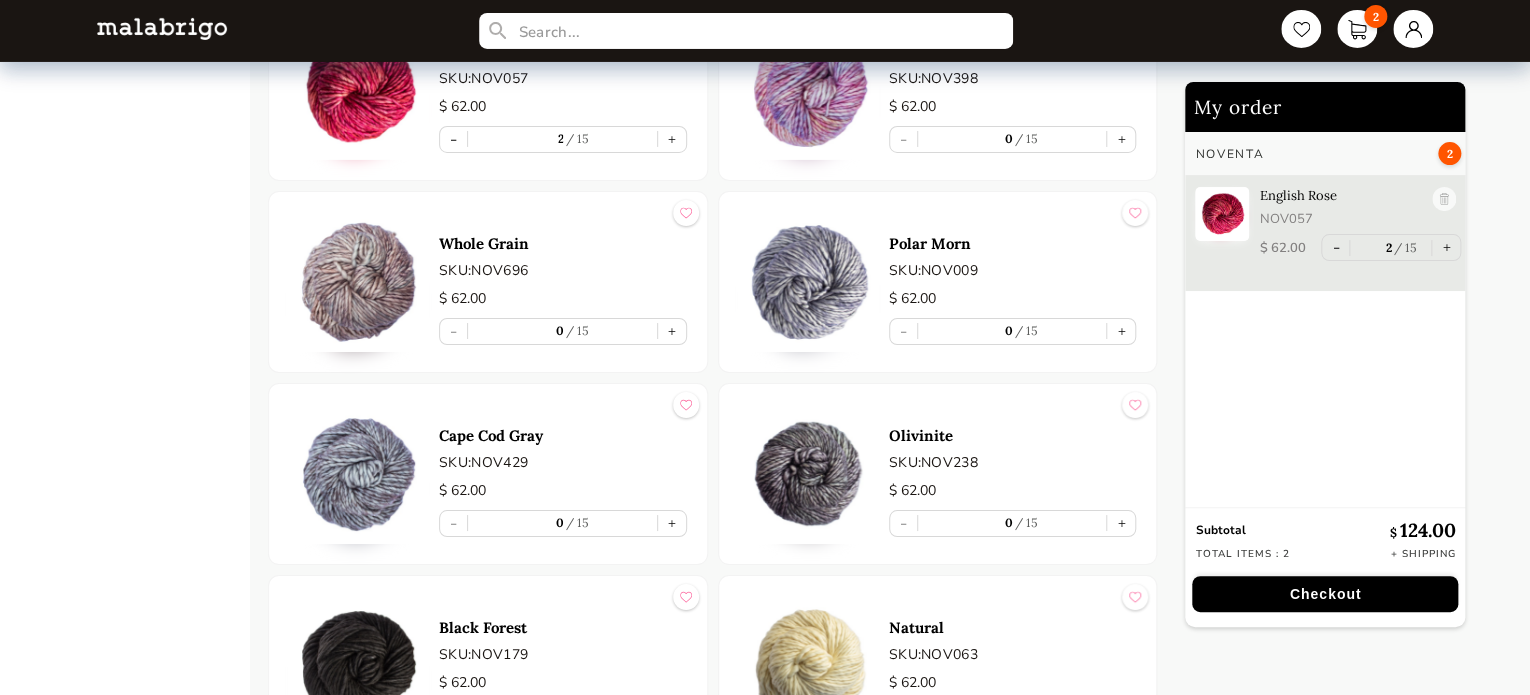 click at bounding box center [809, 282] 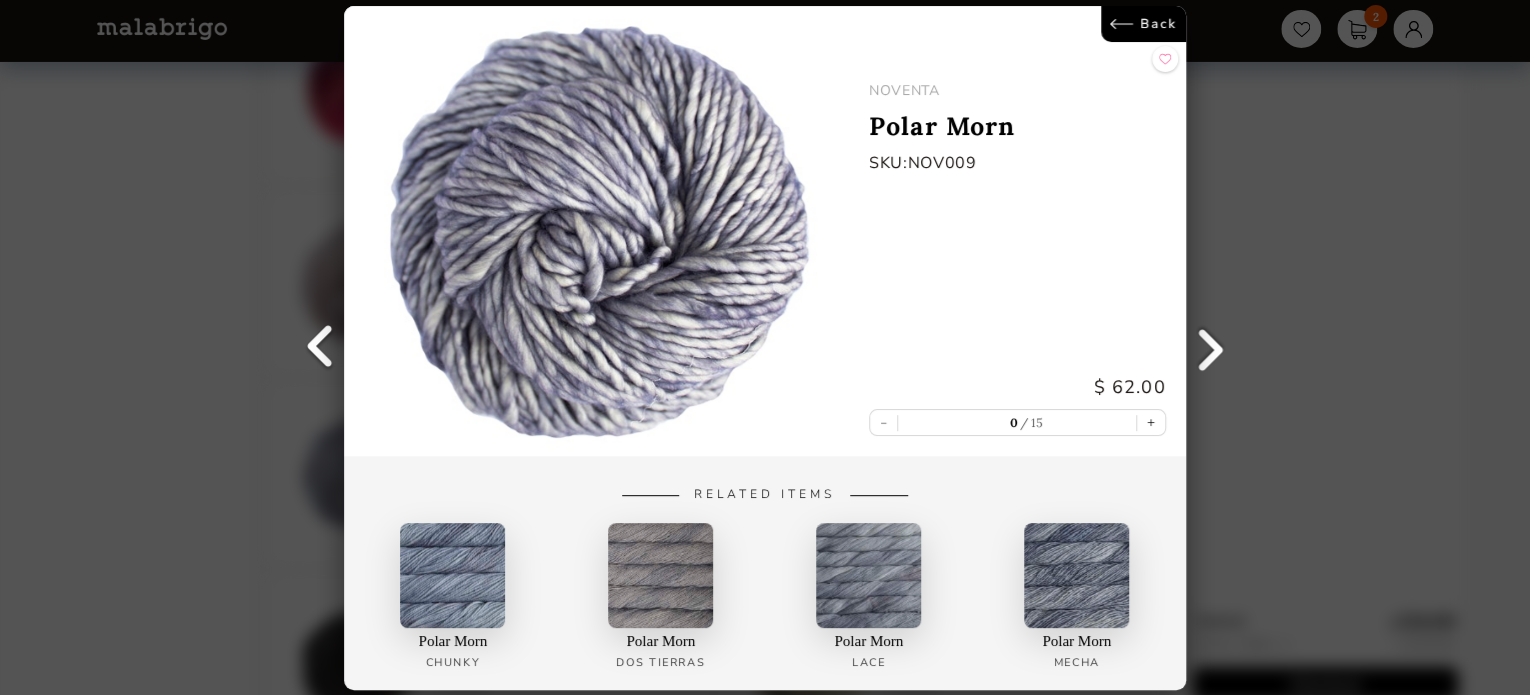 click on "Back" at bounding box center (1143, 24) 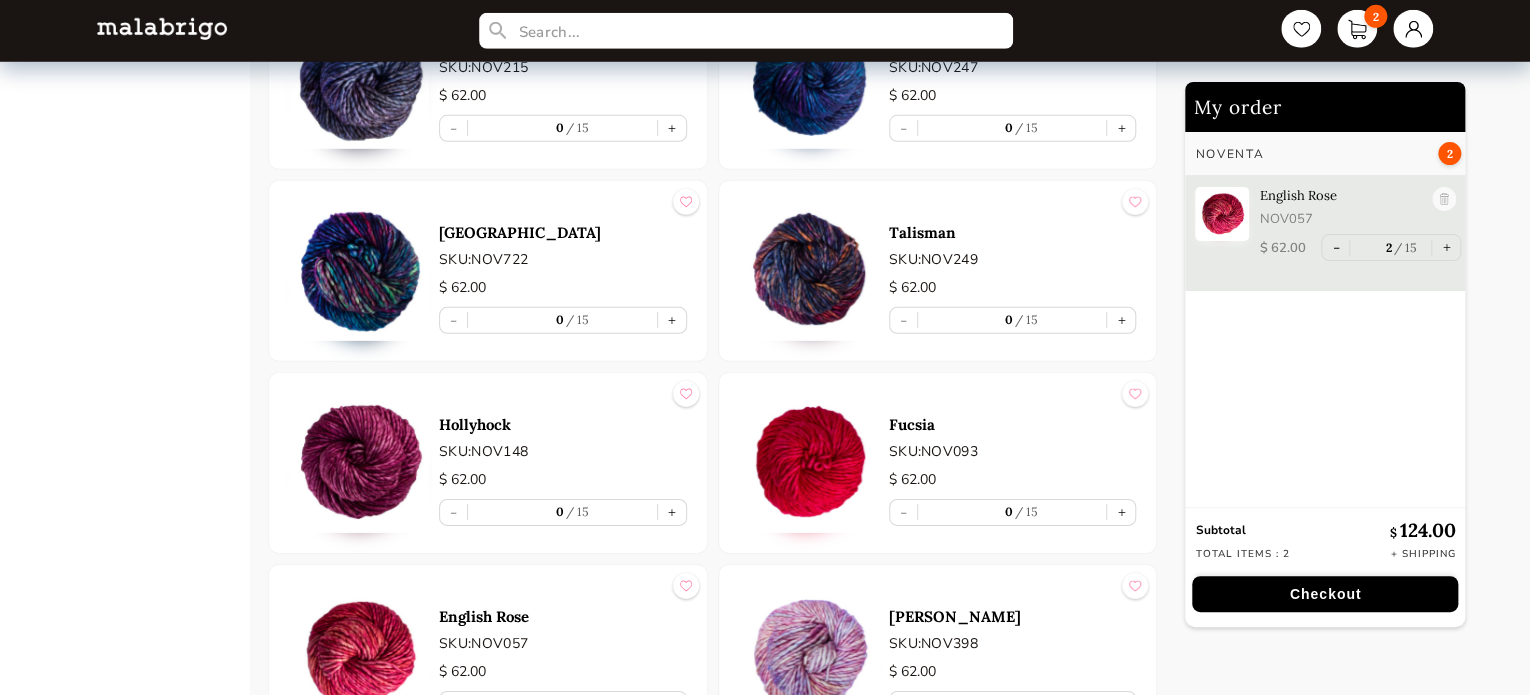 scroll, scrollTop: 2928, scrollLeft: 0, axis: vertical 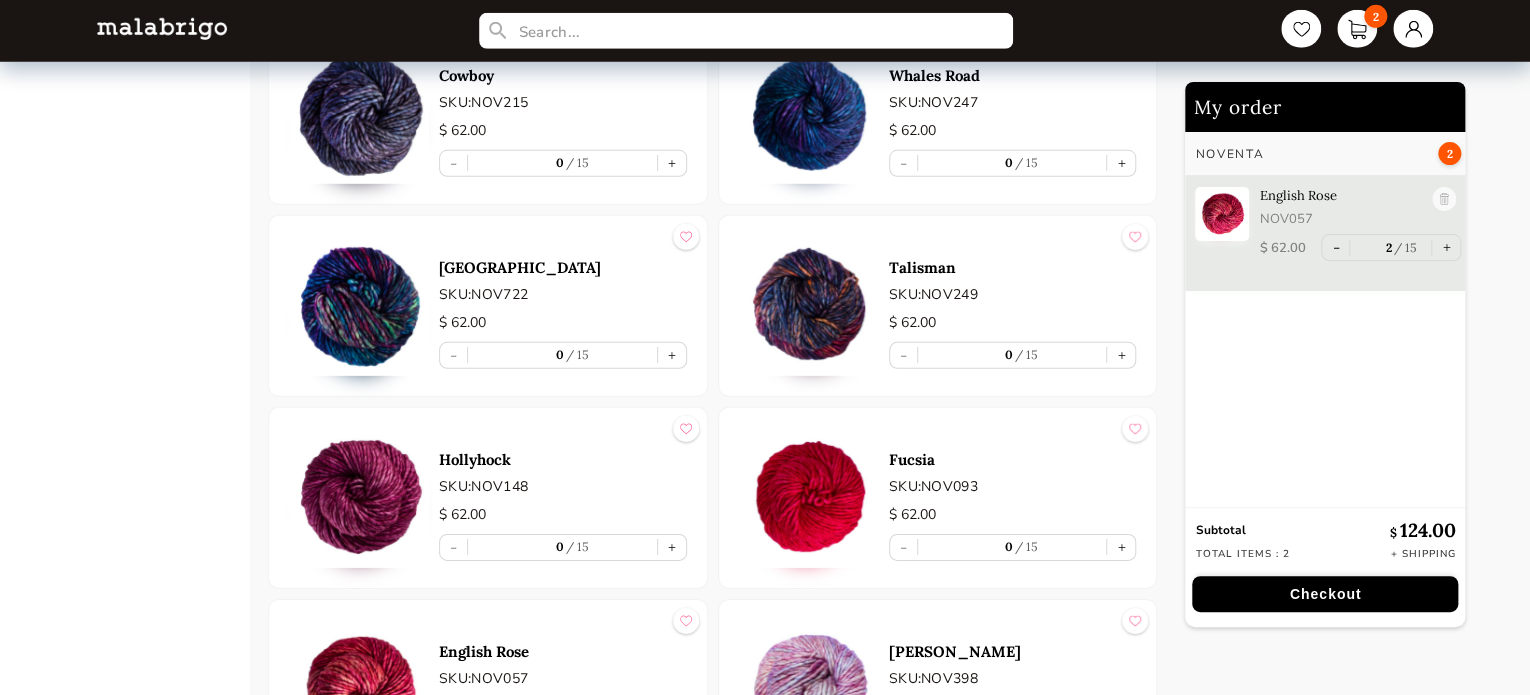 click at bounding box center [359, 306] 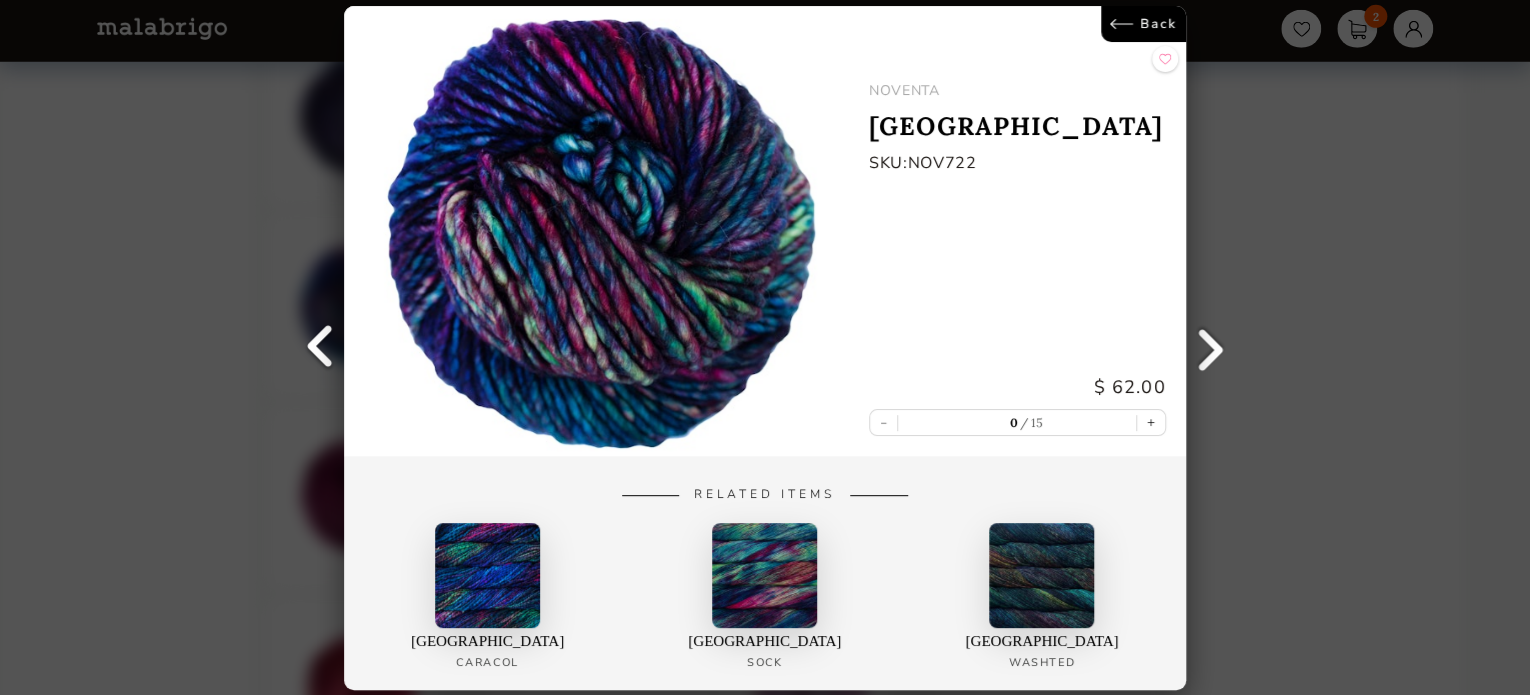 drag, startPoint x: 1148, startPoint y: 20, endPoint x: 1098, endPoint y: 104, distance: 97.7548 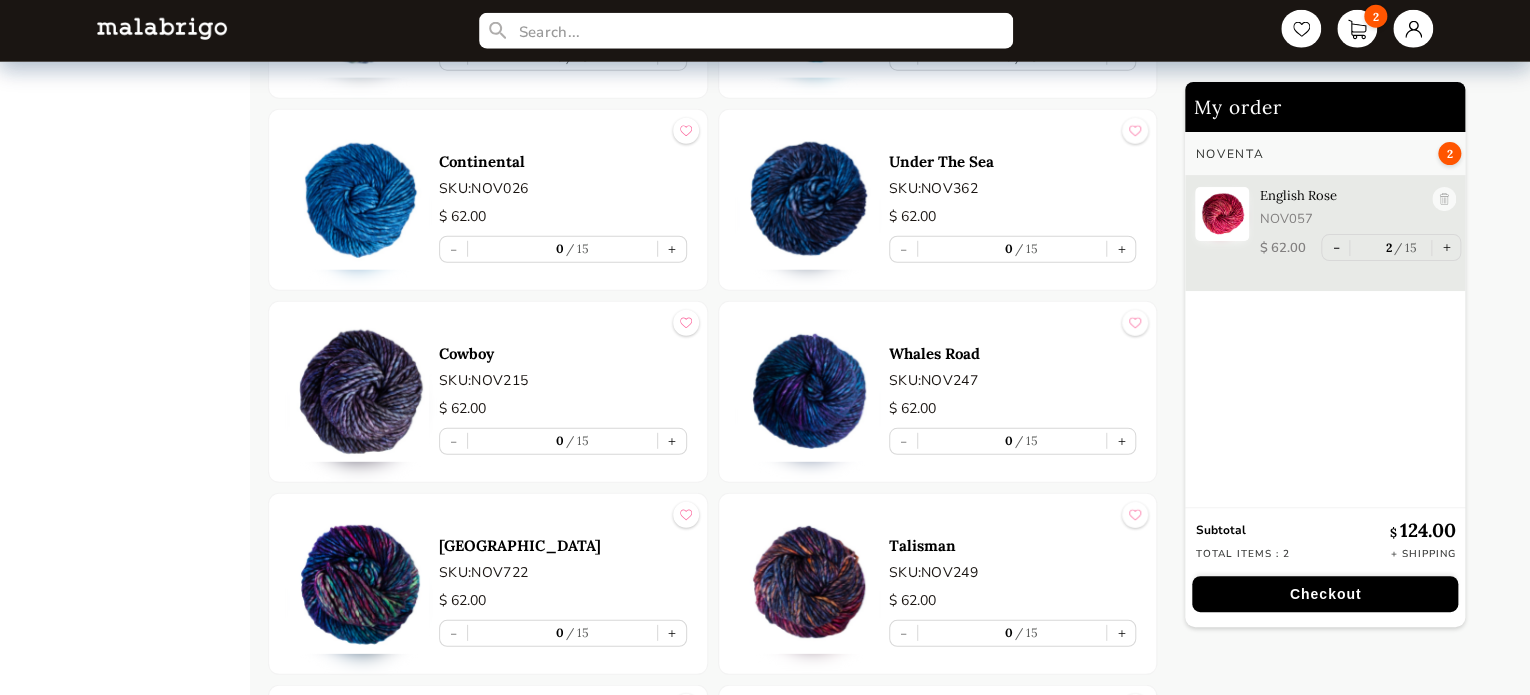 scroll, scrollTop: 2628, scrollLeft: 0, axis: vertical 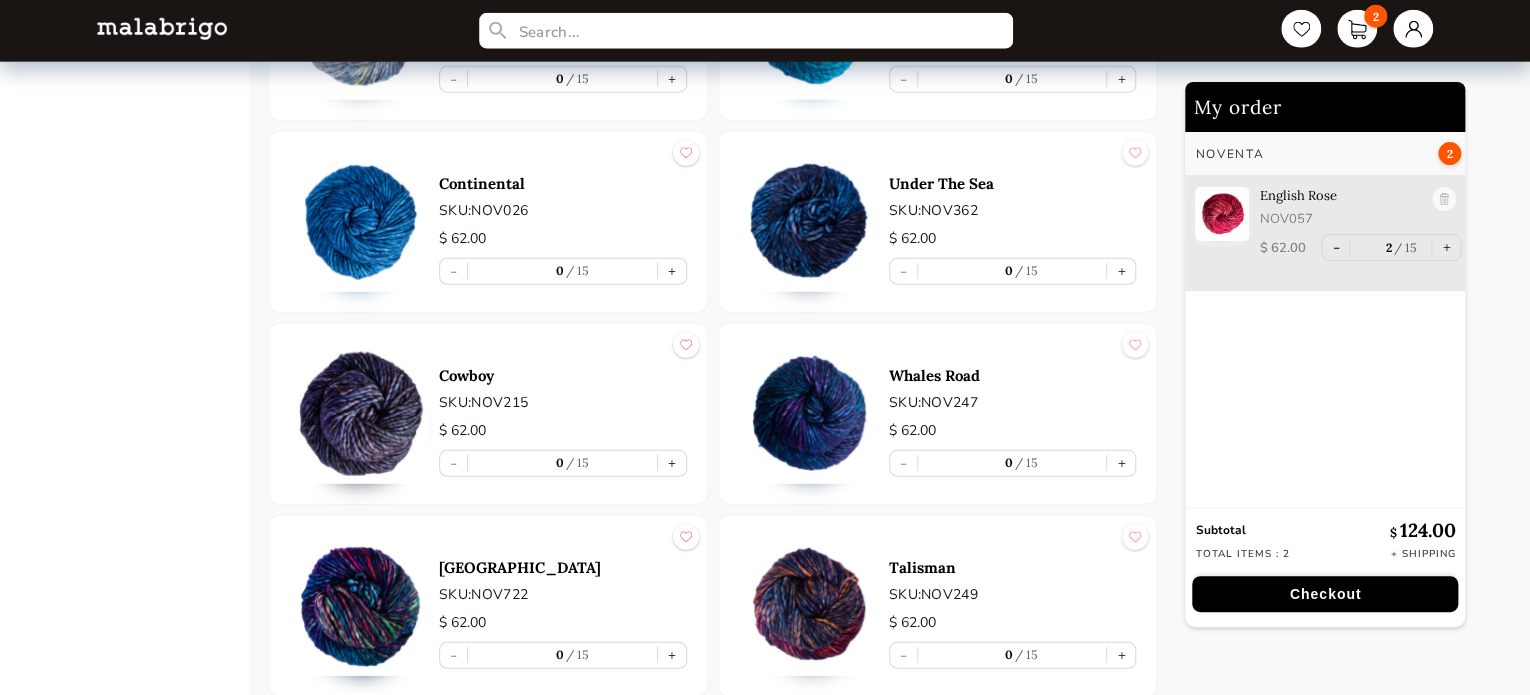 click at bounding box center (359, 414) 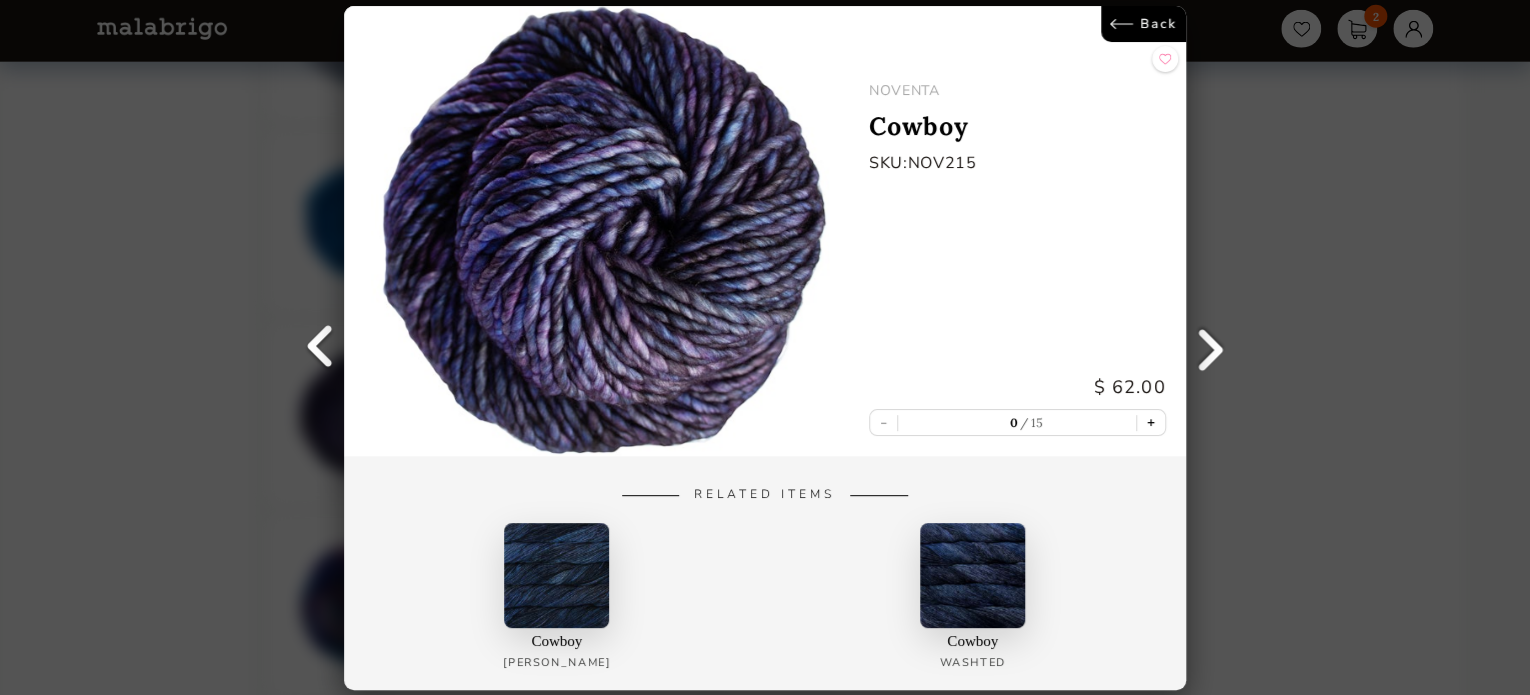 click on "+" at bounding box center [1151, 422] 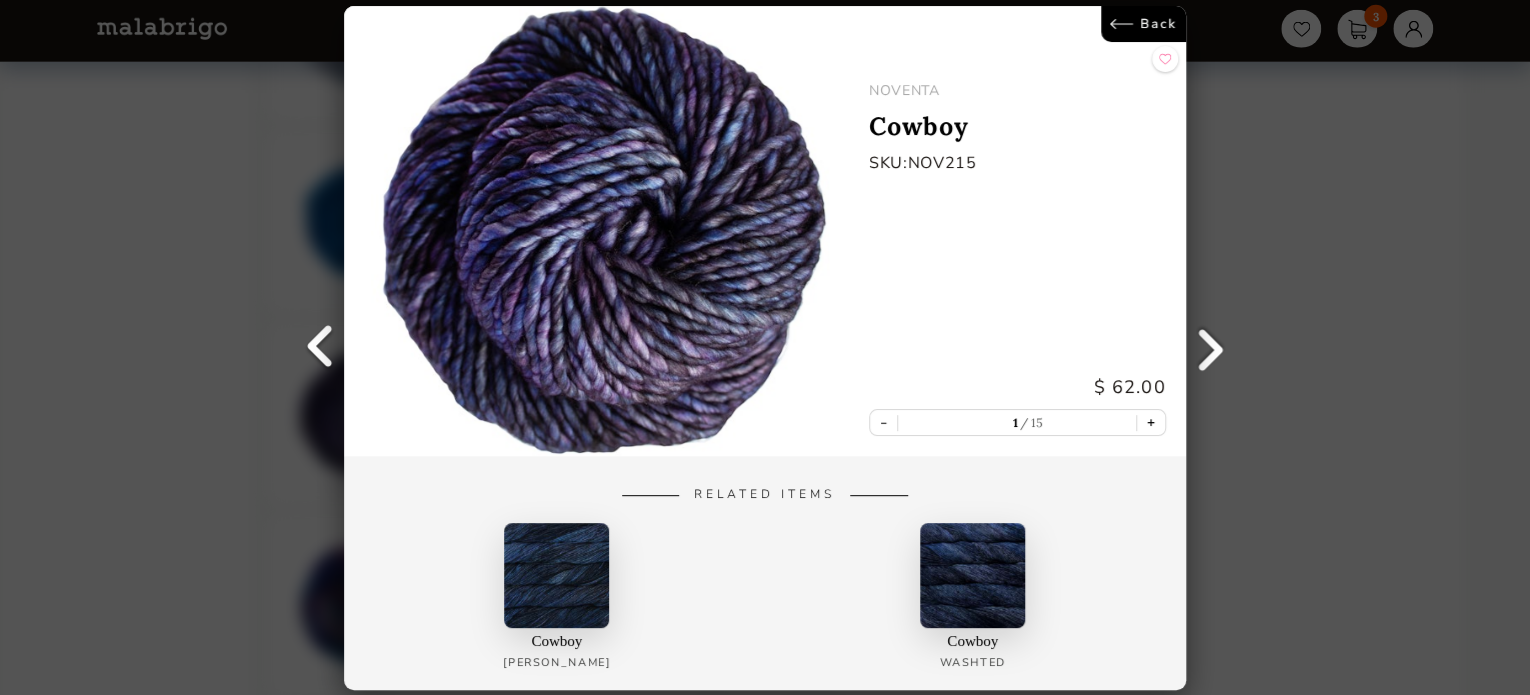 click on "+" at bounding box center [1151, 422] 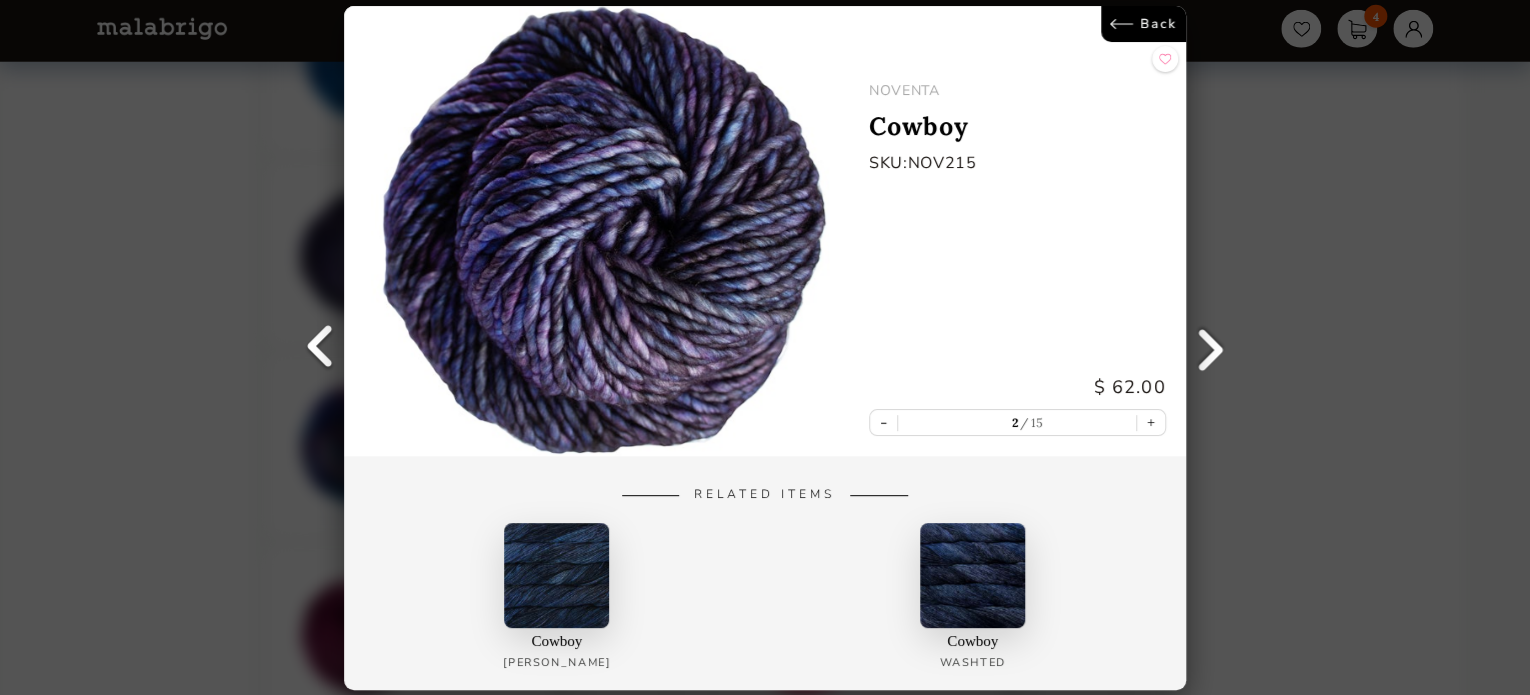 scroll, scrollTop: 3028, scrollLeft: 0, axis: vertical 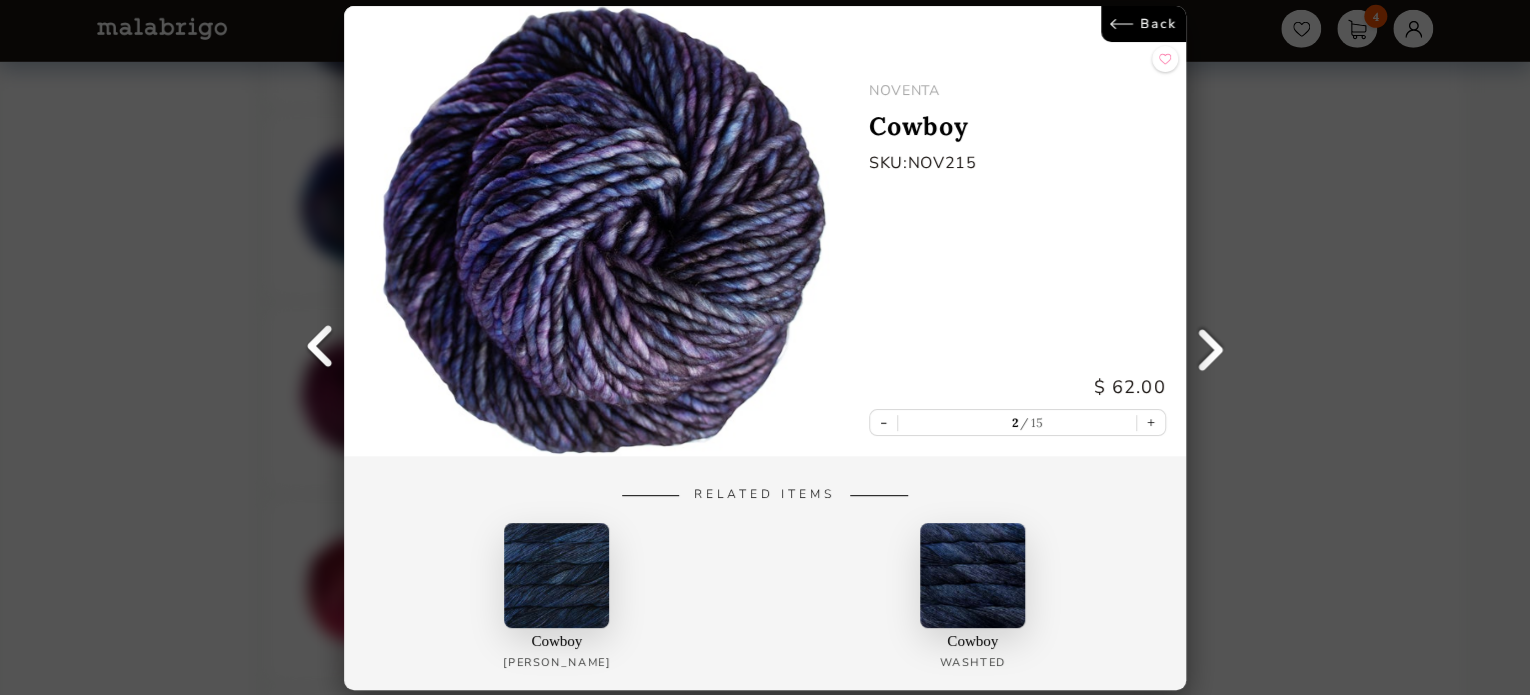 click on "Back" at bounding box center [1143, 24] 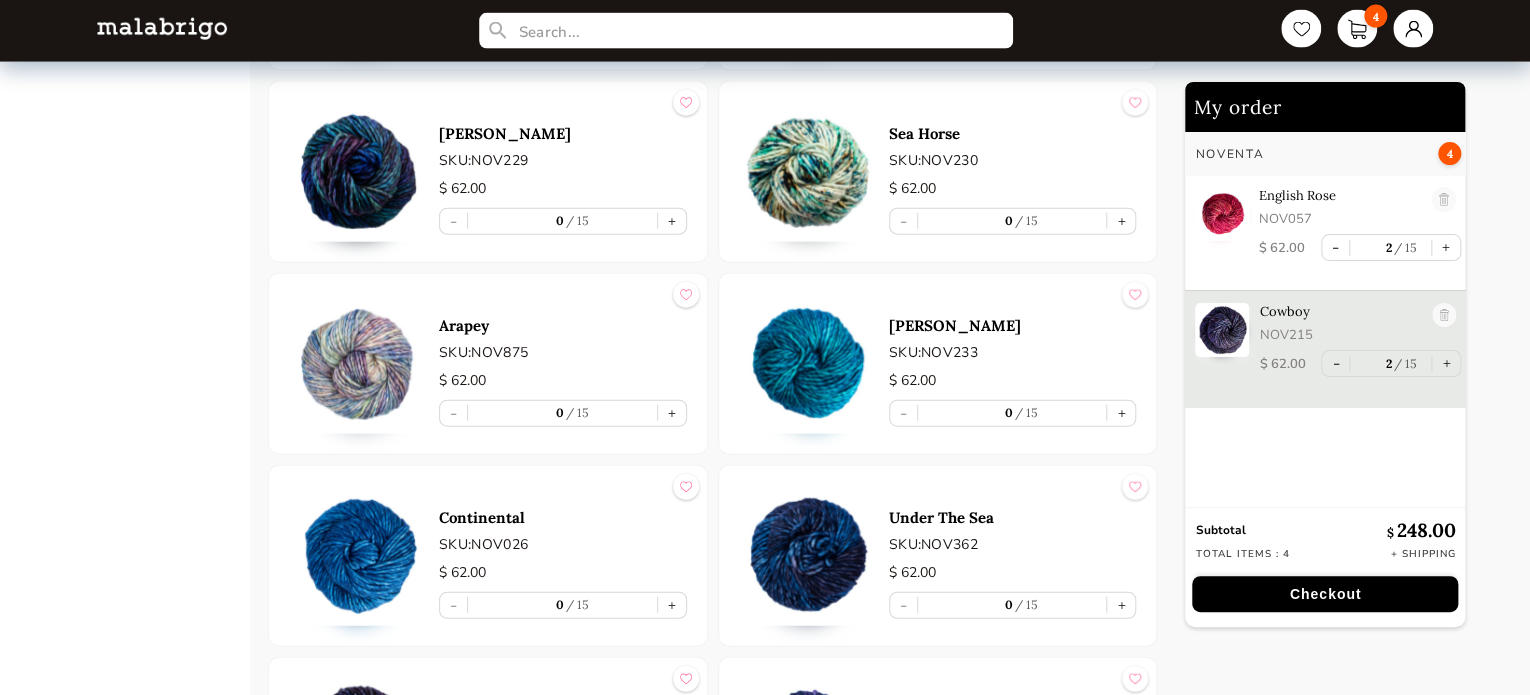 scroll, scrollTop: 2228, scrollLeft: 0, axis: vertical 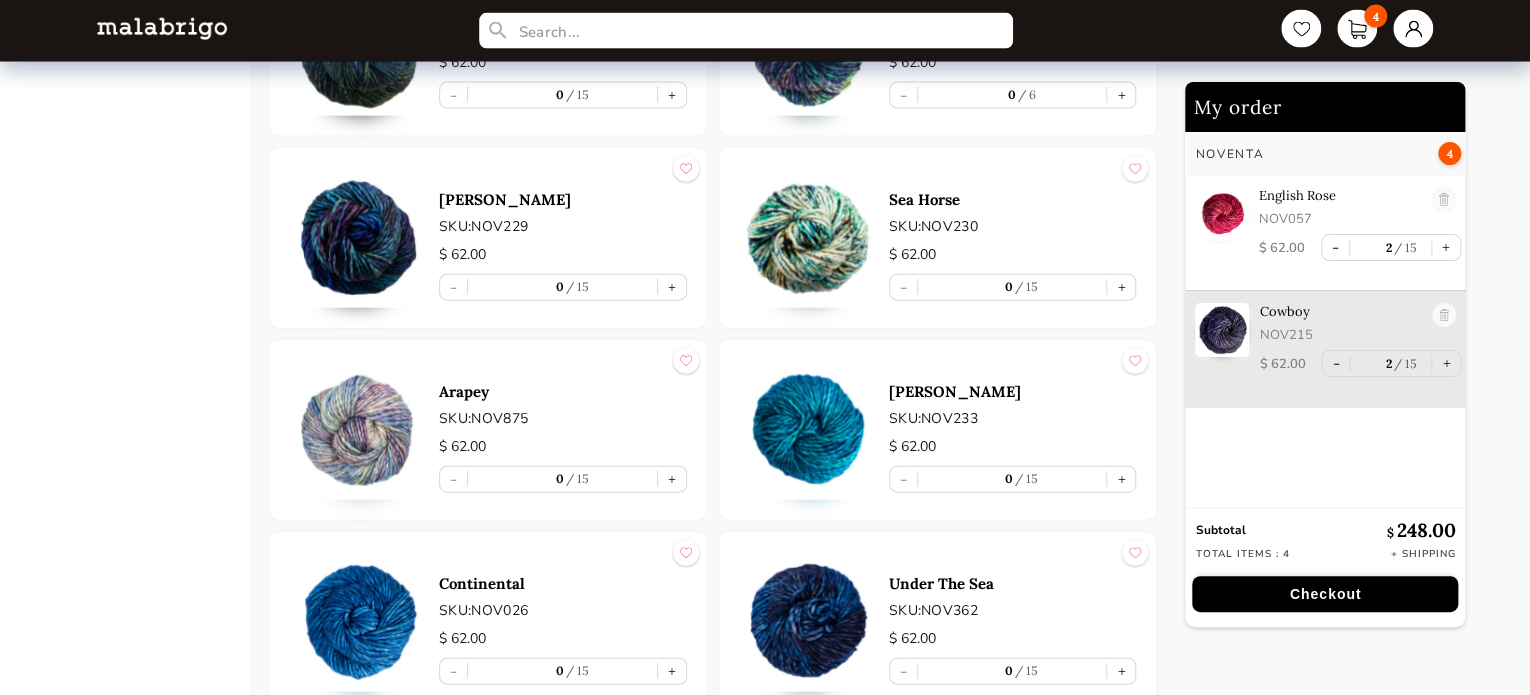 click at bounding box center (359, 430) 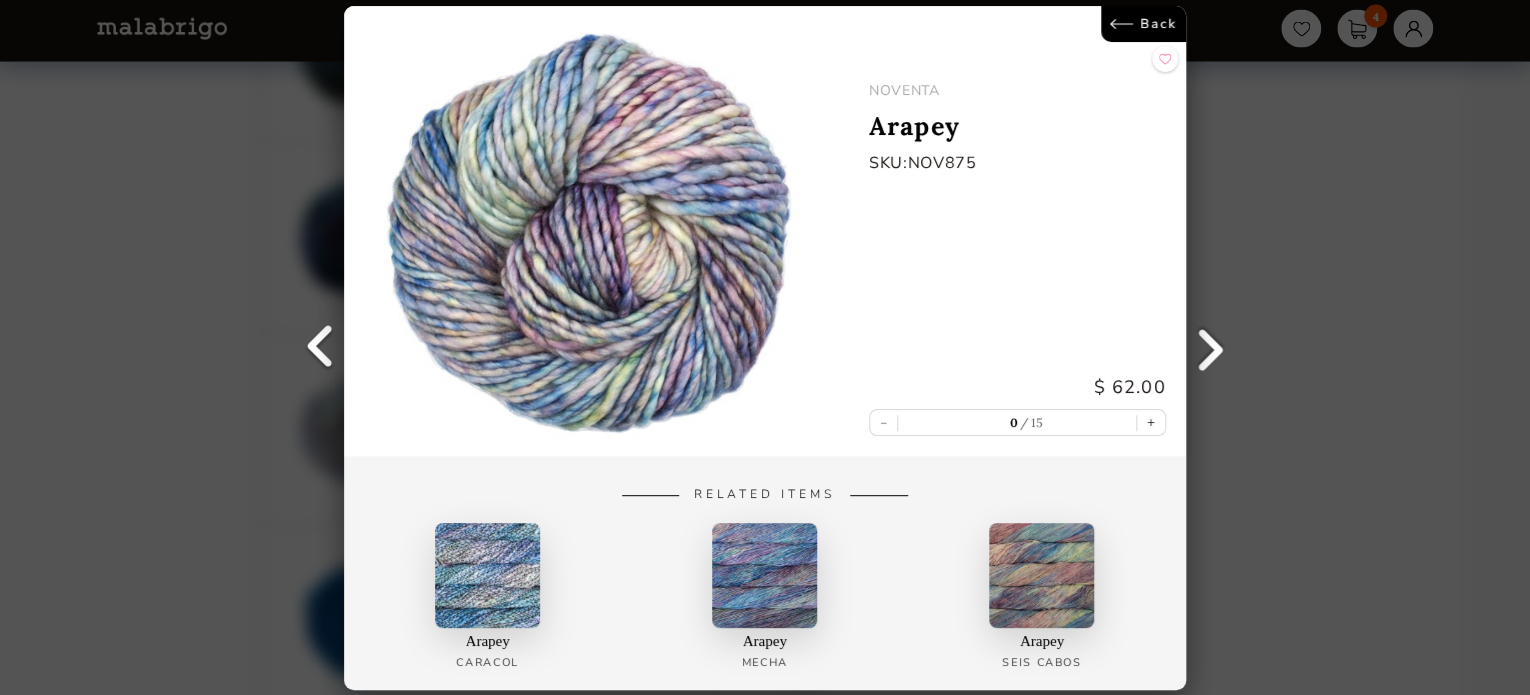 click on "Back" at bounding box center (1143, 24) 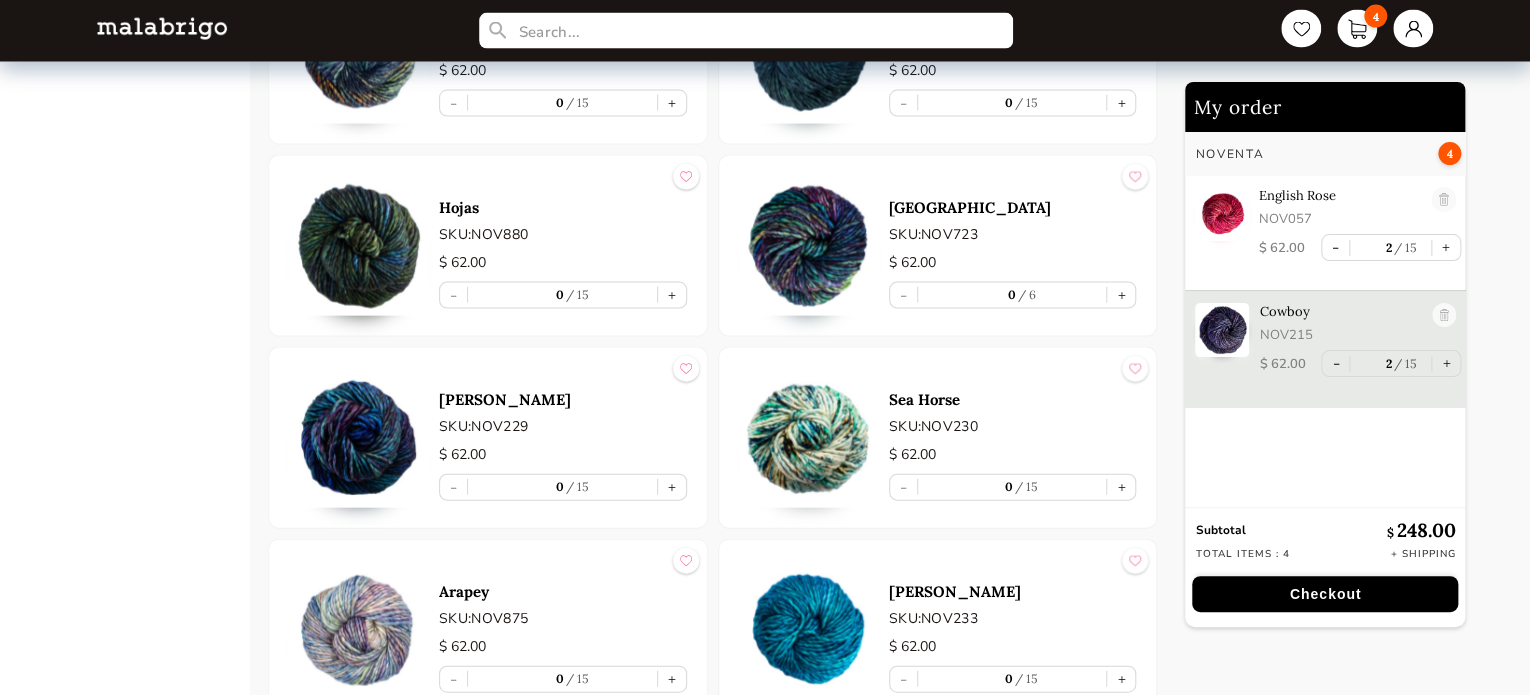 scroll, scrollTop: 1928, scrollLeft: 0, axis: vertical 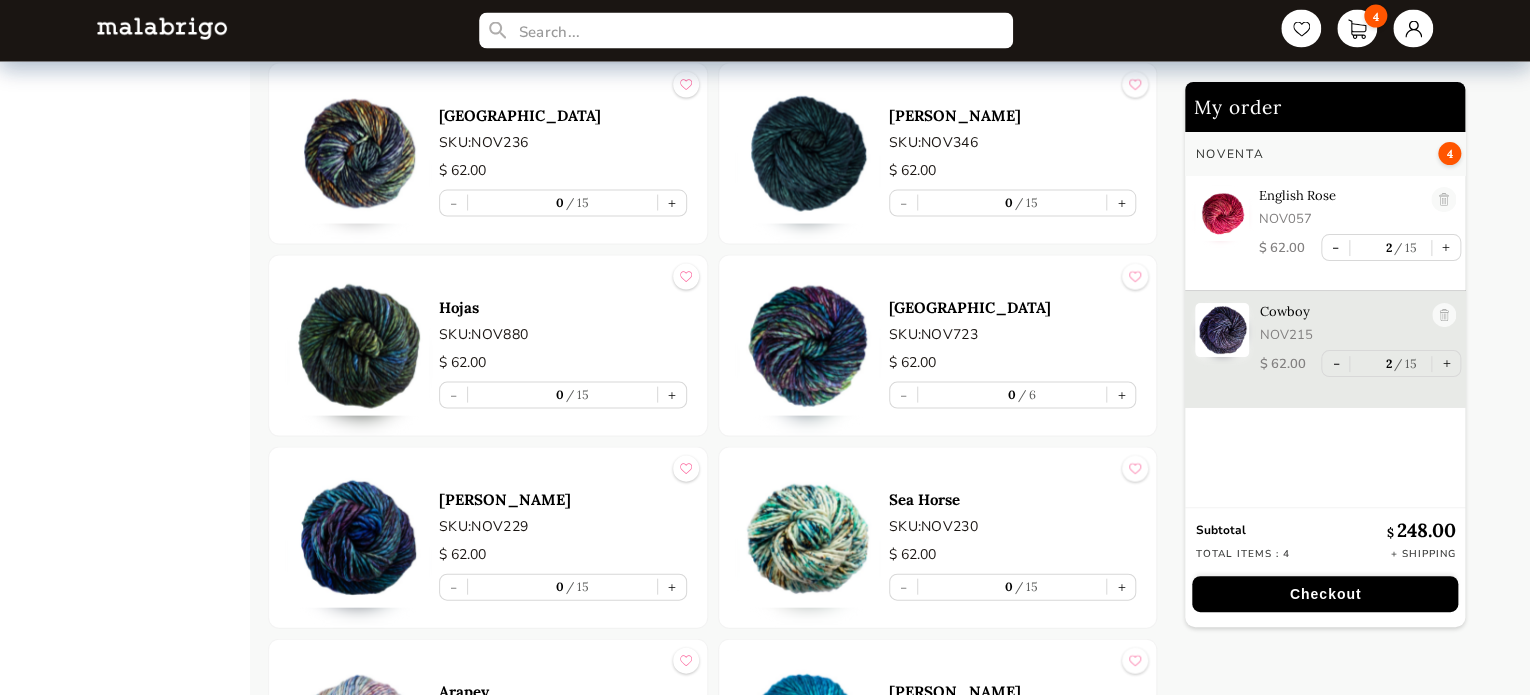click at bounding box center [809, 154] 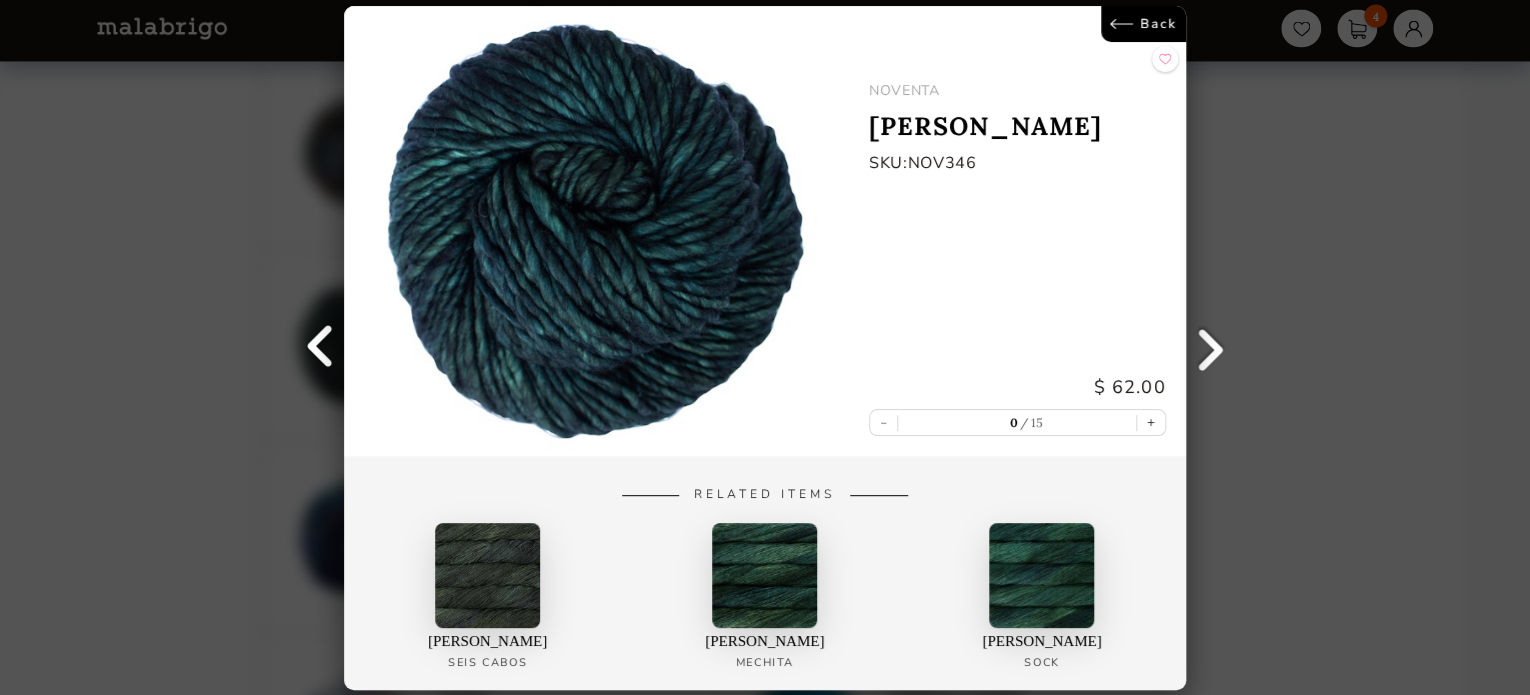 click on "Back" at bounding box center (1143, 24) 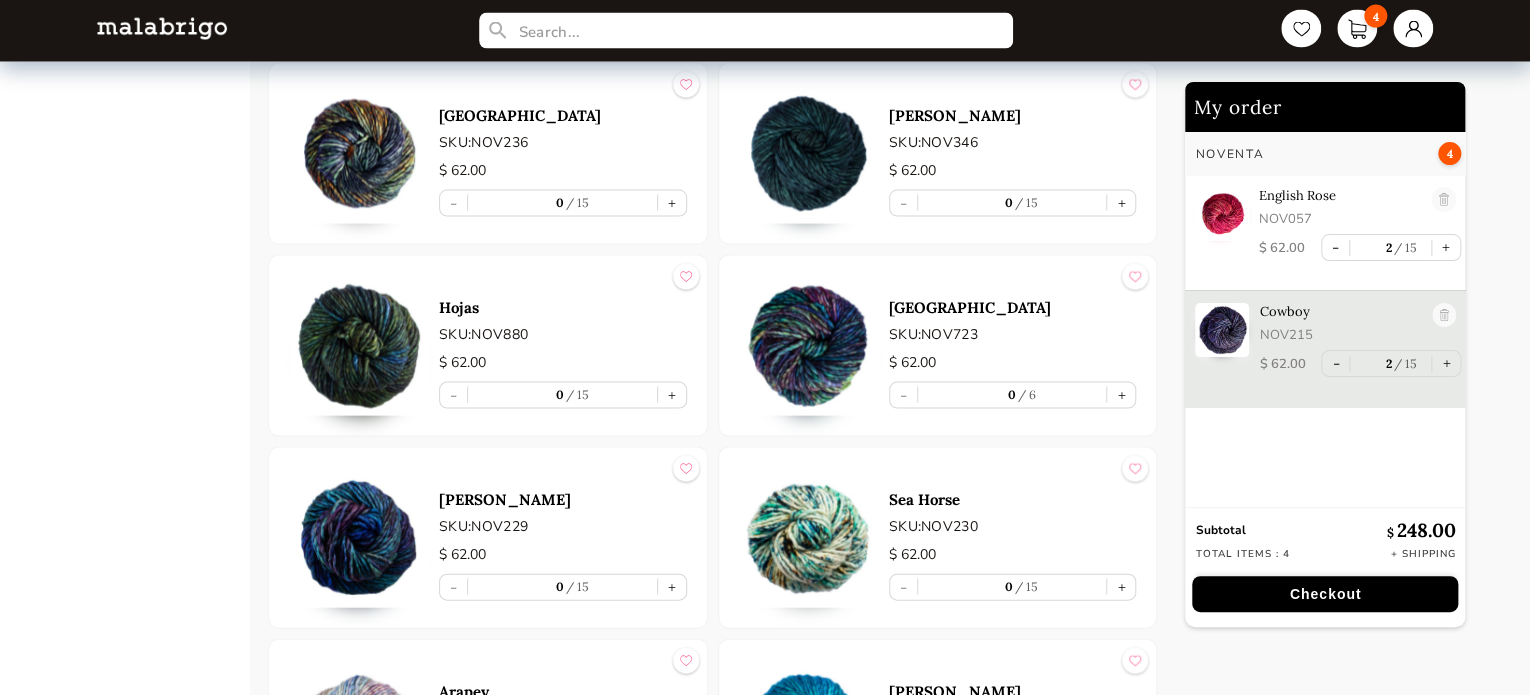 click at bounding box center [359, 346] 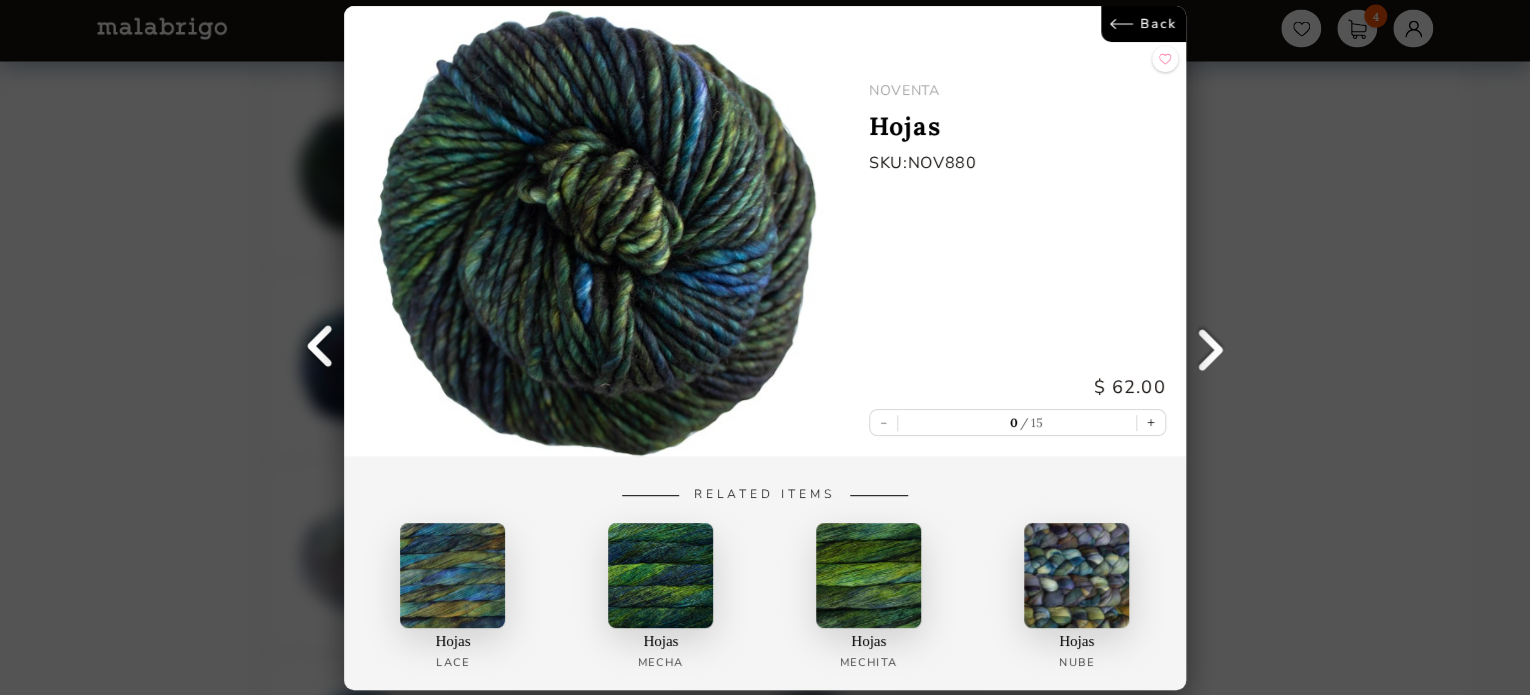 scroll, scrollTop: 2128, scrollLeft: 0, axis: vertical 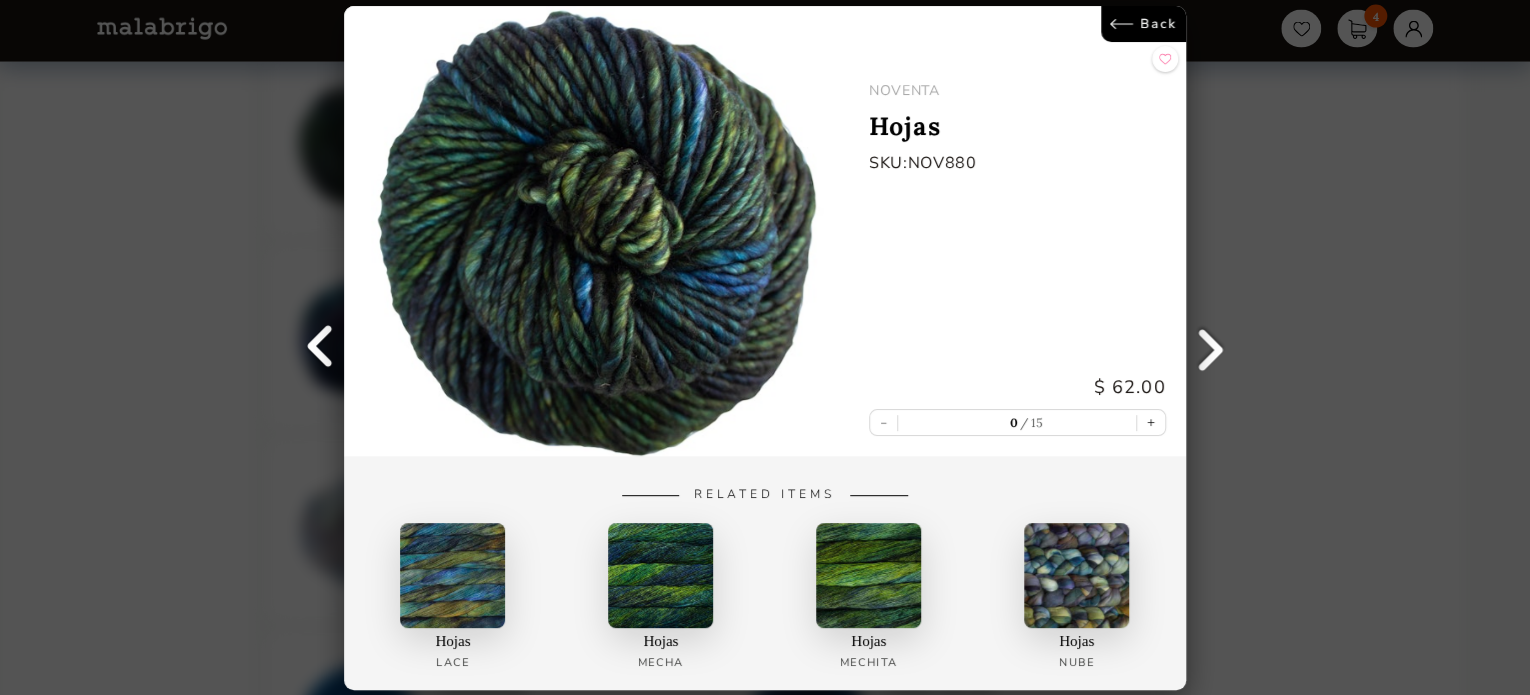 click on "Back" at bounding box center (1143, 24) 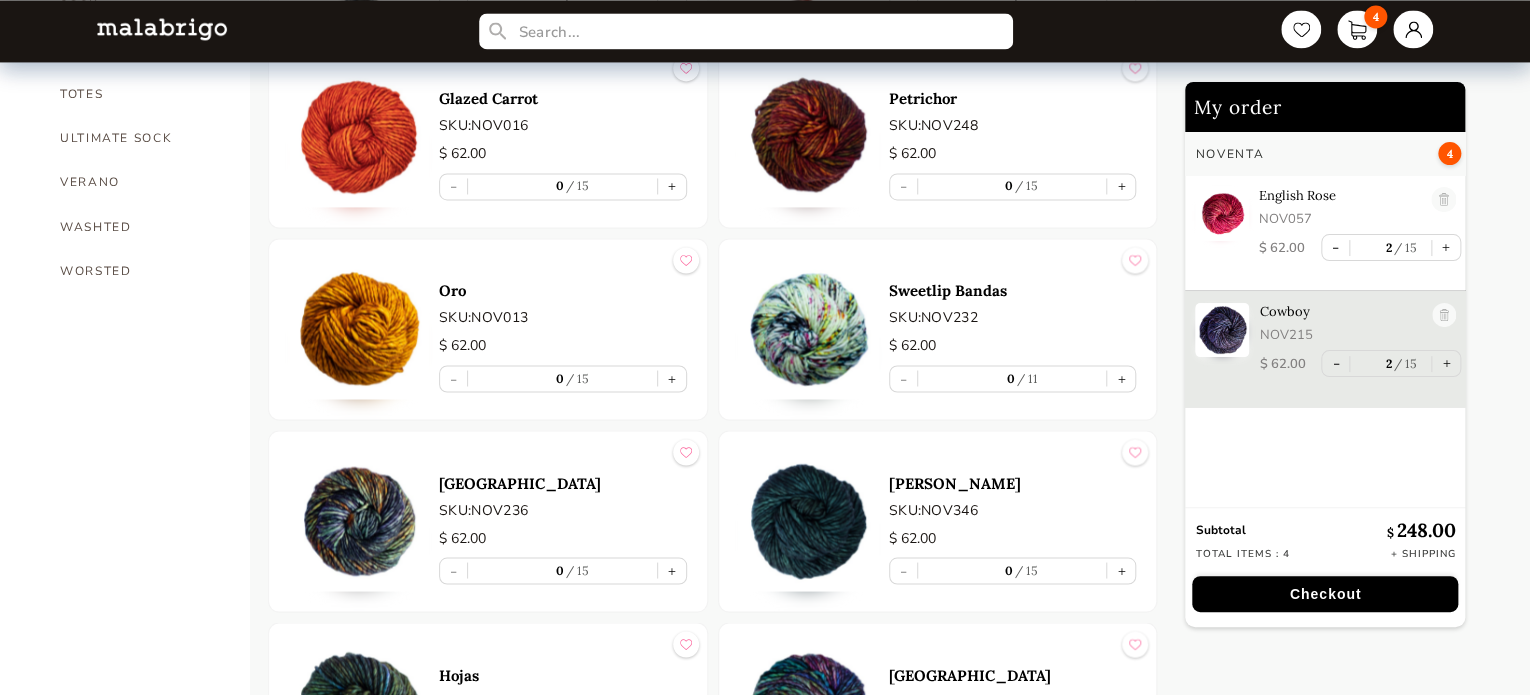 scroll, scrollTop: 1528, scrollLeft: 0, axis: vertical 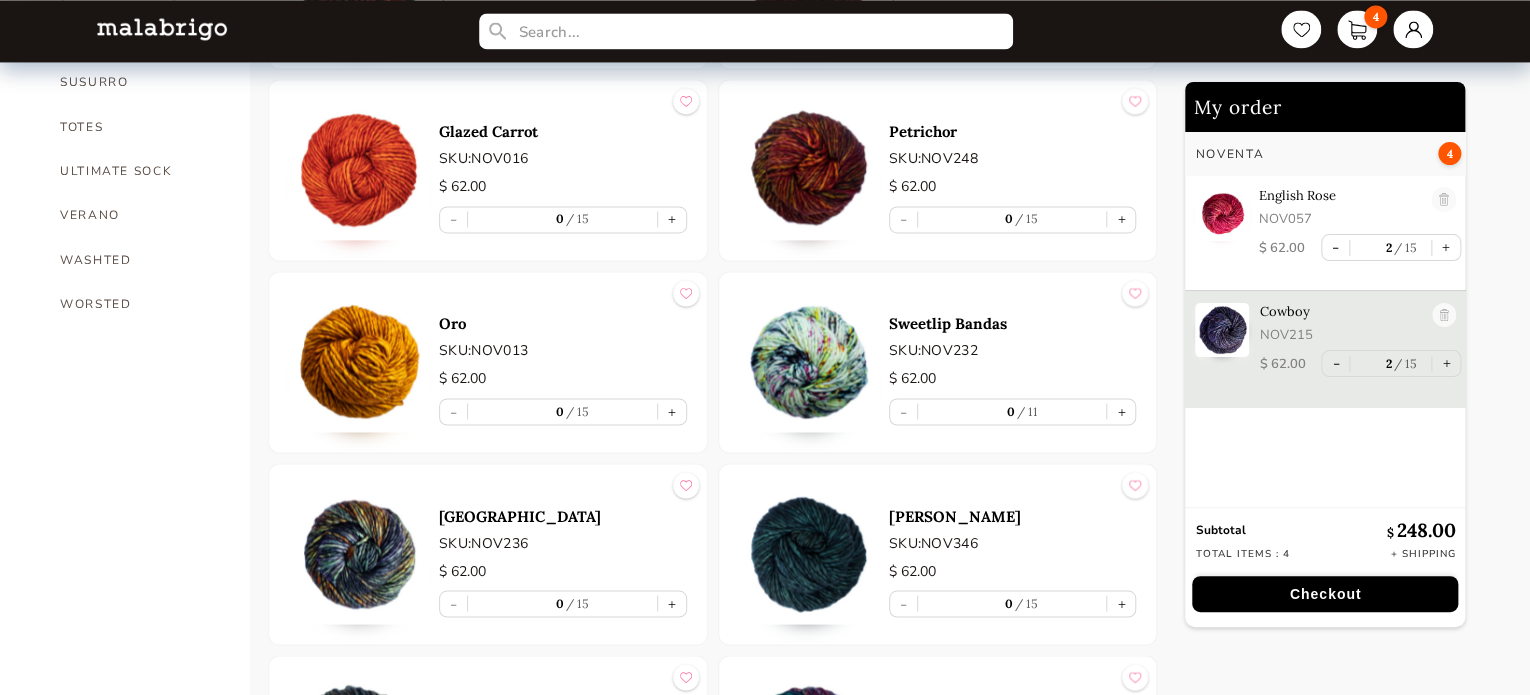 click at bounding box center (809, 362) 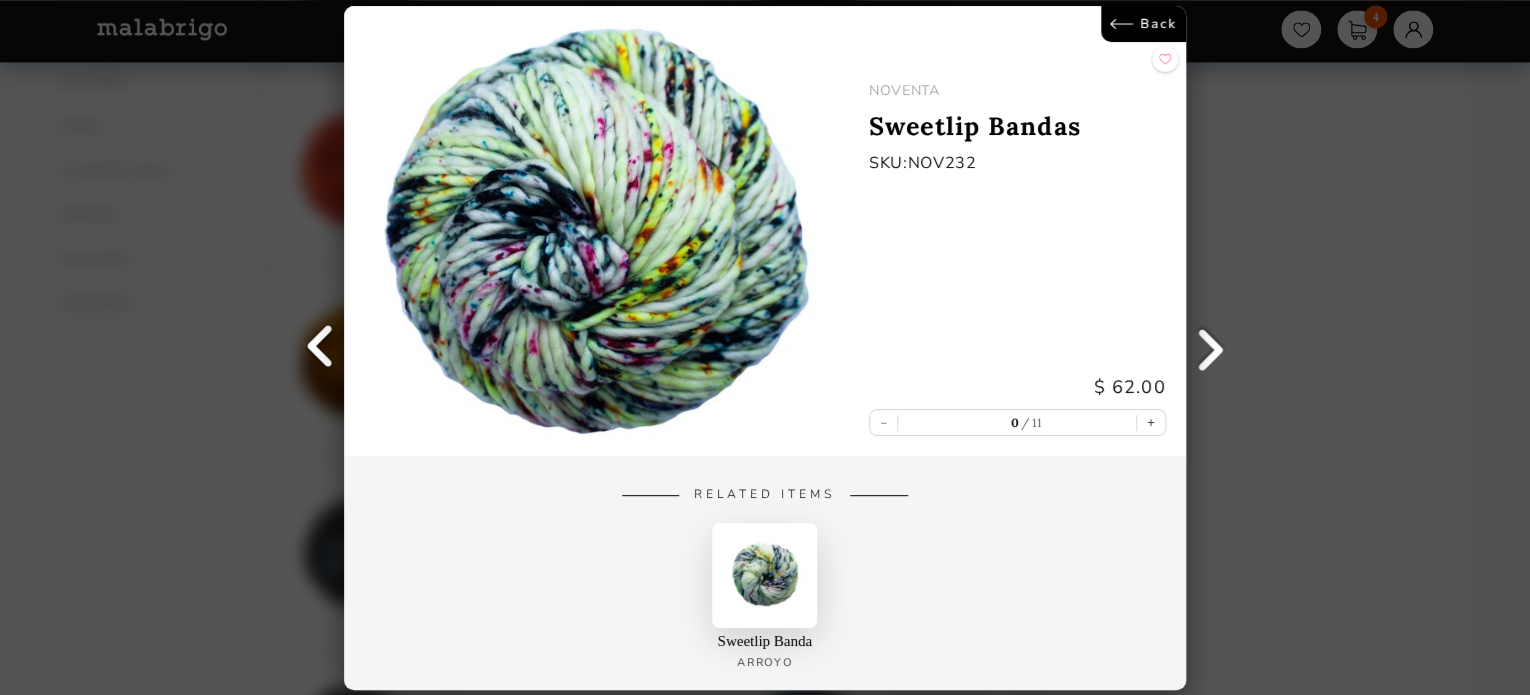 click on "Back" at bounding box center [1143, 24] 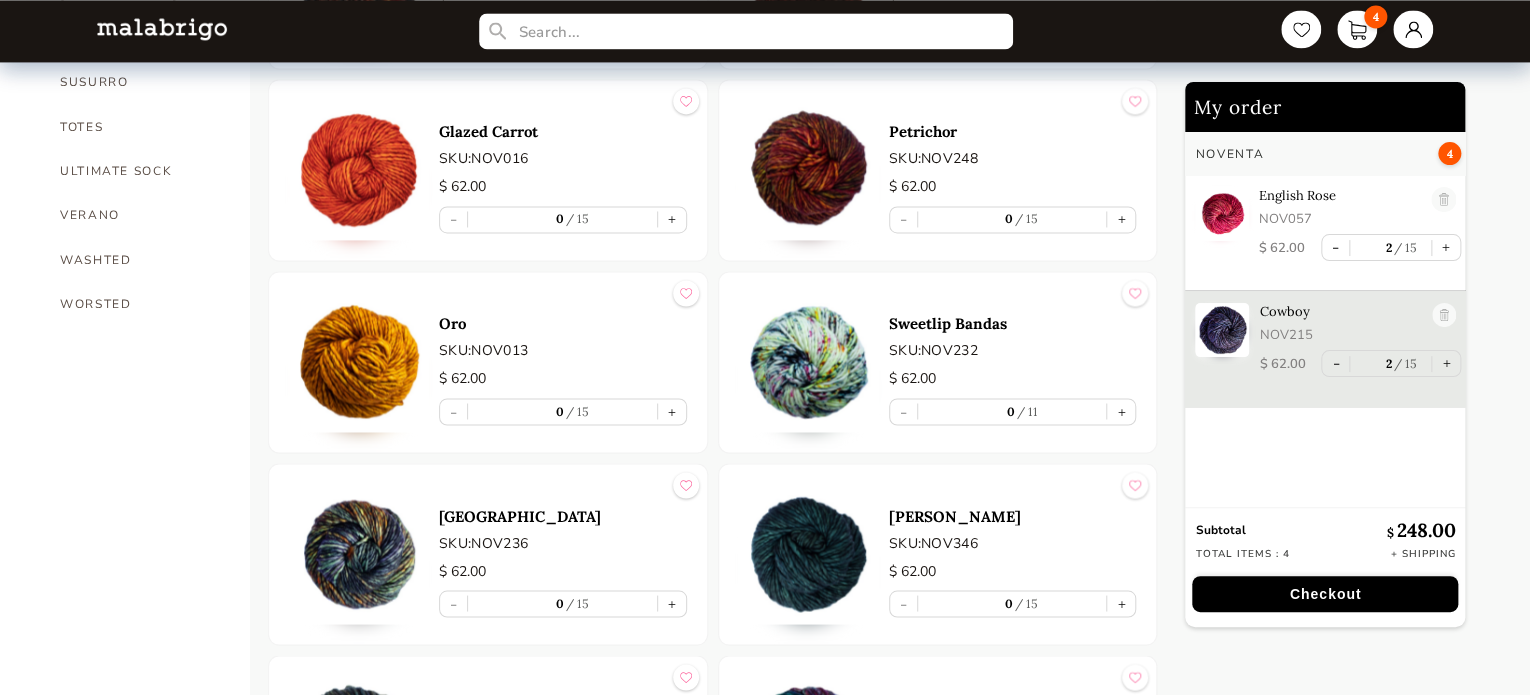 click at bounding box center (809, 362) 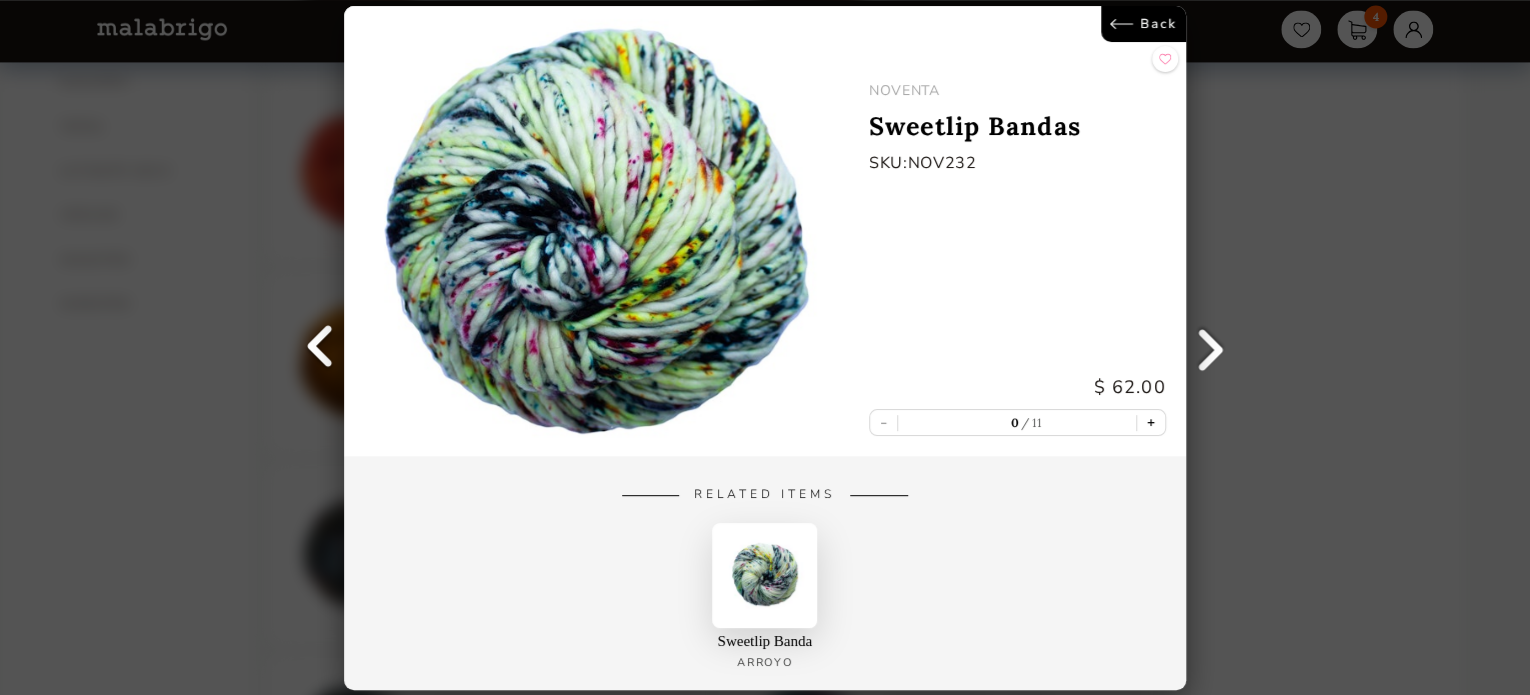 click on "+" at bounding box center (1151, 422) 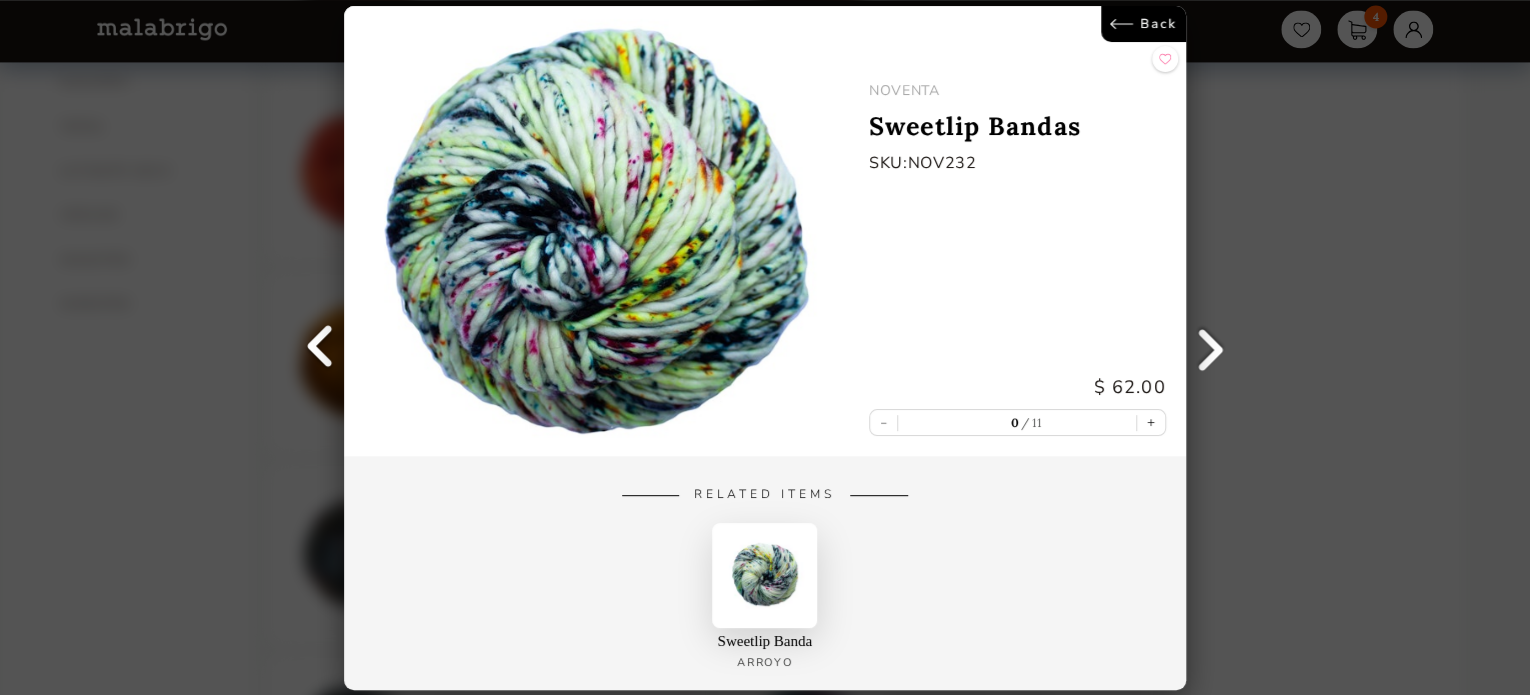 type on "1" 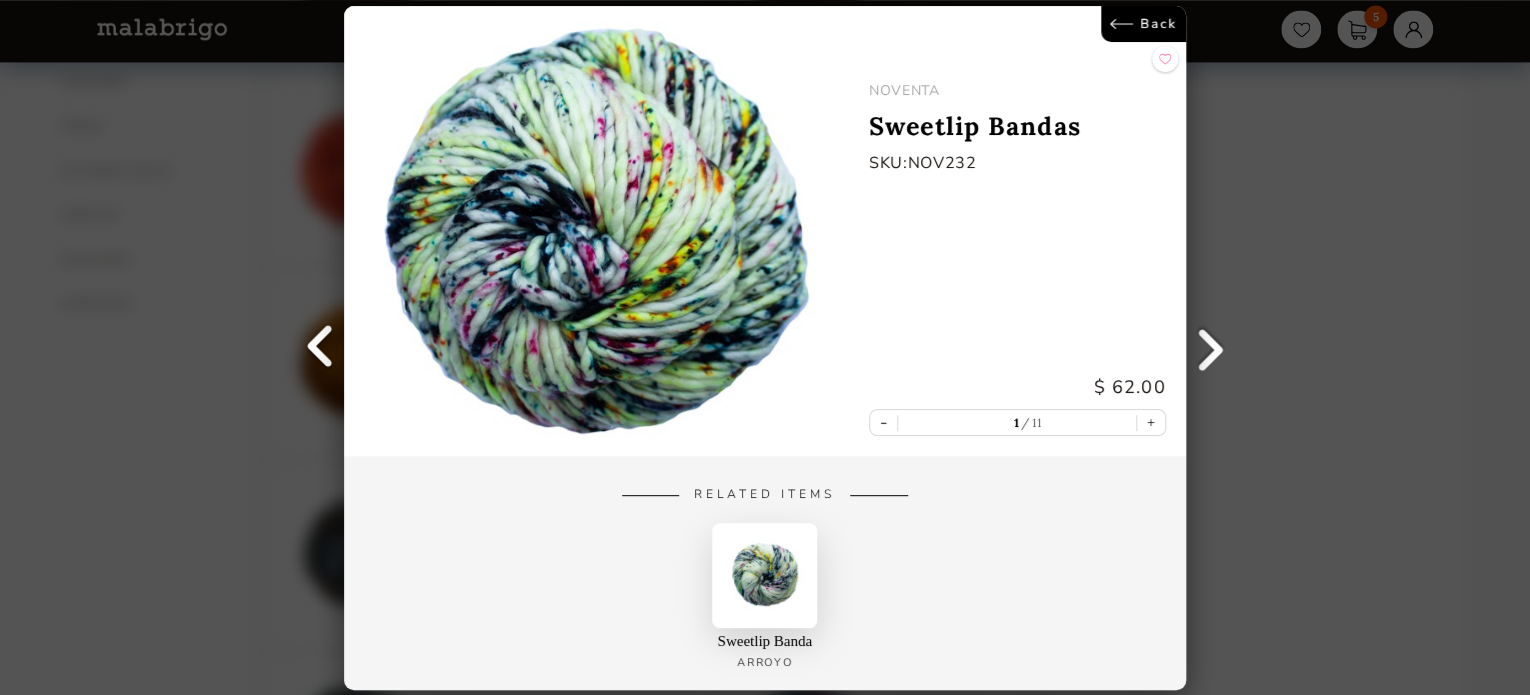 click on "Back" at bounding box center [1143, 24] 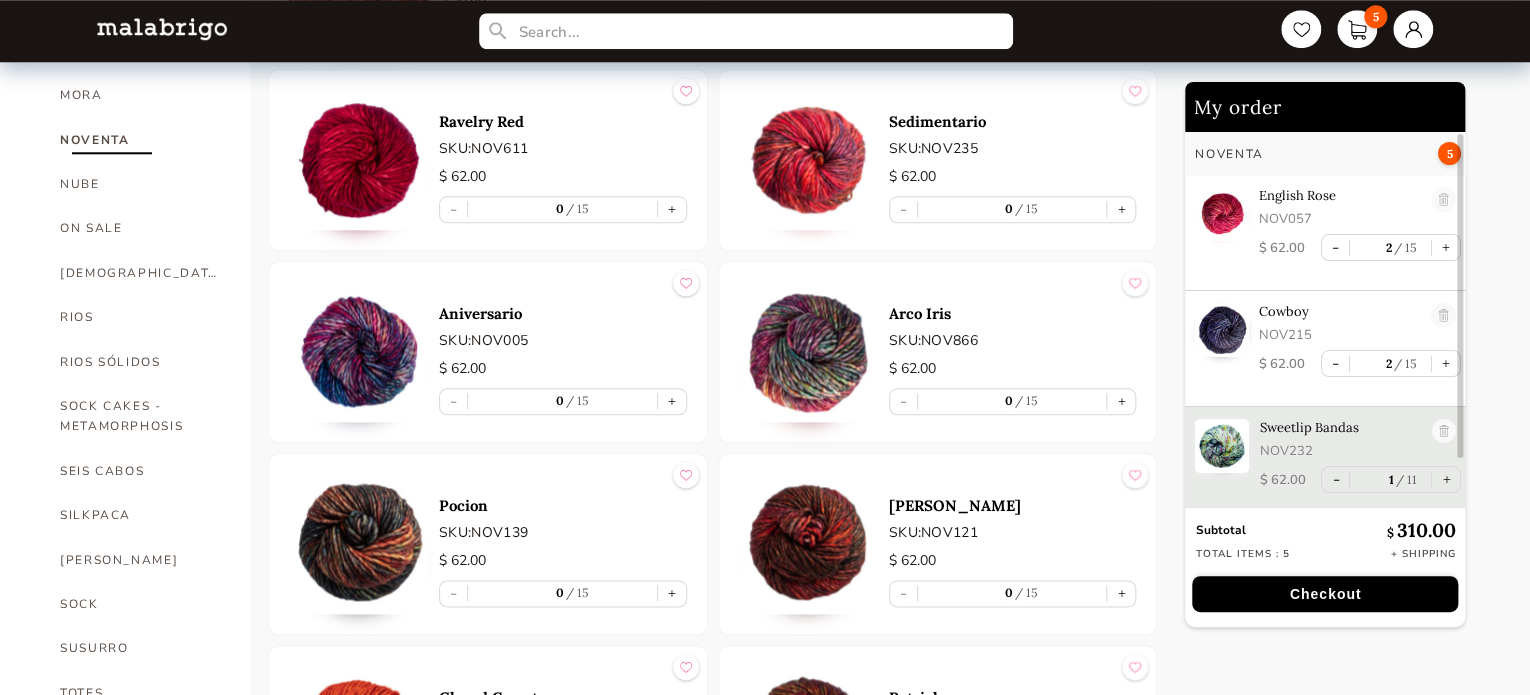 scroll, scrollTop: 928, scrollLeft: 0, axis: vertical 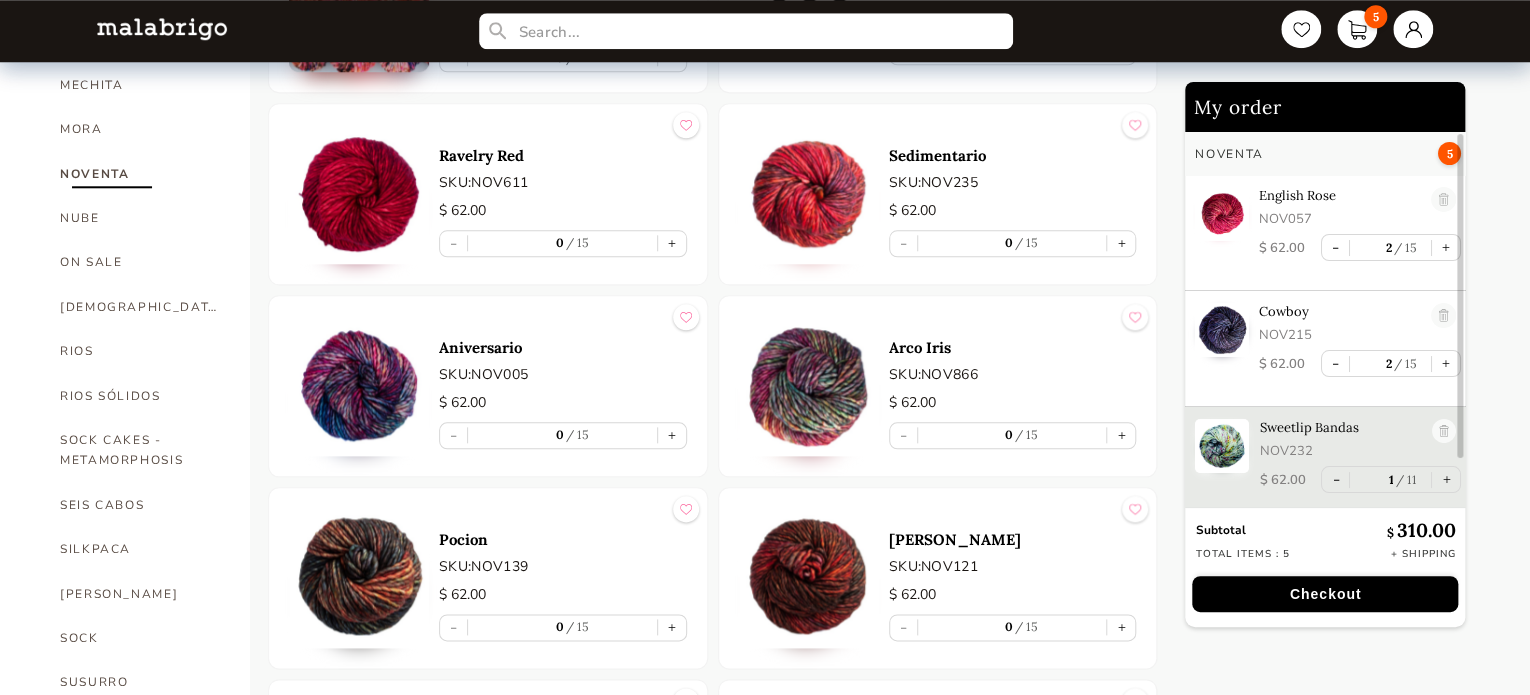 click at bounding box center [809, 386] 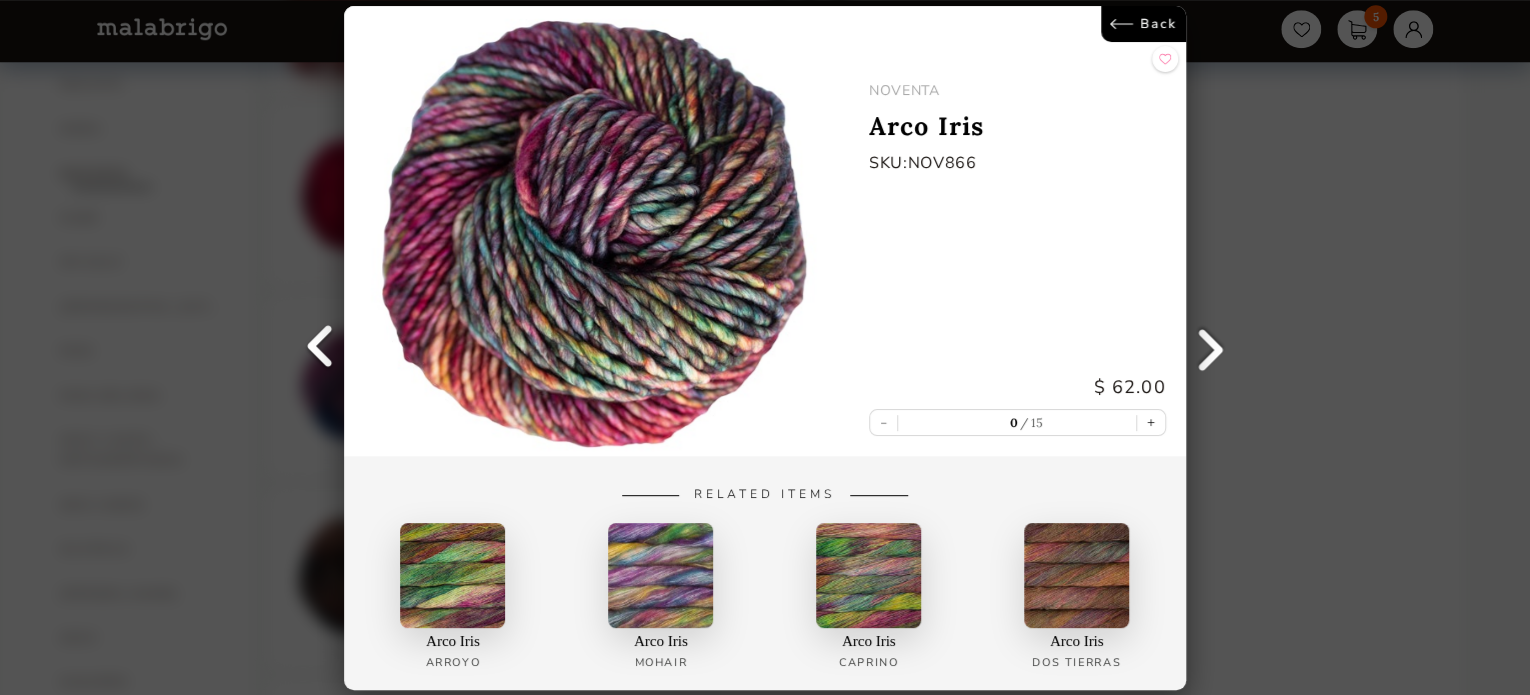 drag, startPoint x: 1128, startPoint y: 31, endPoint x: 1082, endPoint y: 89, distance: 74.02702 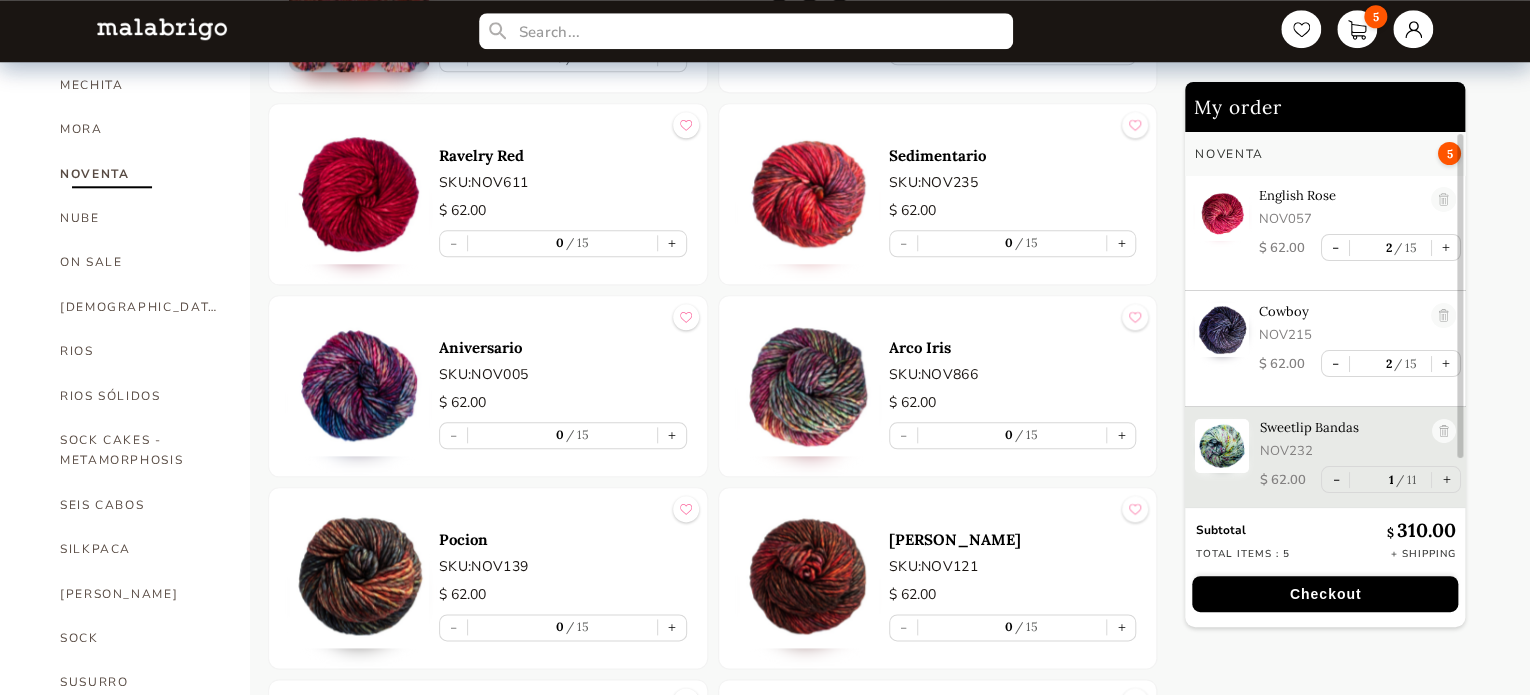 click at bounding box center [809, 194] 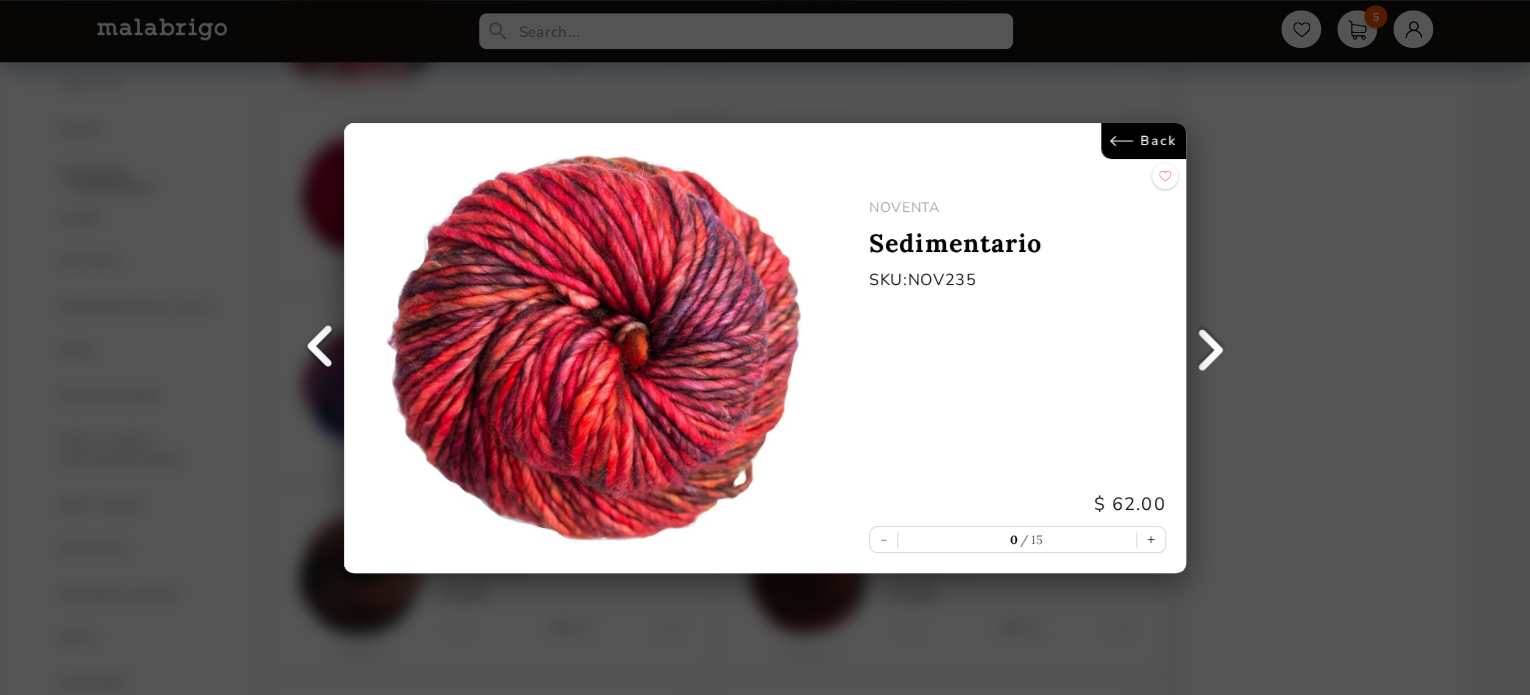 click on "Back" at bounding box center [1143, 141] 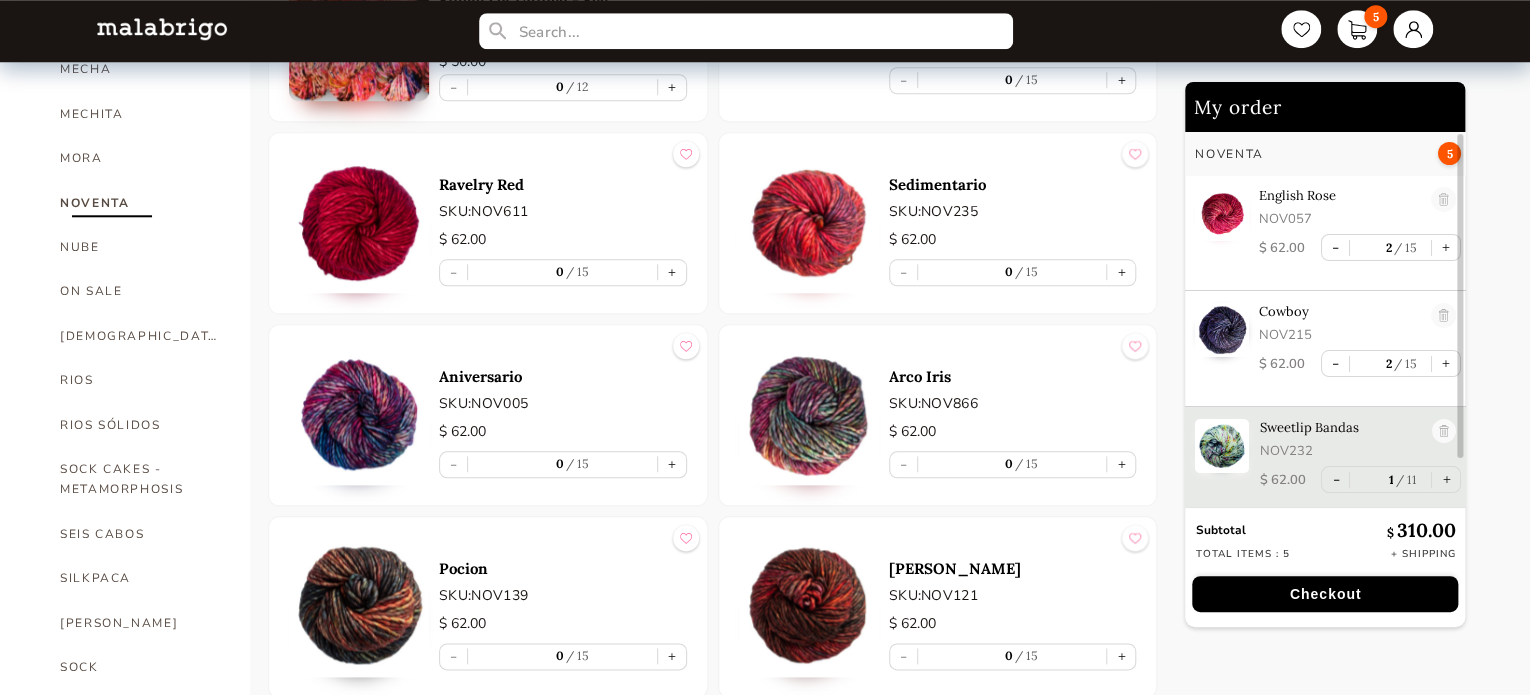 scroll, scrollTop: 928, scrollLeft: 0, axis: vertical 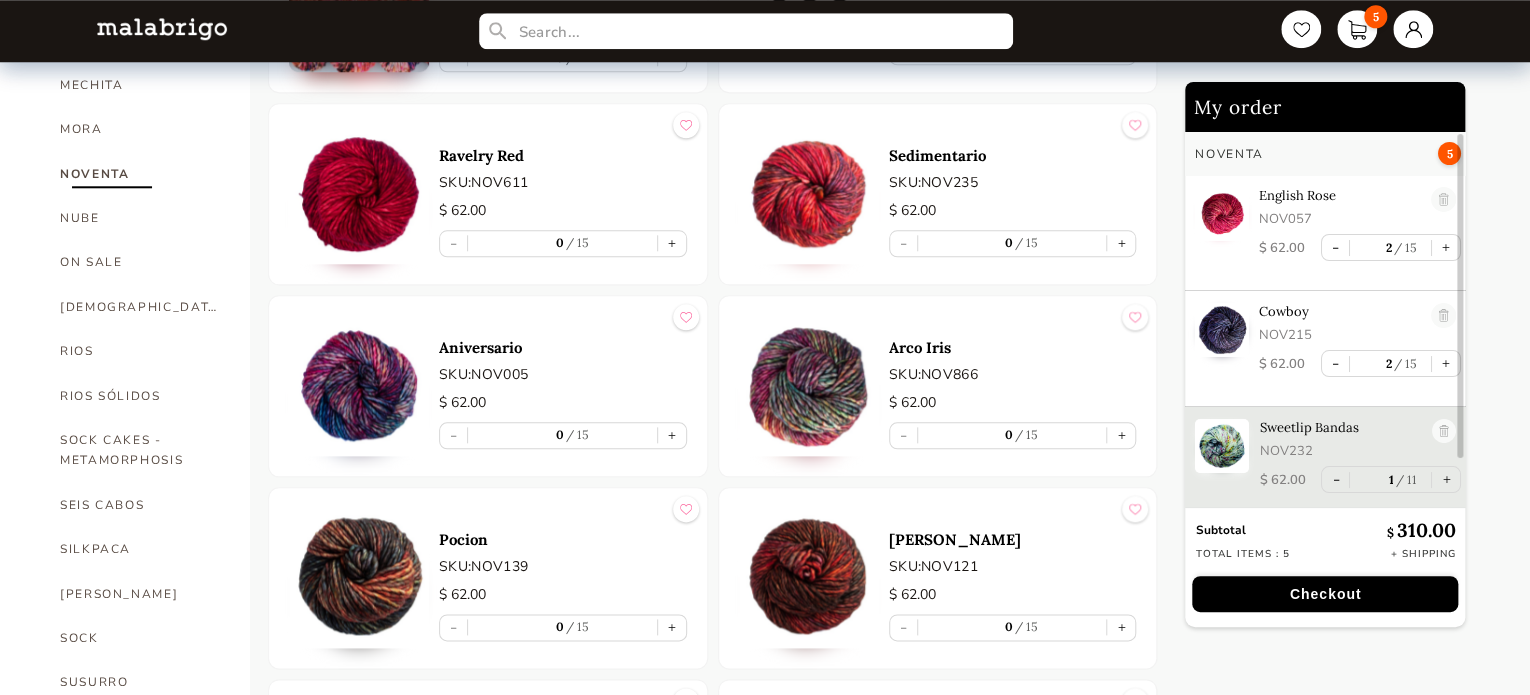 click at bounding box center [359, 386] 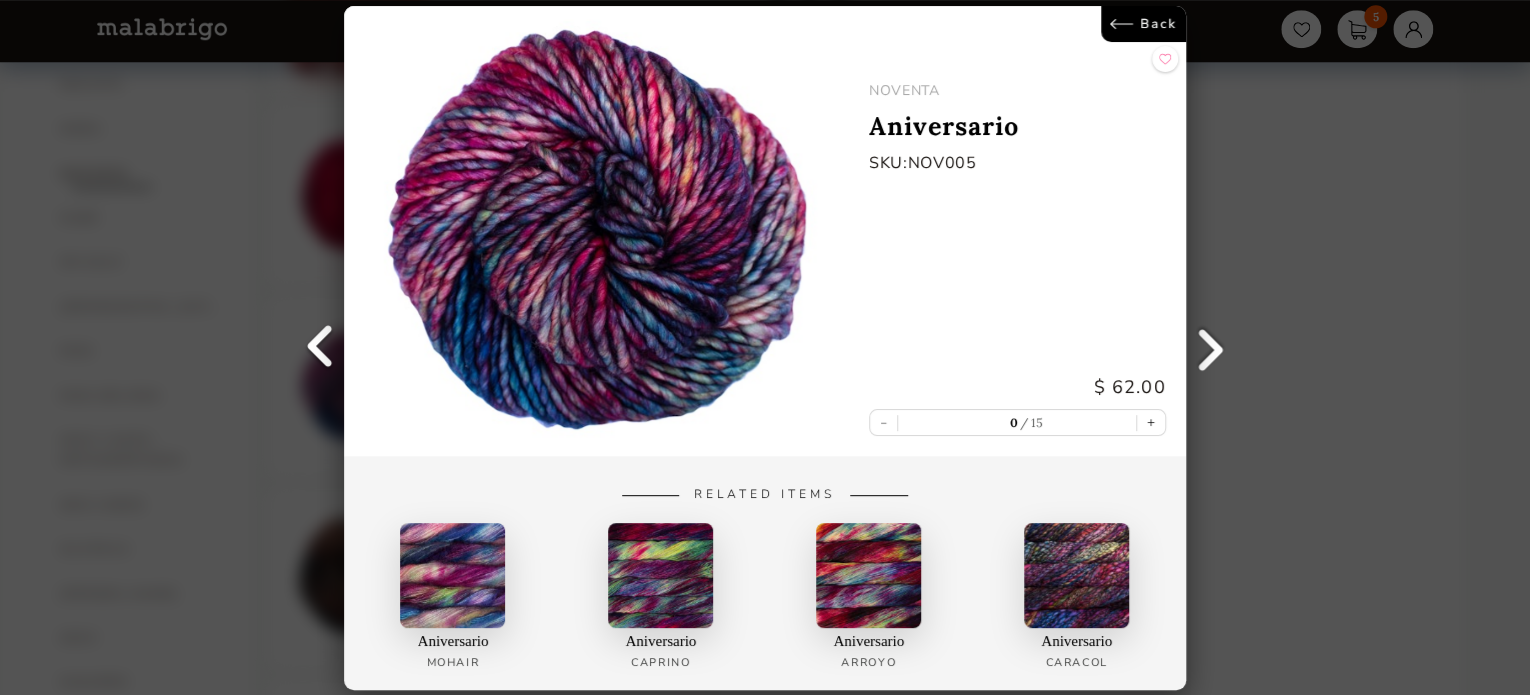 click on "Back" at bounding box center [1143, 24] 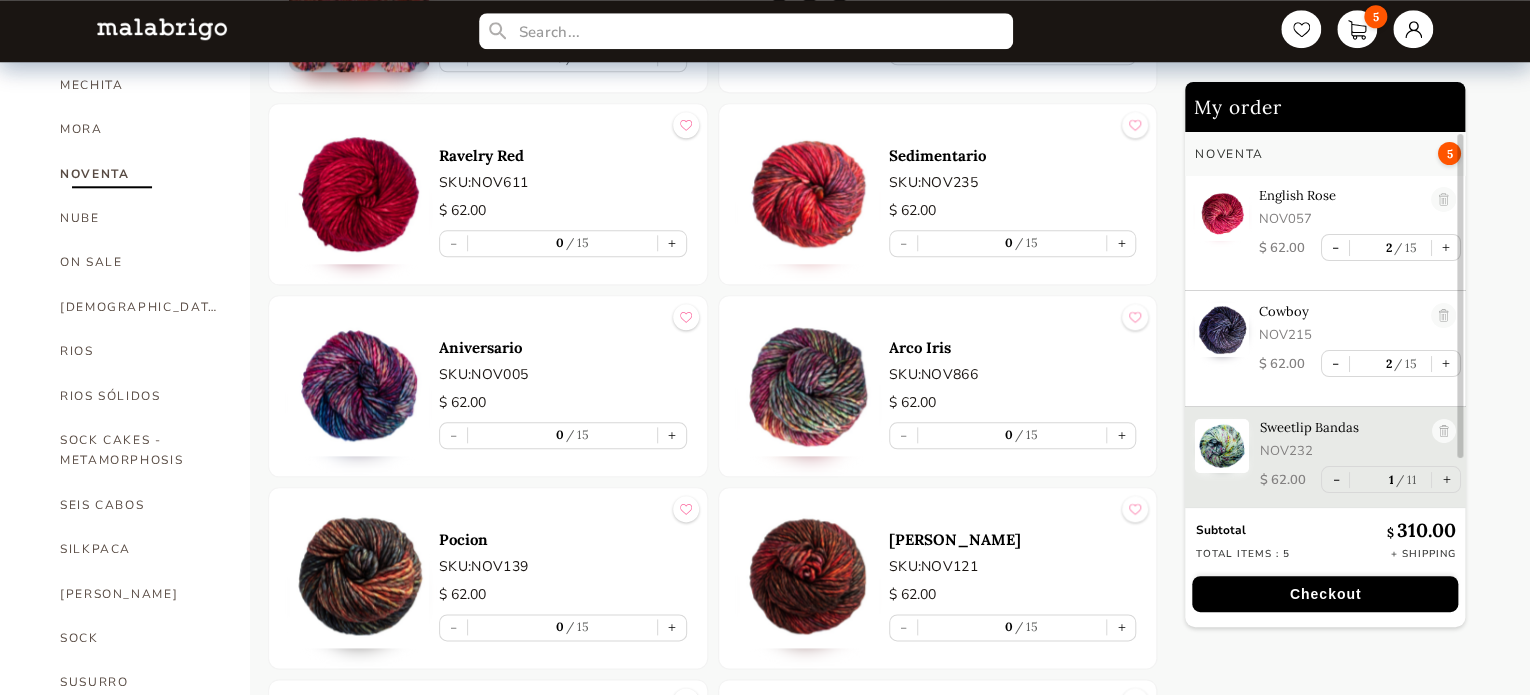 click at bounding box center [809, 386] 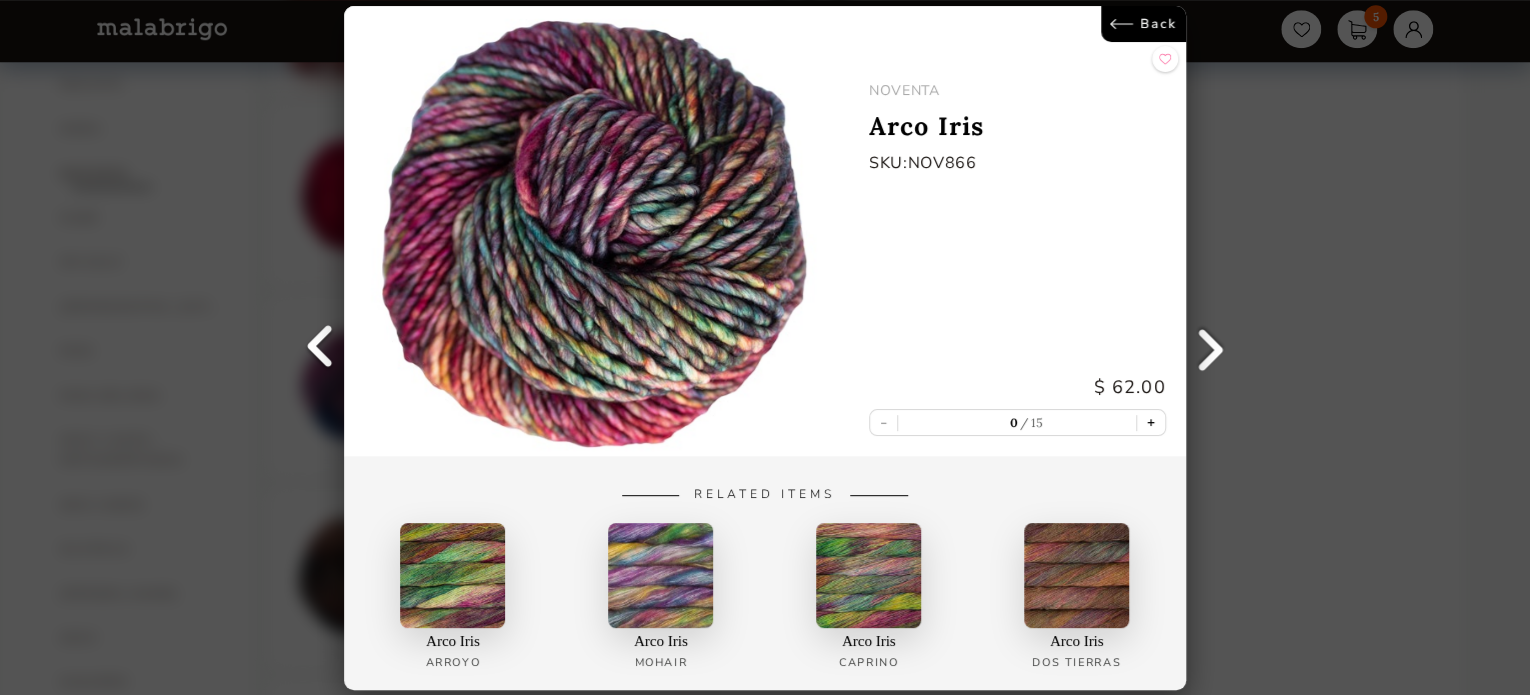 click on "+" at bounding box center [1151, 422] 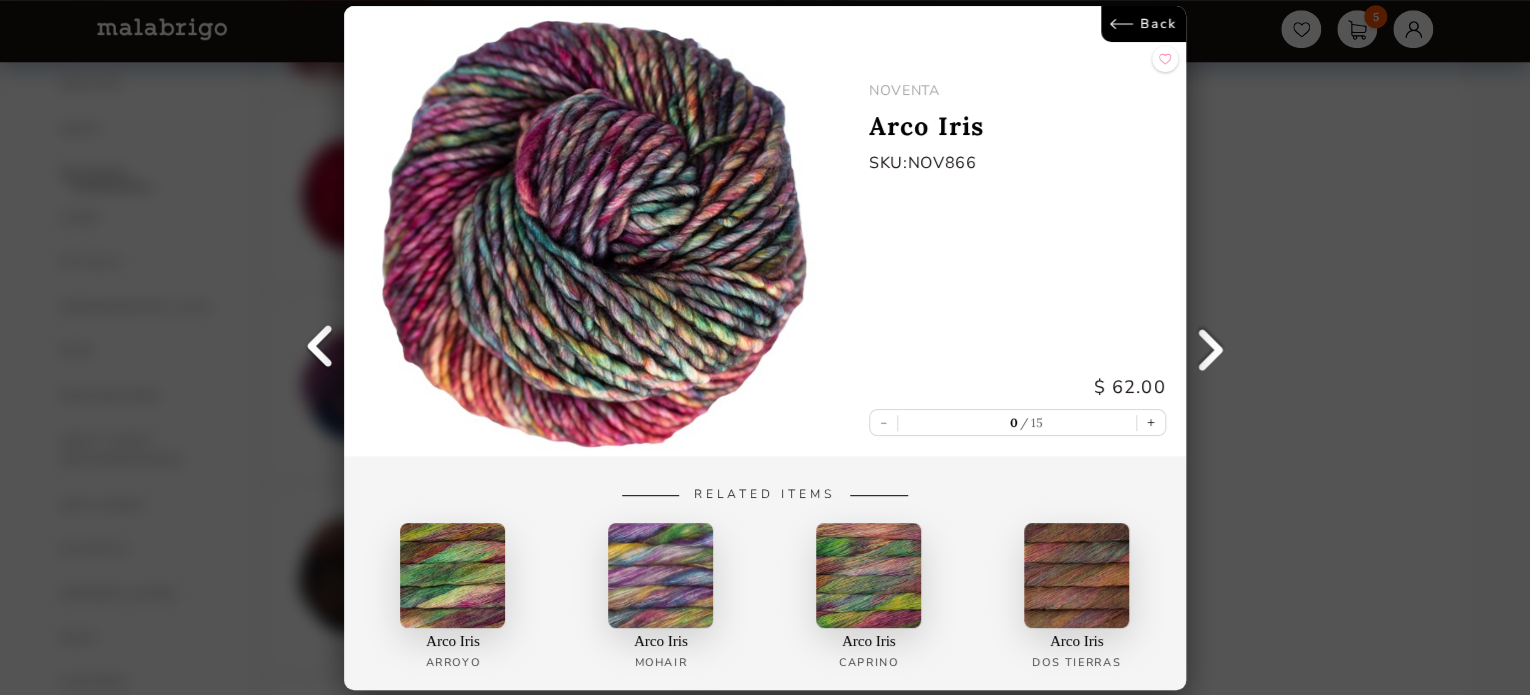 type on "1" 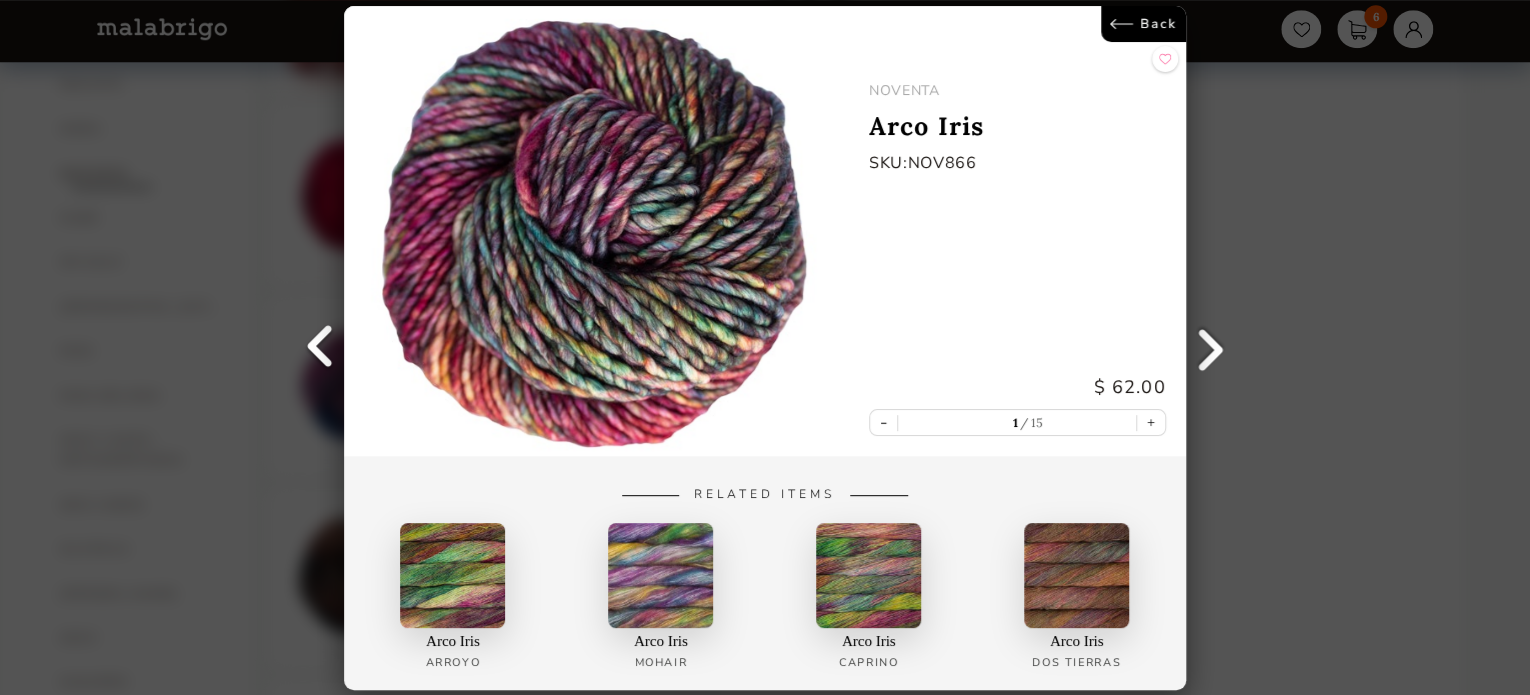 drag, startPoint x: 1119, startPoint y: 13, endPoint x: 1110, endPoint y: 156, distance: 143.28294 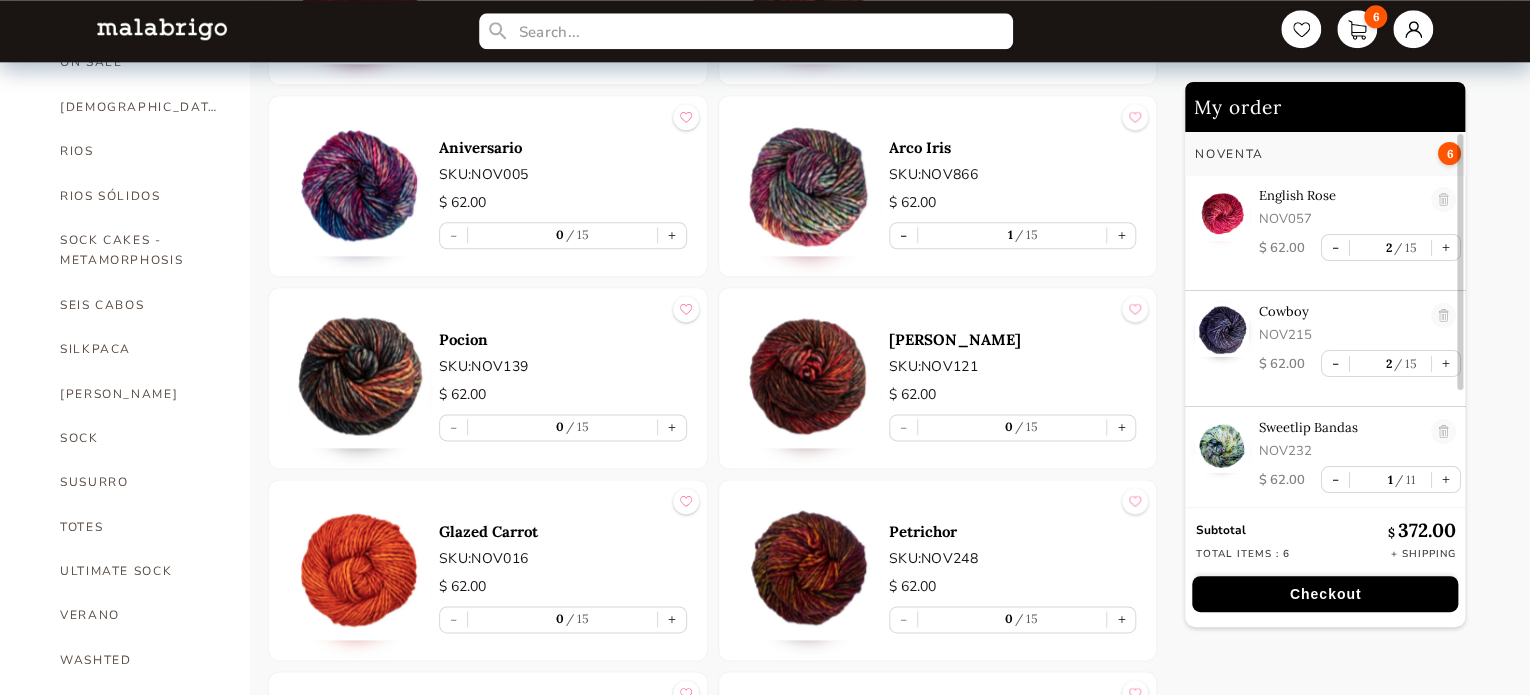 scroll, scrollTop: 1328, scrollLeft: 0, axis: vertical 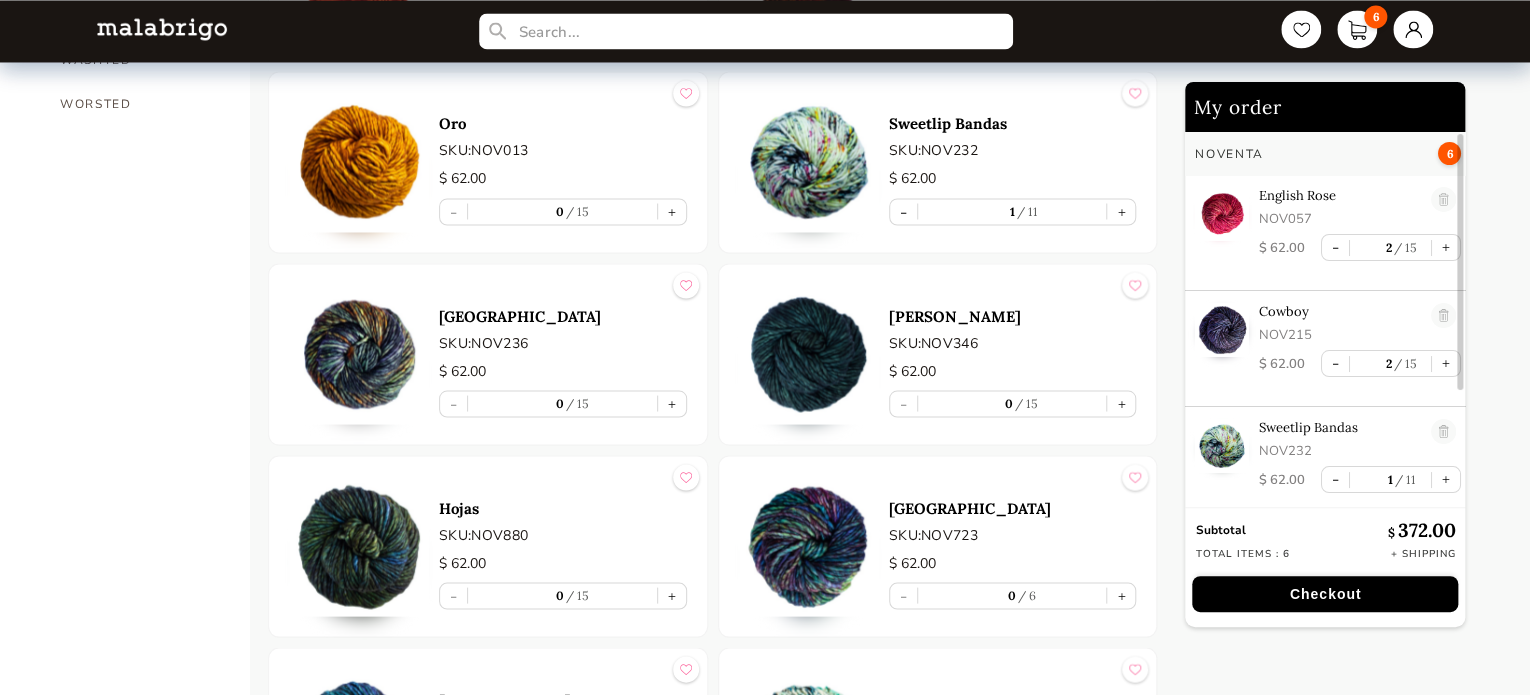 click at bounding box center [809, 354] 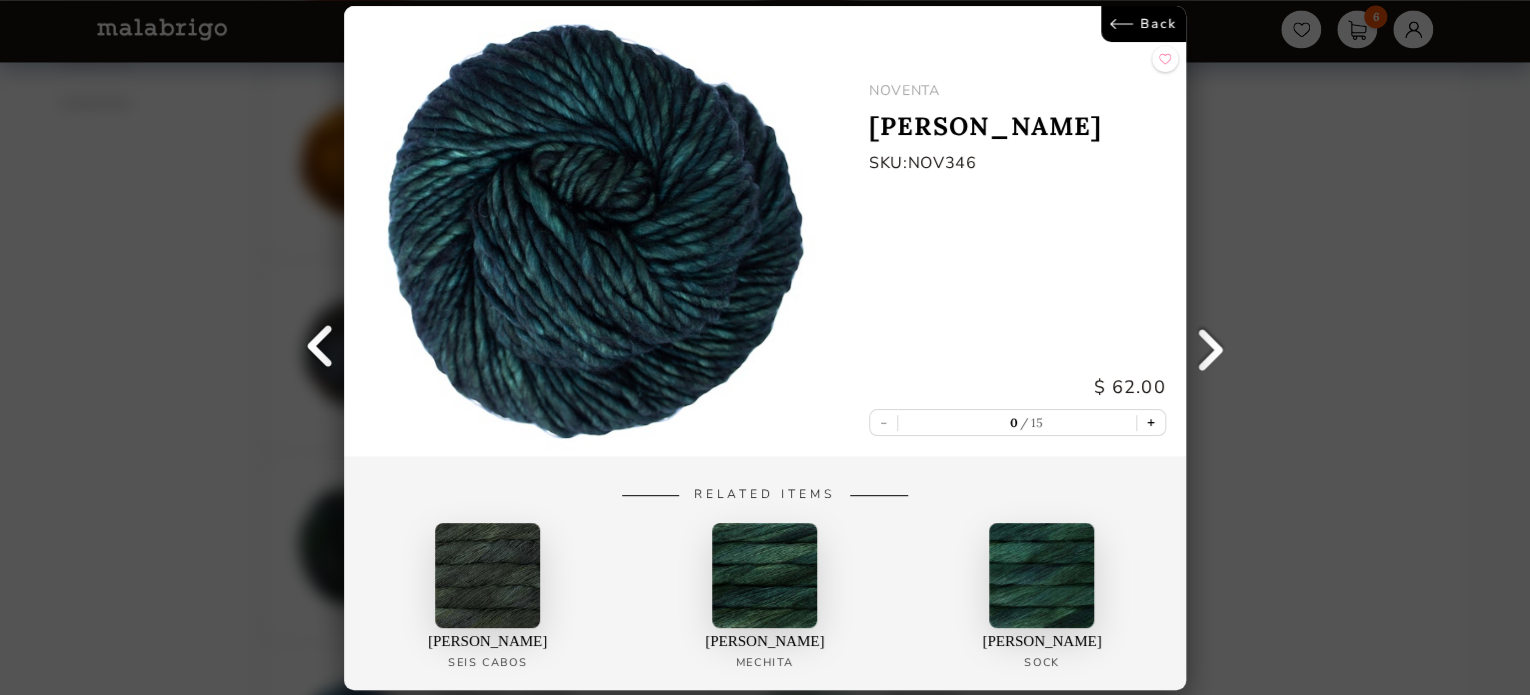click on "+" at bounding box center (1151, 422) 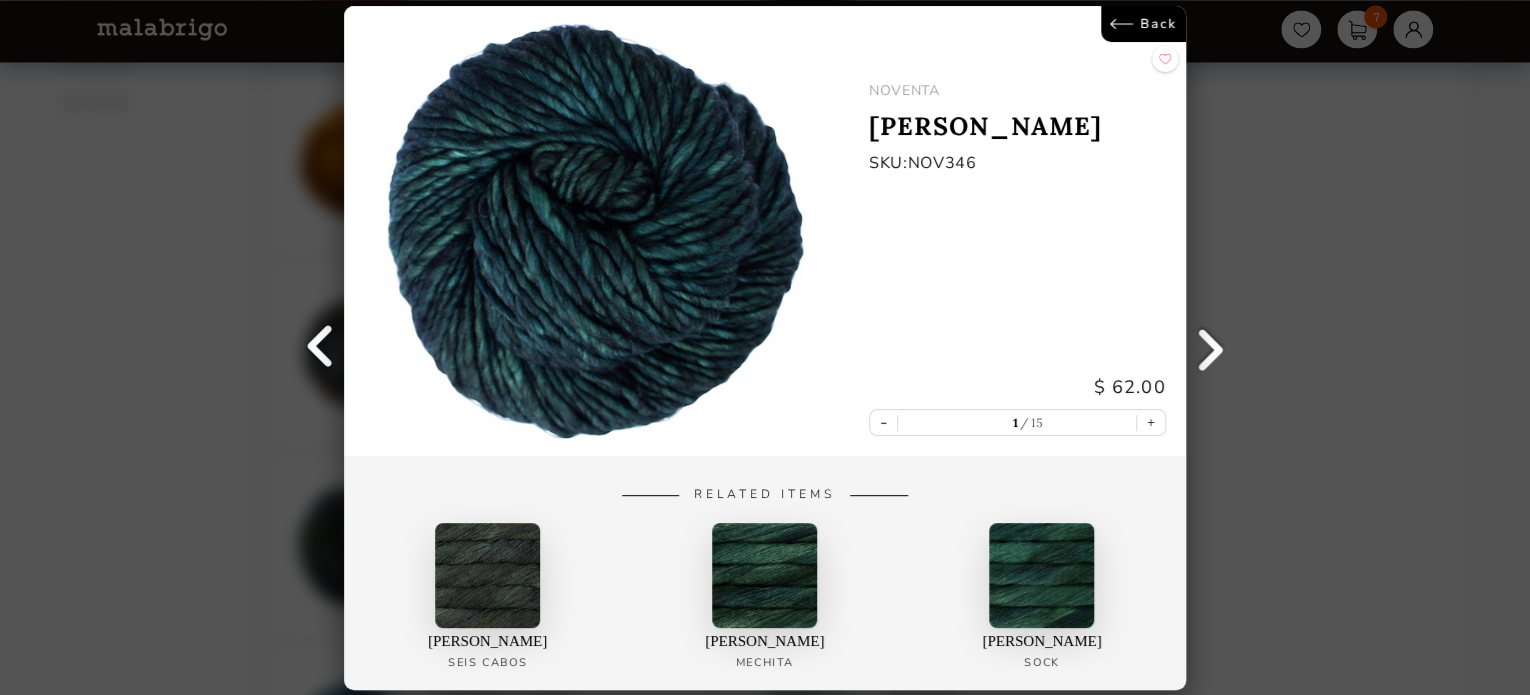 click on "Back" at bounding box center (1143, 24) 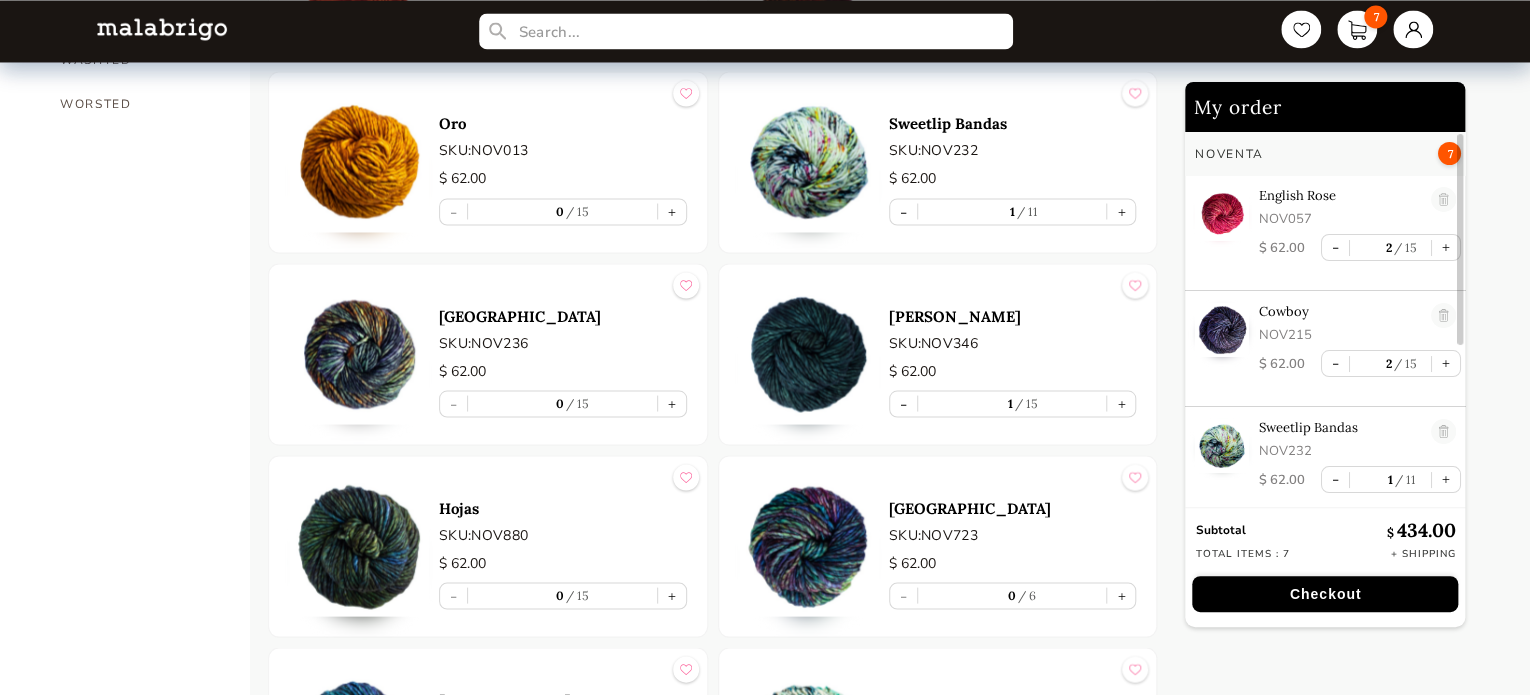 scroll, scrollTop: 1828, scrollLeft: 0, axis: vertical 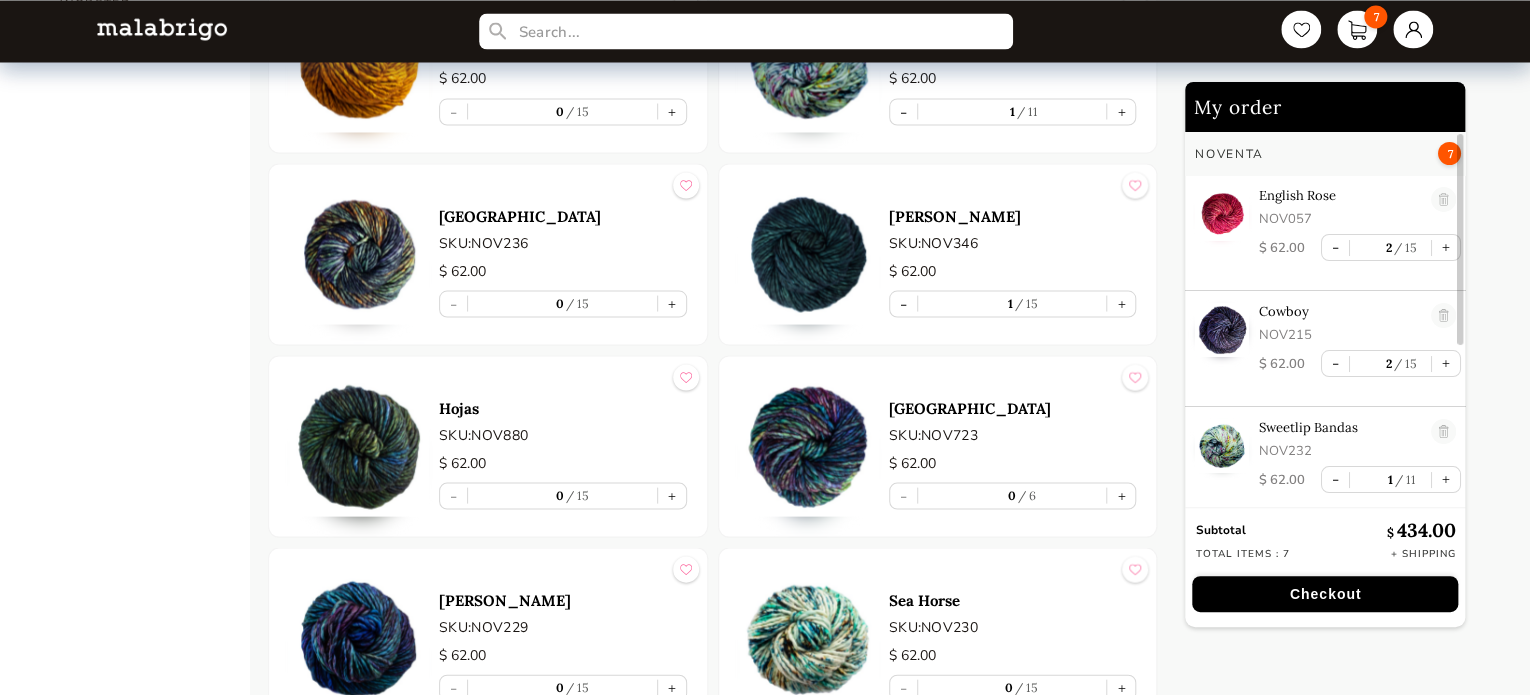 click at bounding box center (809, 446) 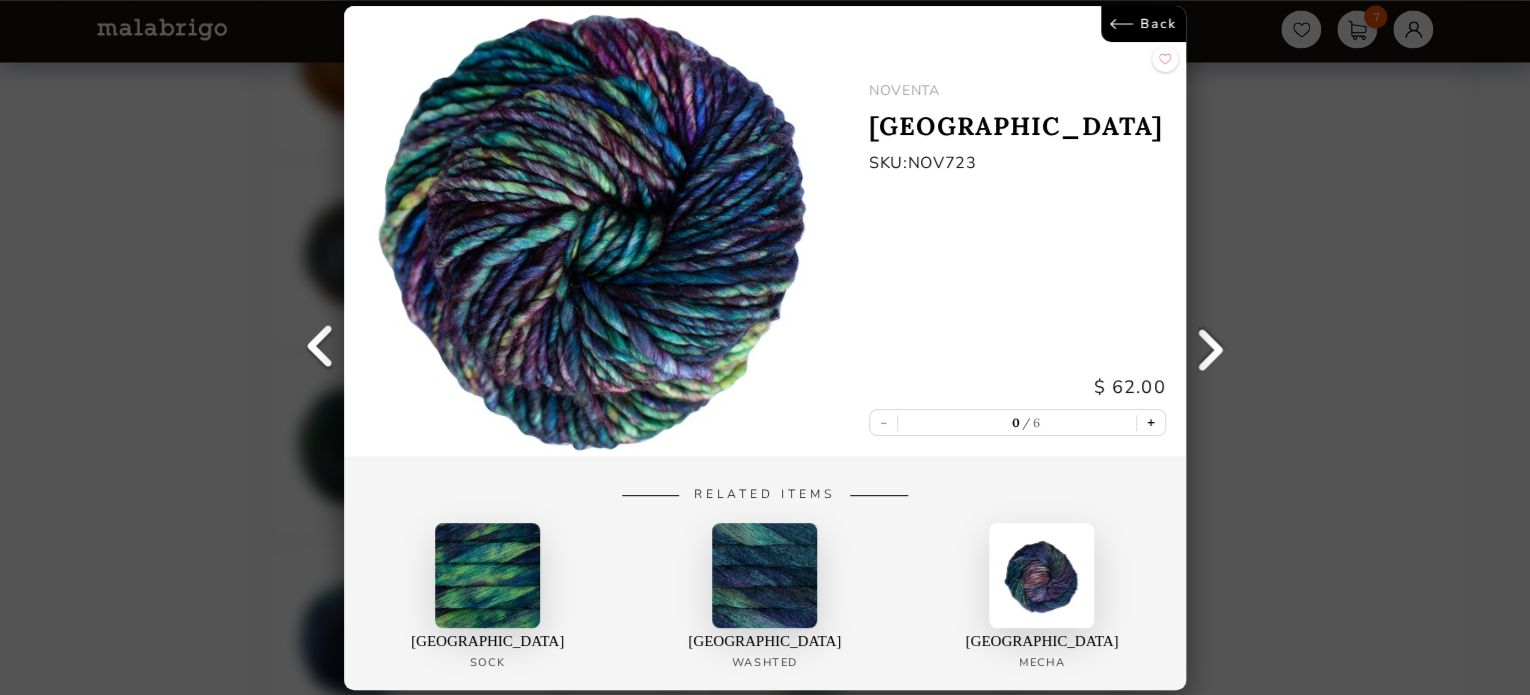 click on "+" at bounding box center (1151, 422) 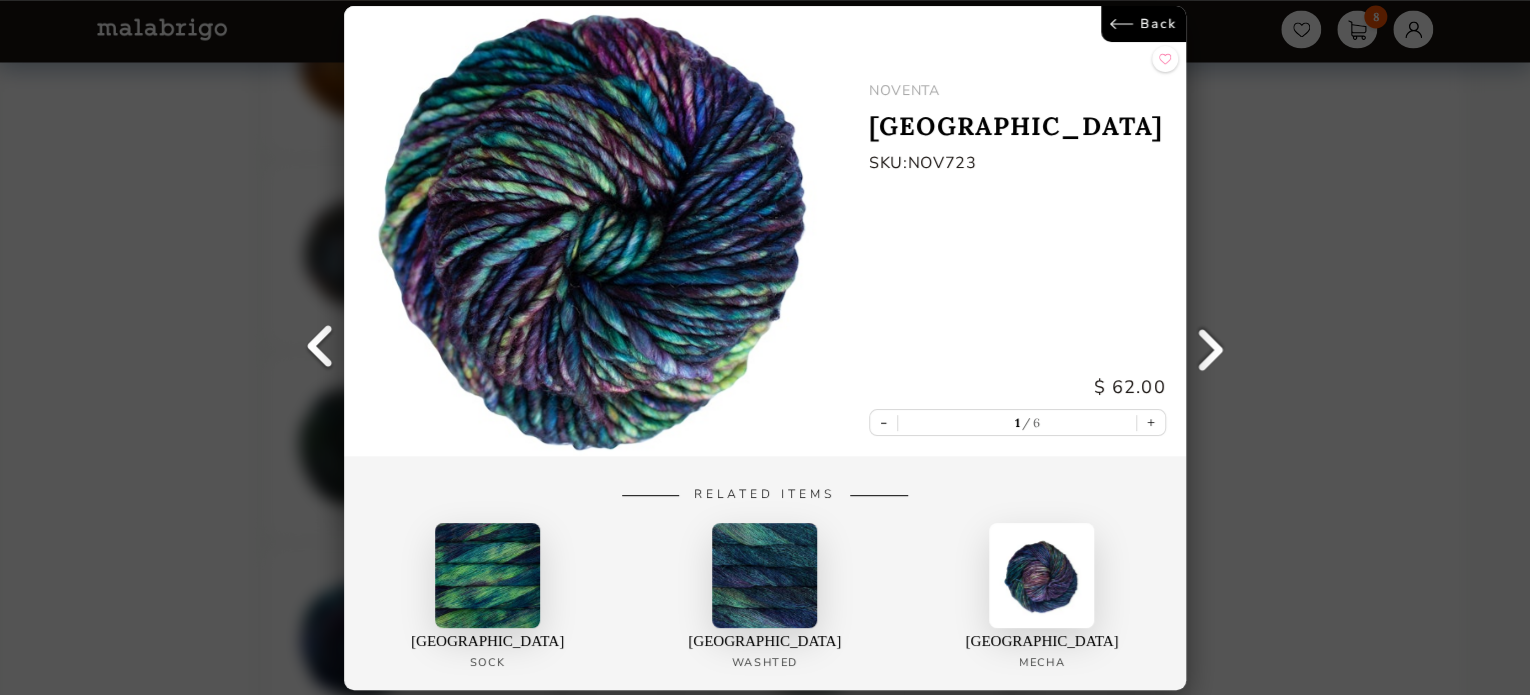 click on "Back" at bounding box center (1143, 24) 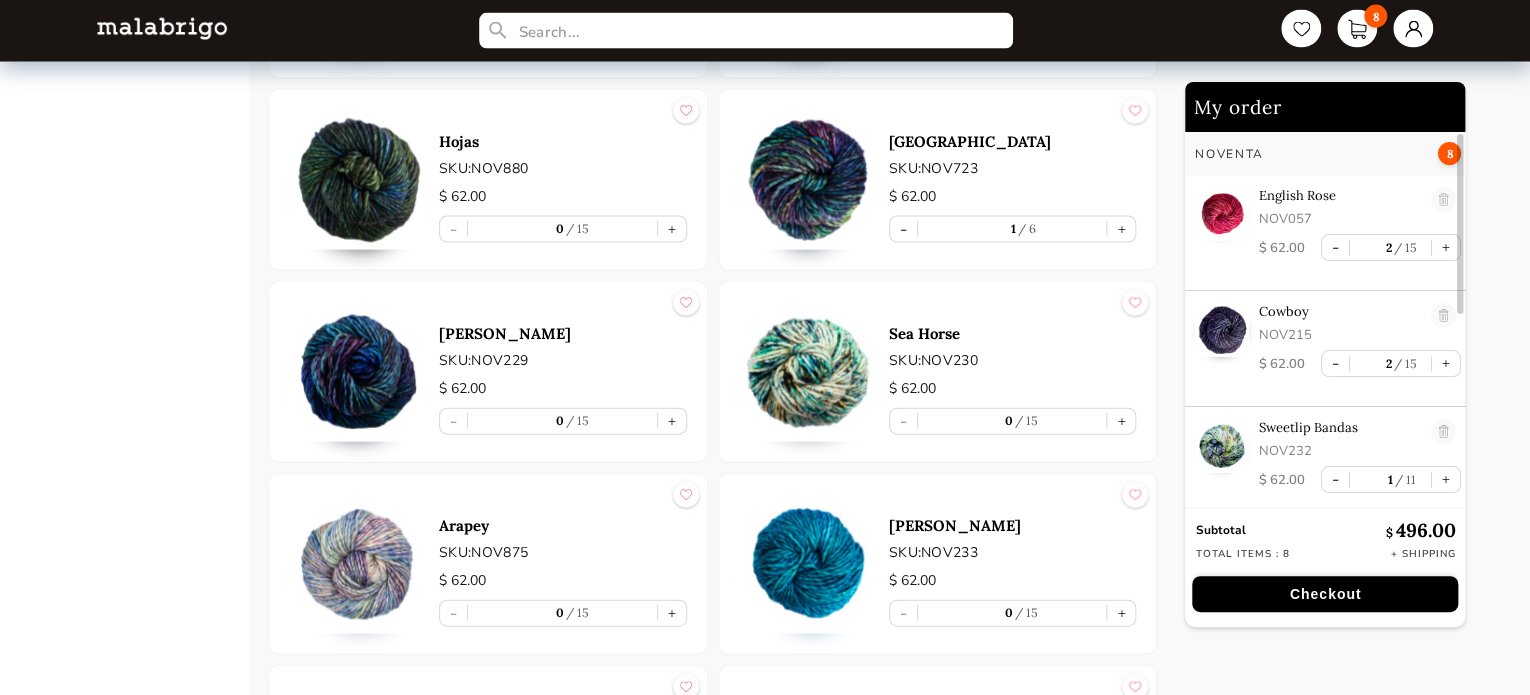 scroll, scrollTop: 2128, scrollLeft: 0, axis: vertical 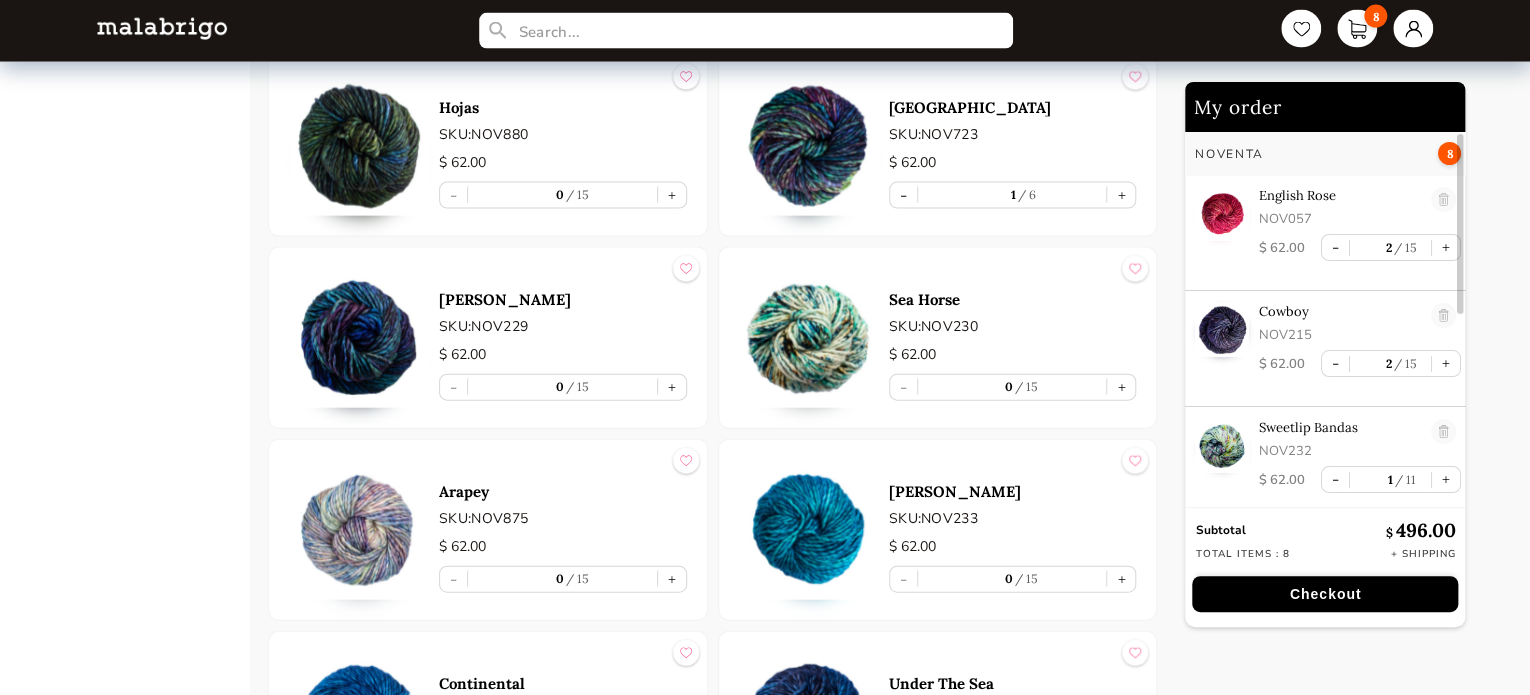 click at bounding box center [359, 338] 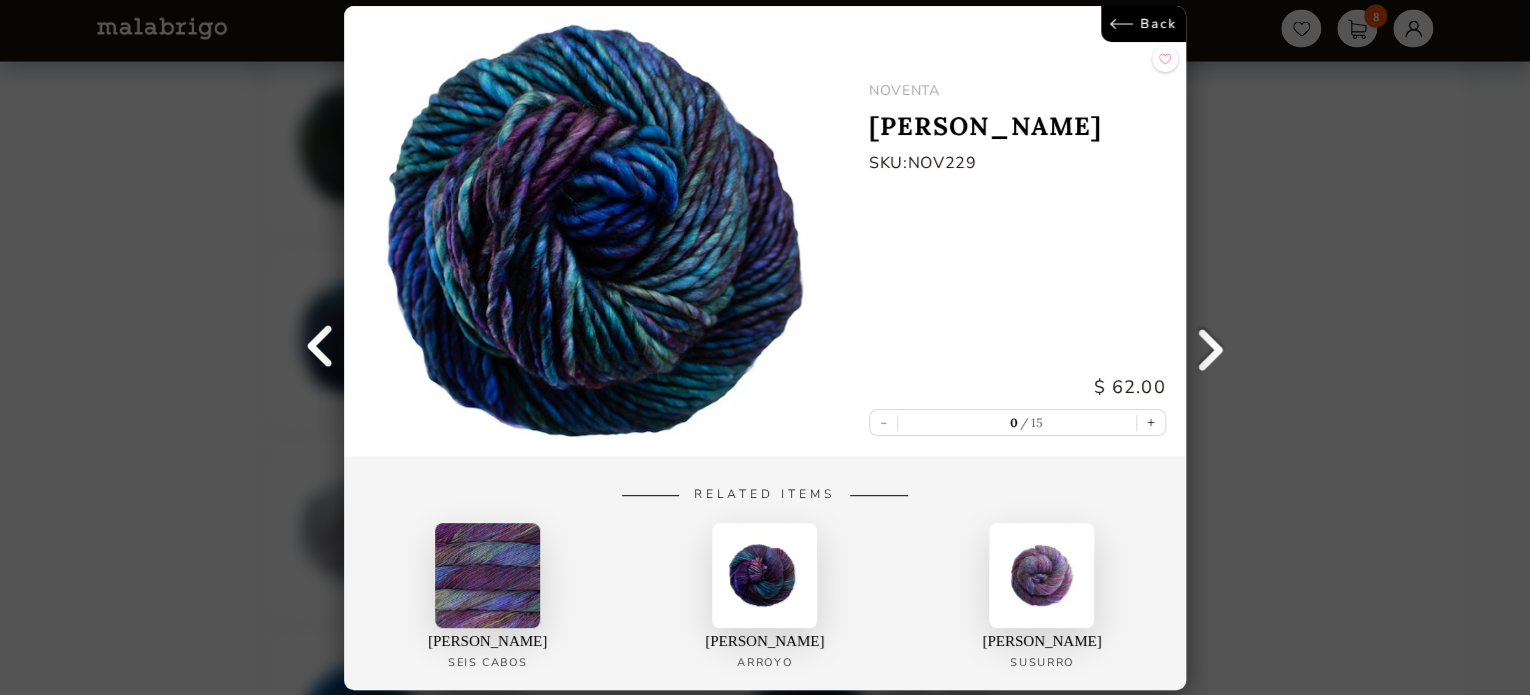 drag, startPoint x: 1145, startPoint y: 420, endPoint x: 1154, endPoint y: 357, distance: 63.63961 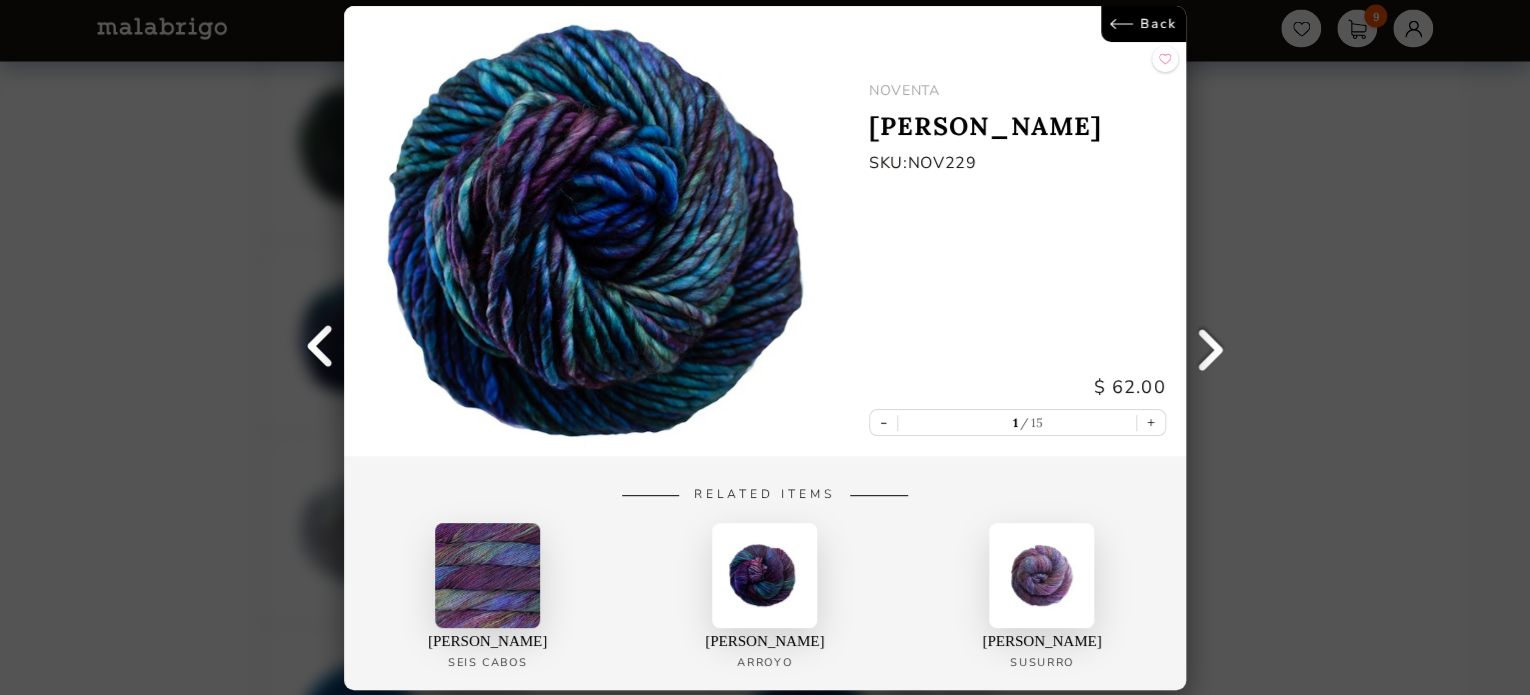 click on "Back" at bounding box center (1143, 24) 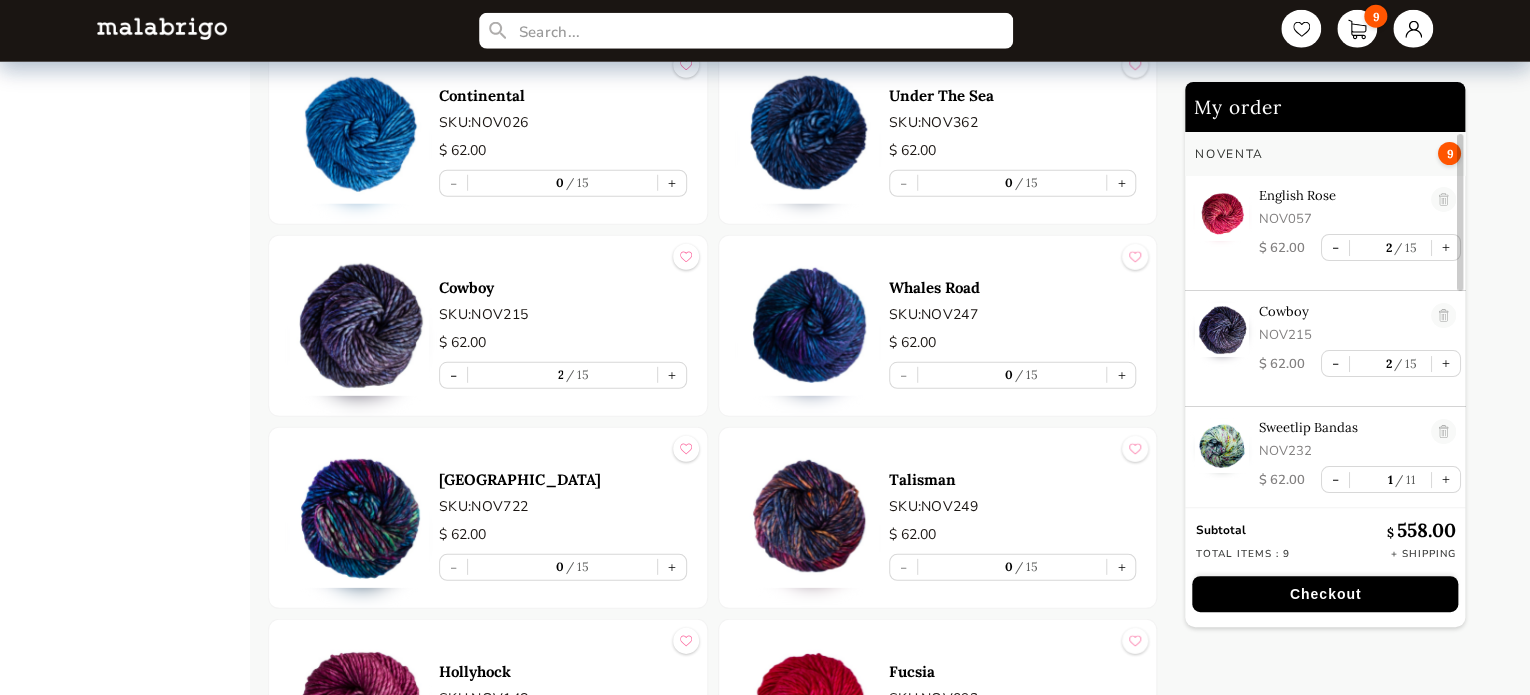 scroll, scrollTop: 2828, scrollLeft: 0, axis: vertical 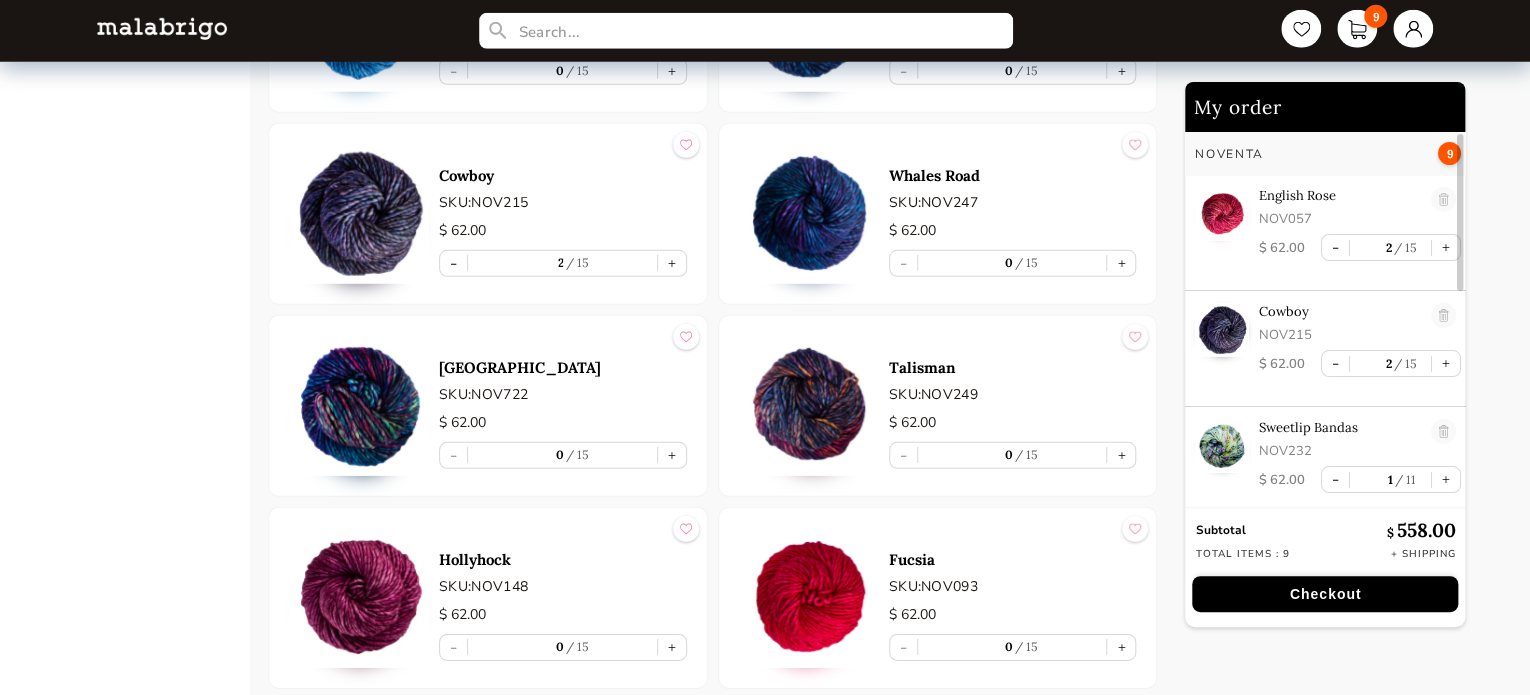 click at bounding box center [809, 214] 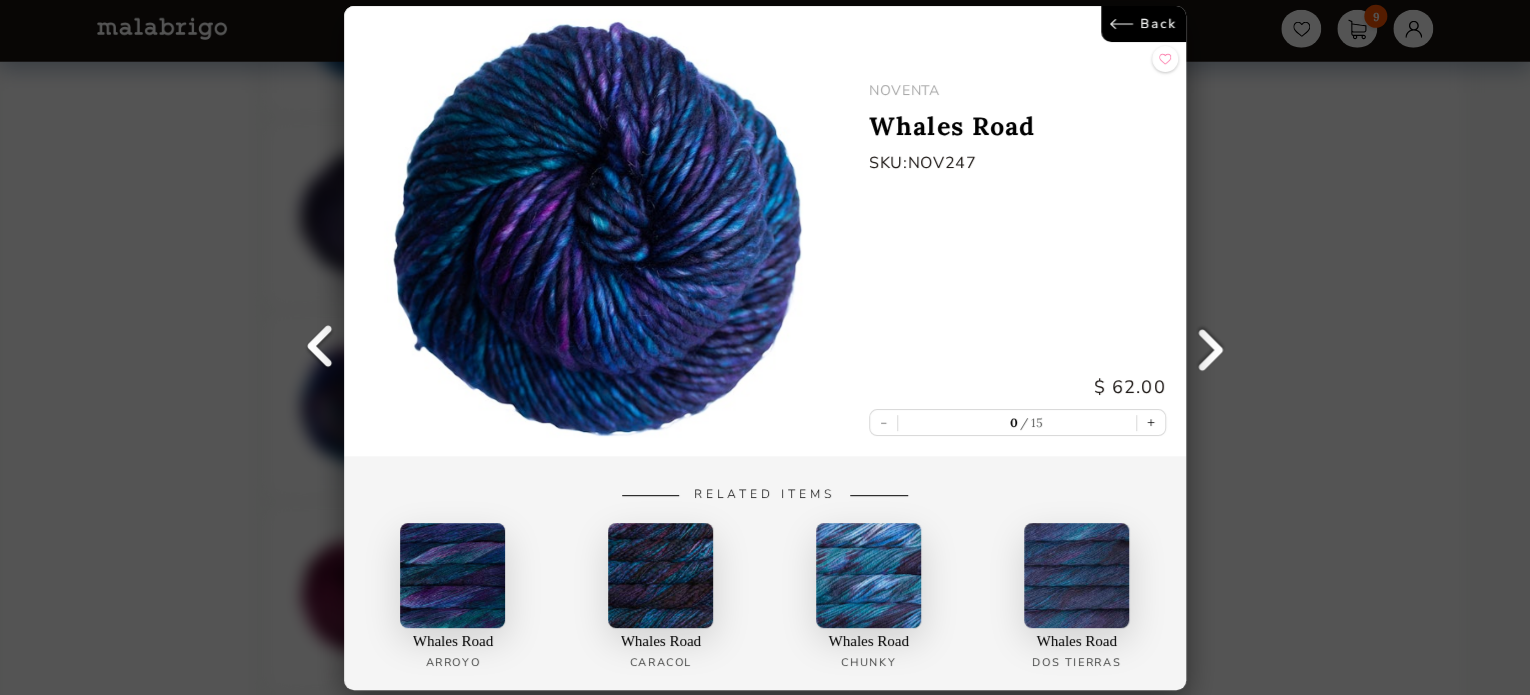 drag, startPoint x: 1145, startPoint y: 423, endPoint x: 1128, endPoint y: 231, distance: 192.75113 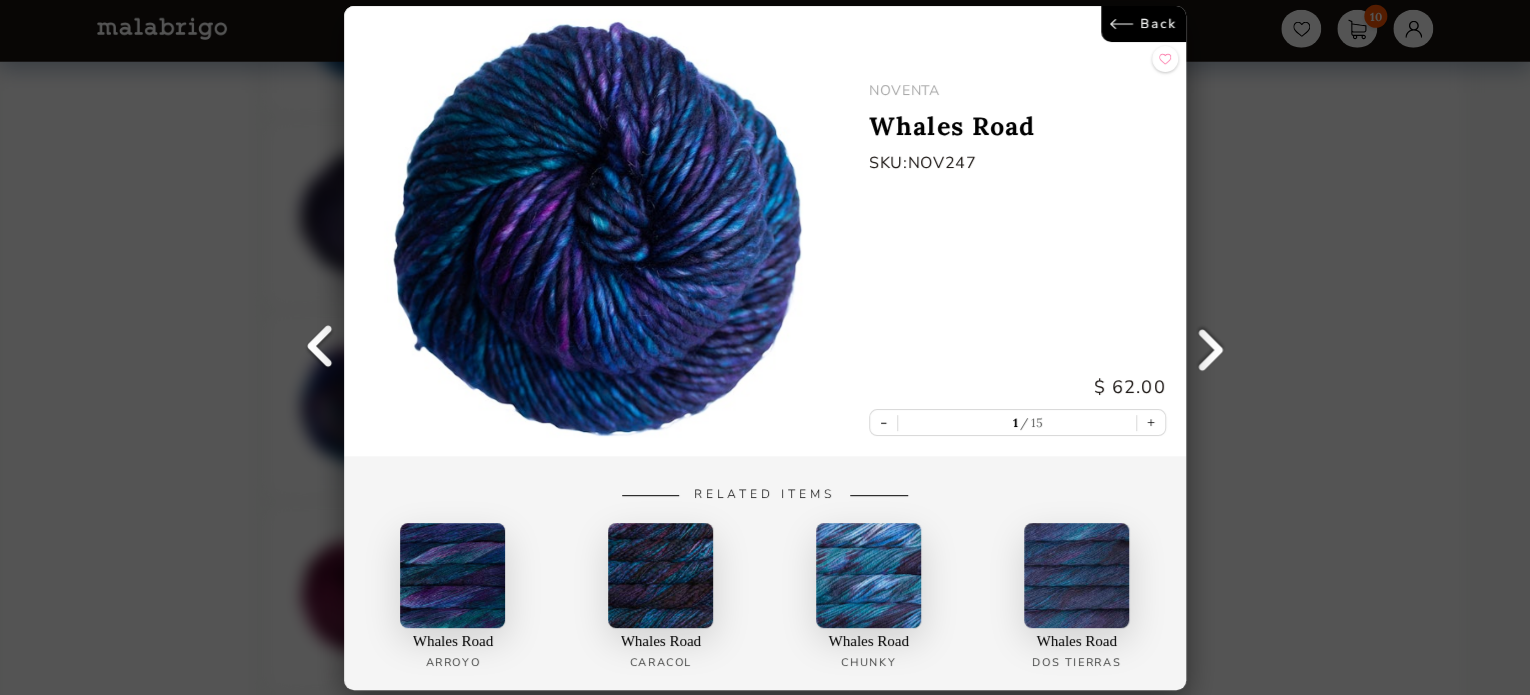 click on "Back" at bounding box center [1143, 24] 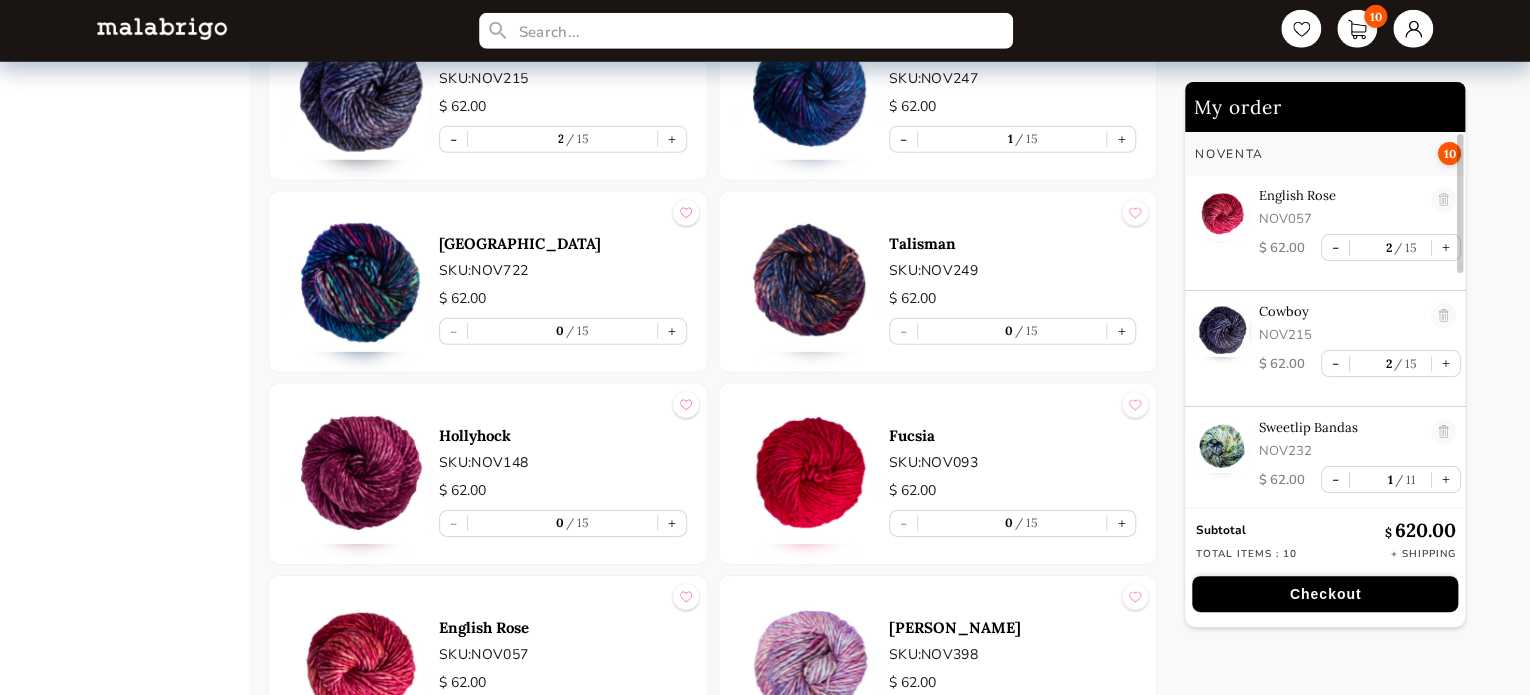 scroll, scrollTop: 3028, scrollLeft: 0, axis: vertical 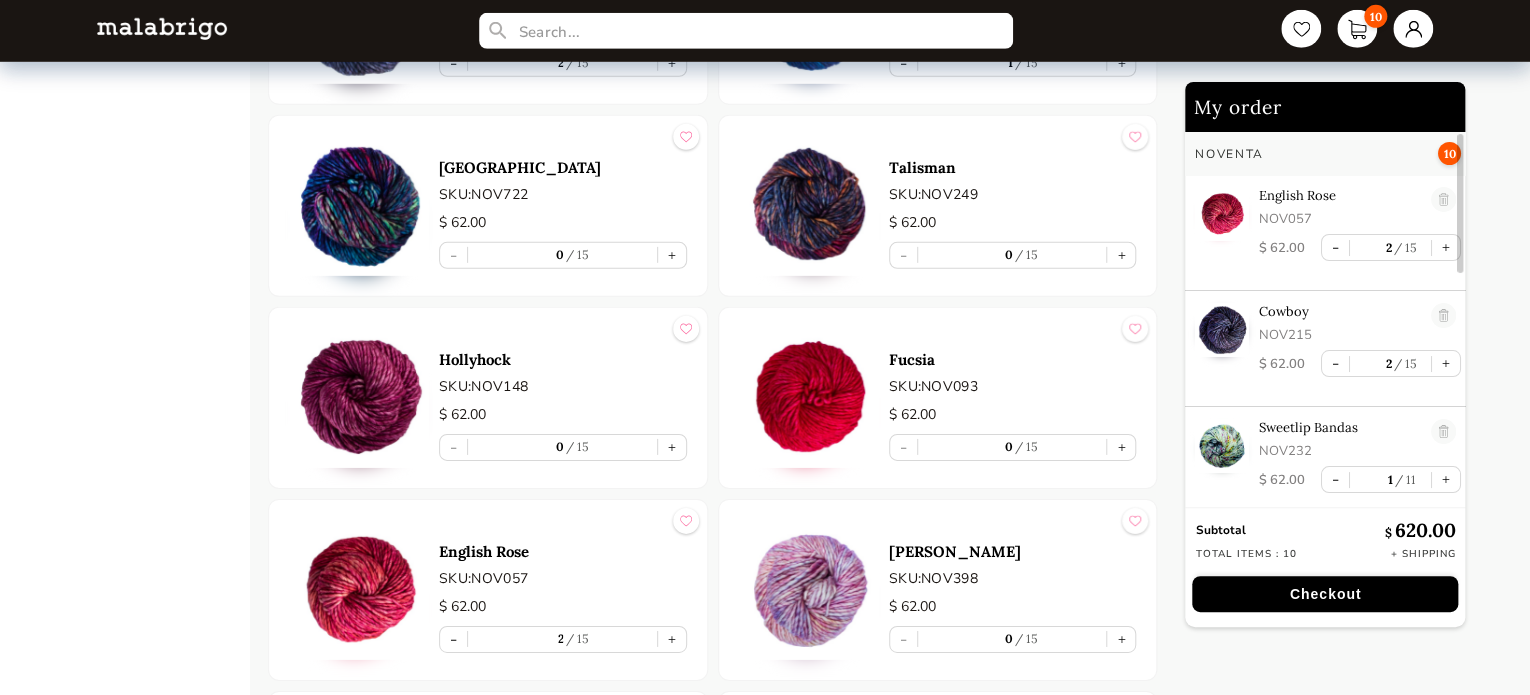 click at bounding box center (809, 398) 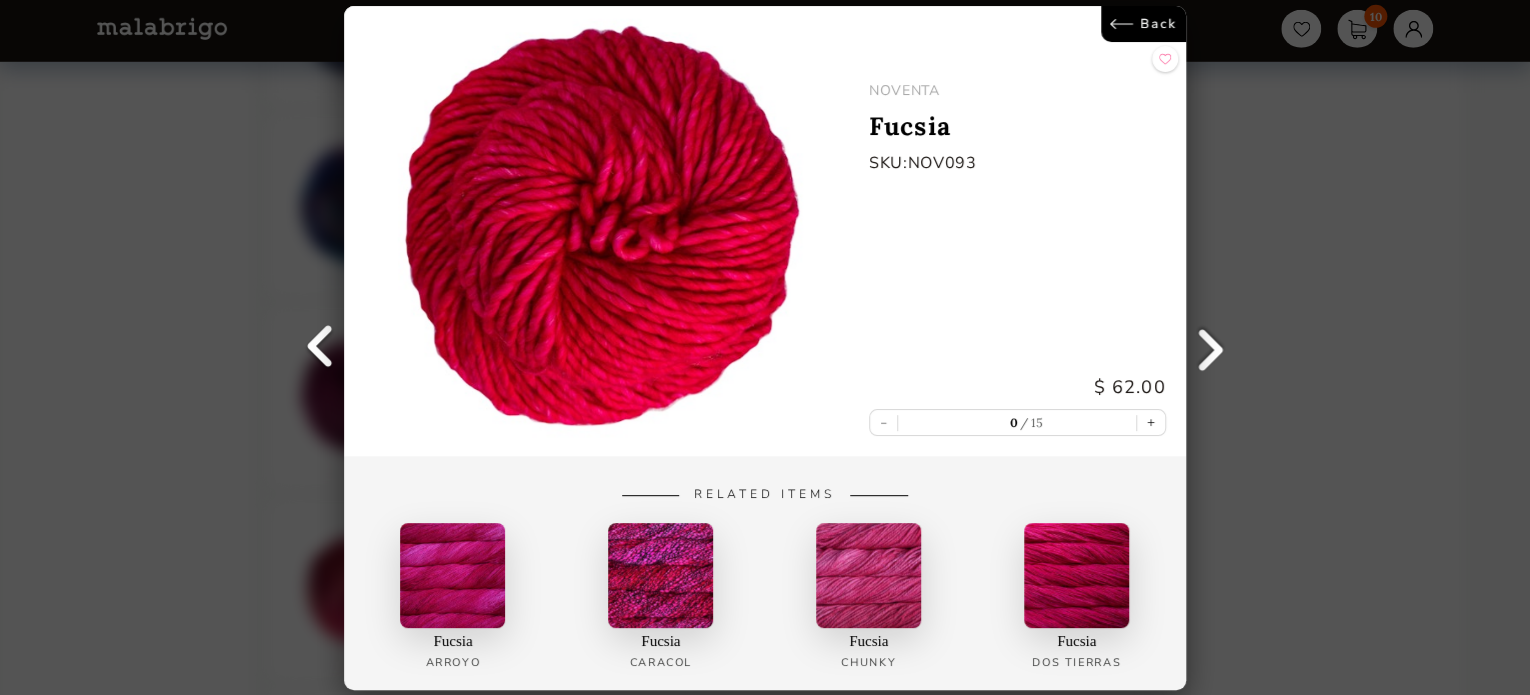 drag, startPoint x: 1107, startPoint y: 23, endPoint x: 1105, endPoint y: 33, distance: 10.198039 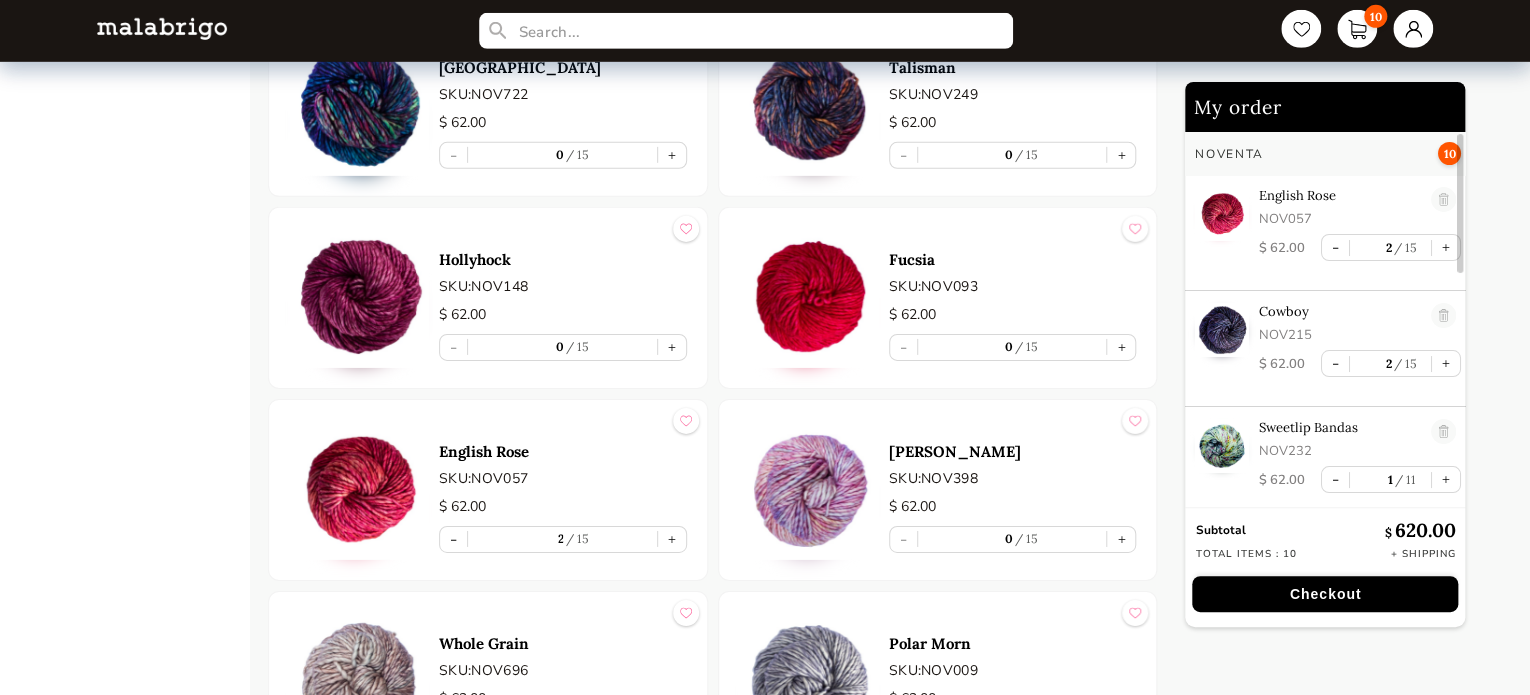 scroll, scrollTop: 3328, scrollLeft: 0, axis: vertical 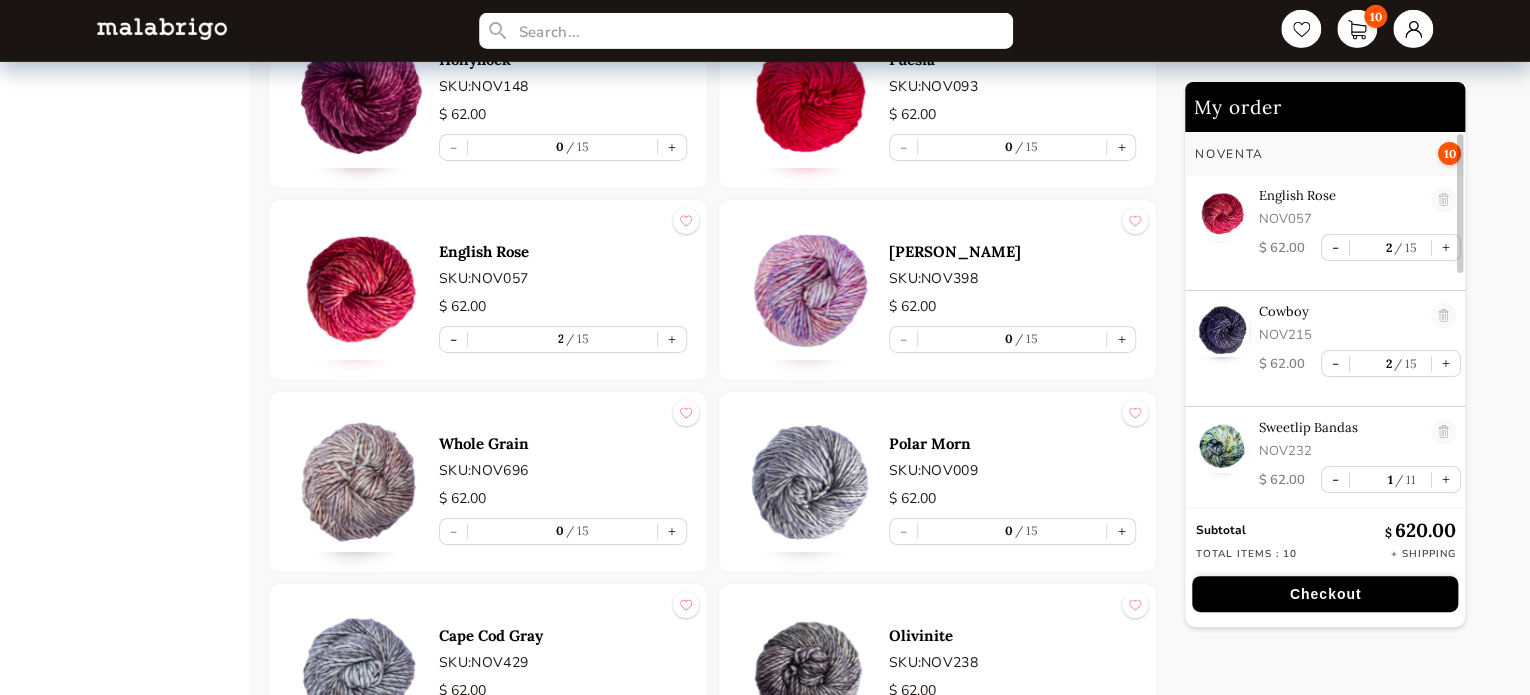 click at bounding box center (809, 290) 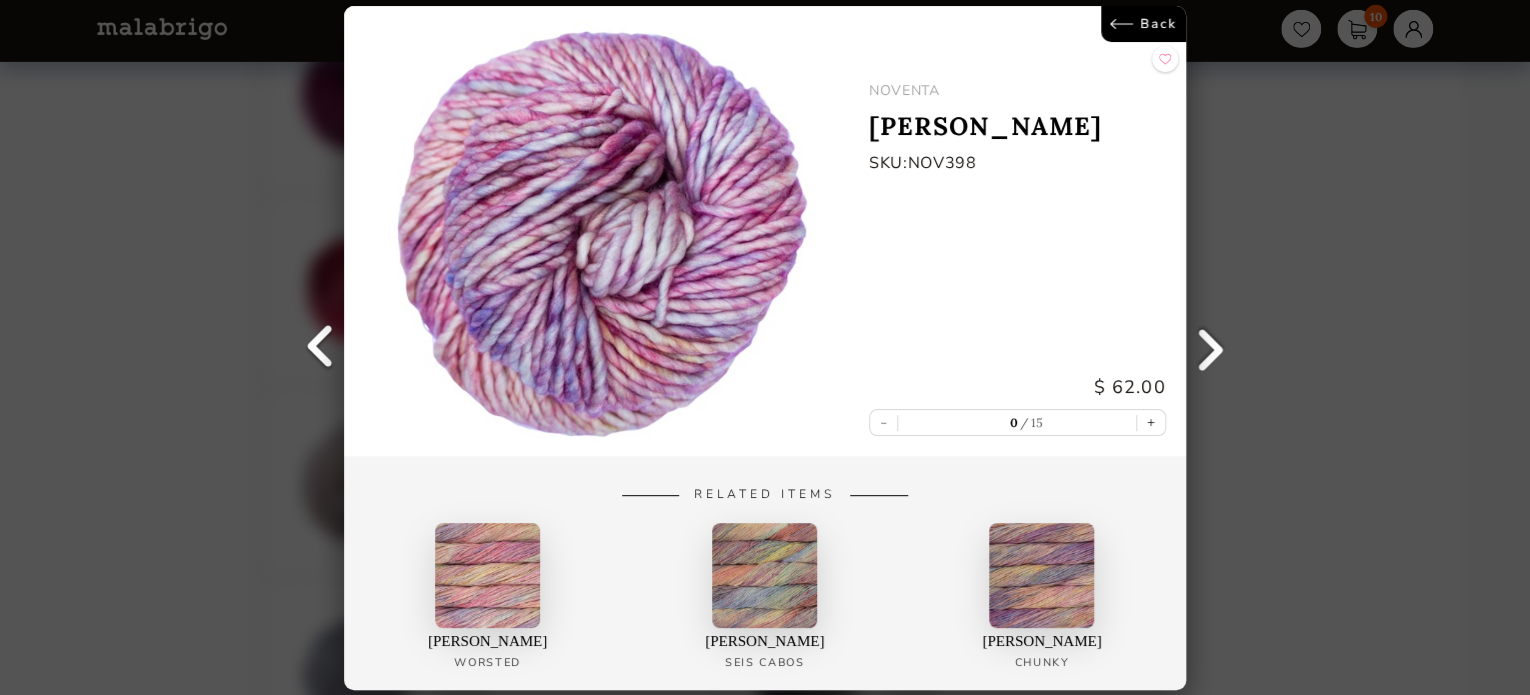 click on "Back" at bounding box center (1143, 24) 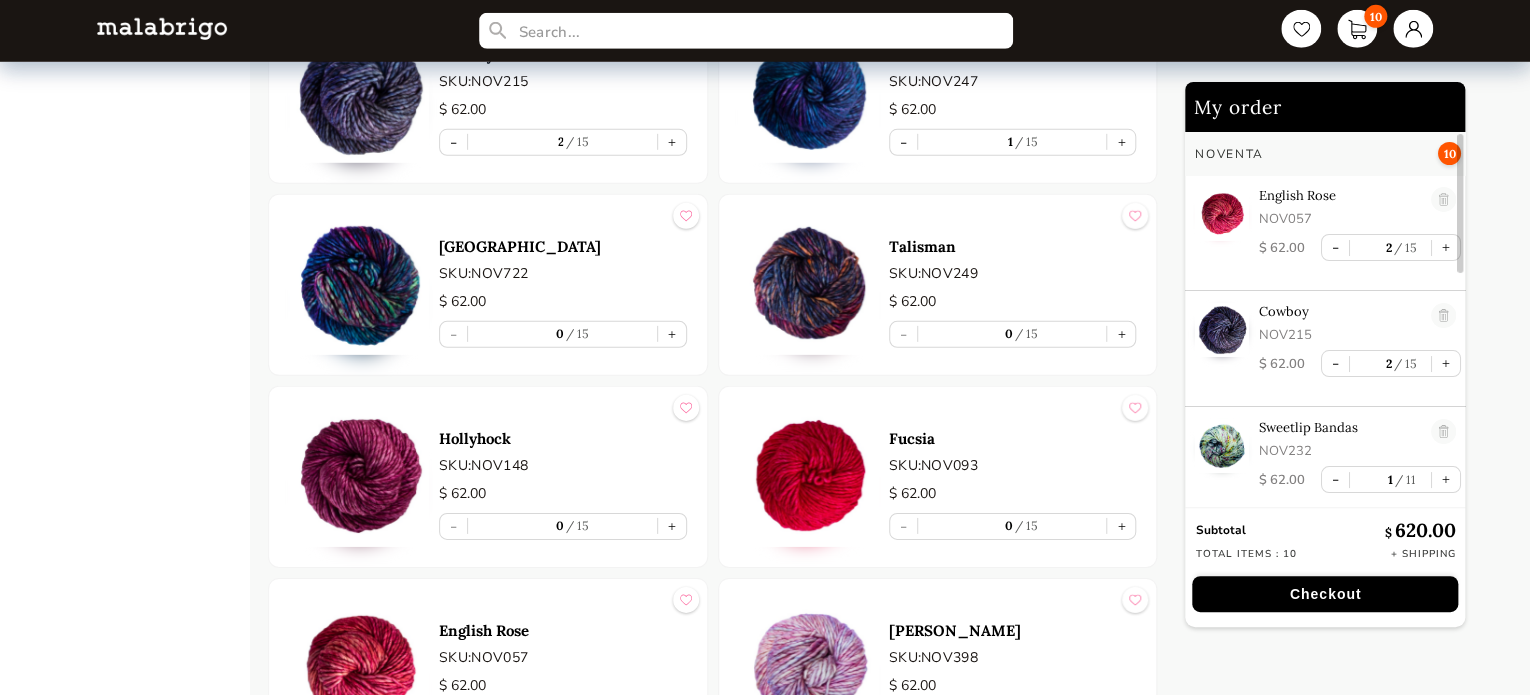 scroll, scrollTop: 2728, scrollLeft: 0, axis: vertical 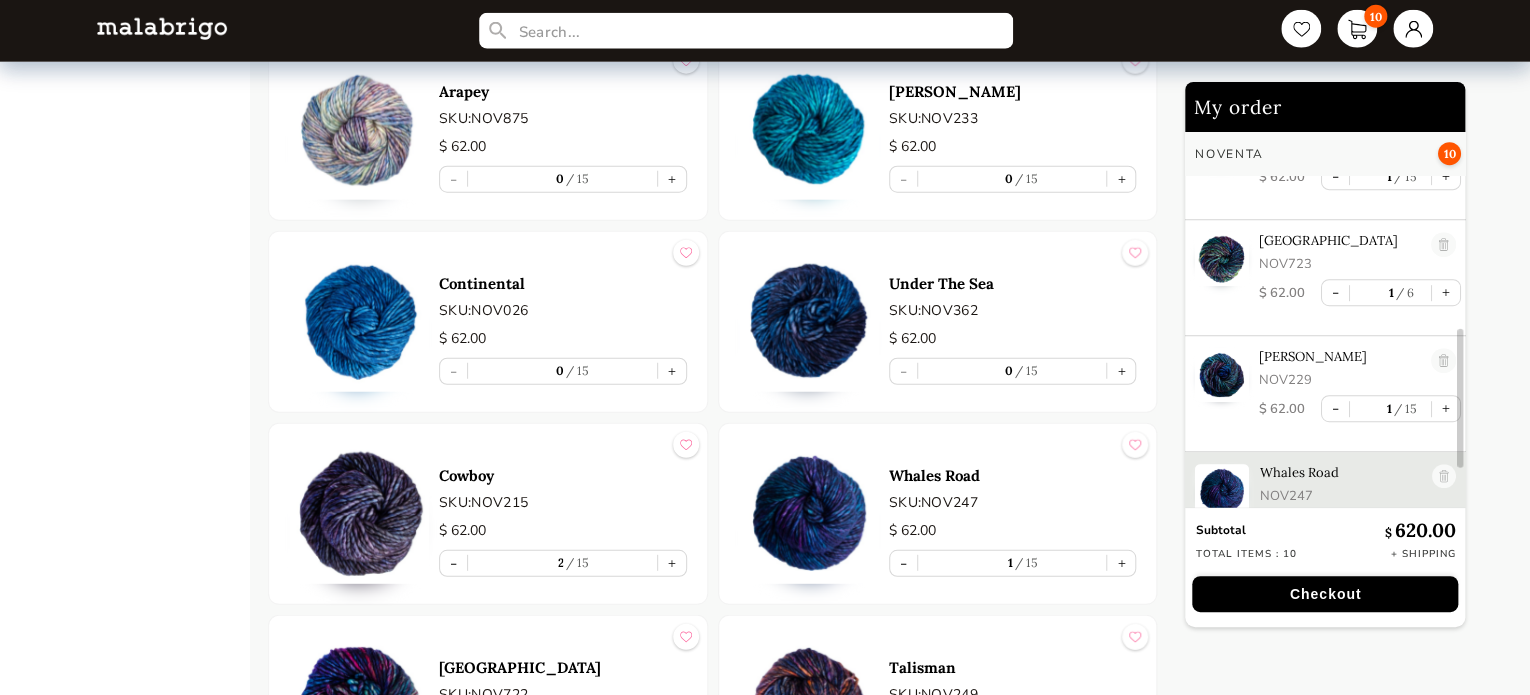click at bounding box center (809, 514) 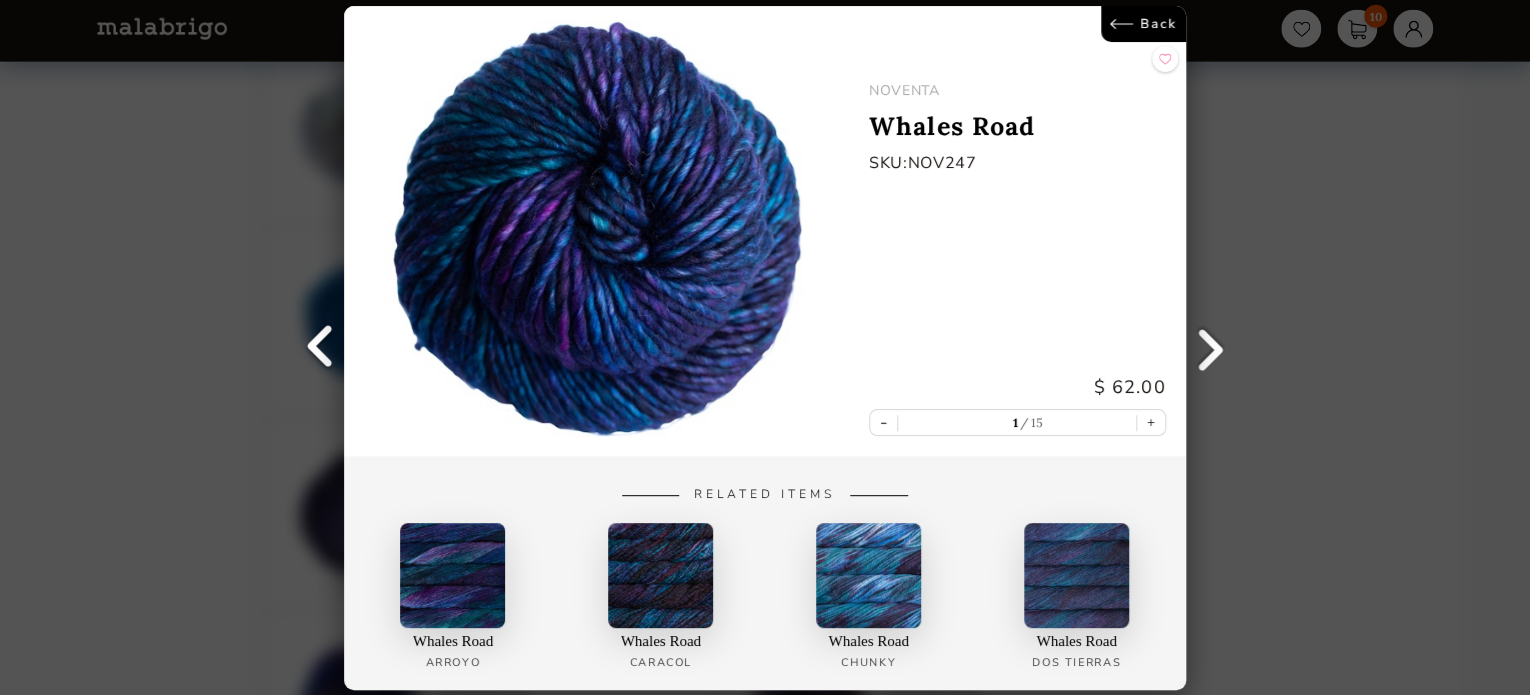 click on "Back" at bounding box center (1143, 24) 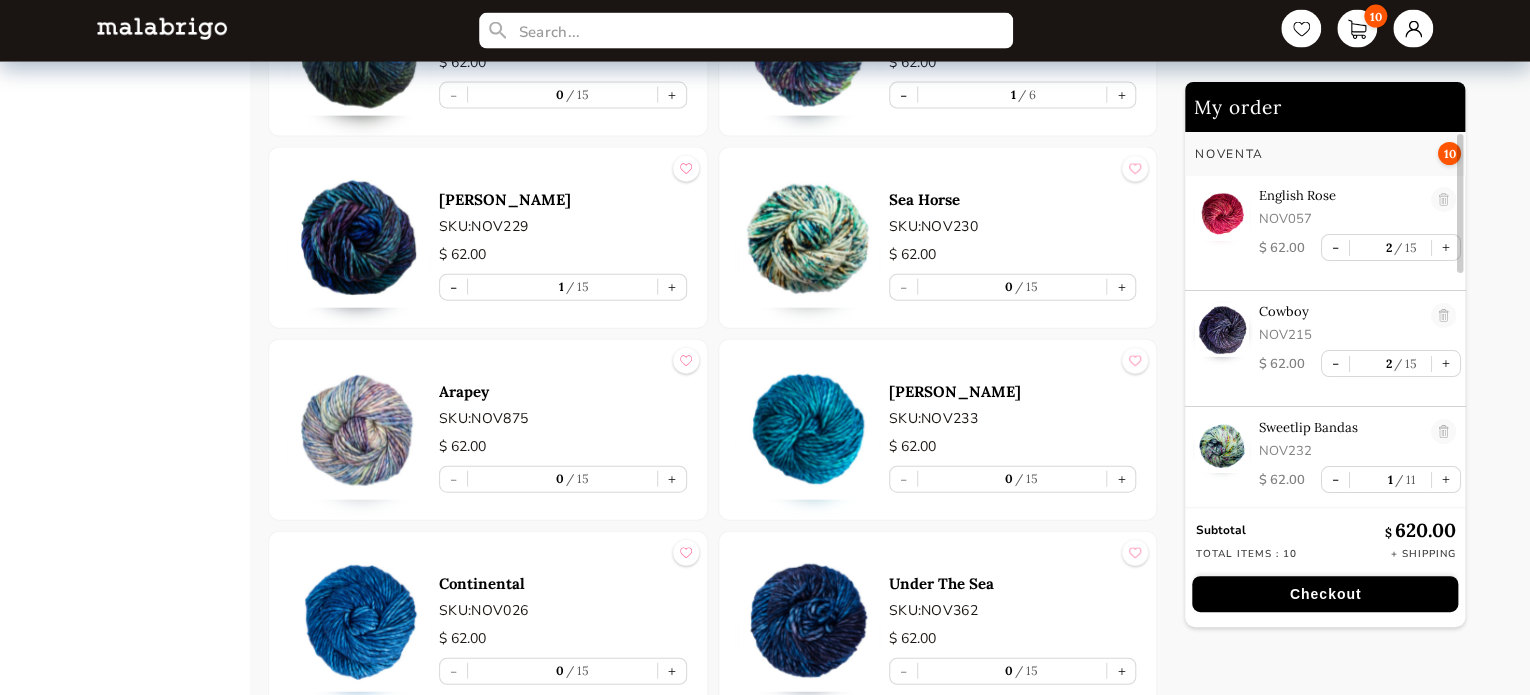 scroll, scrollTop: 2128, scrollLeft: 0, axis: vertical 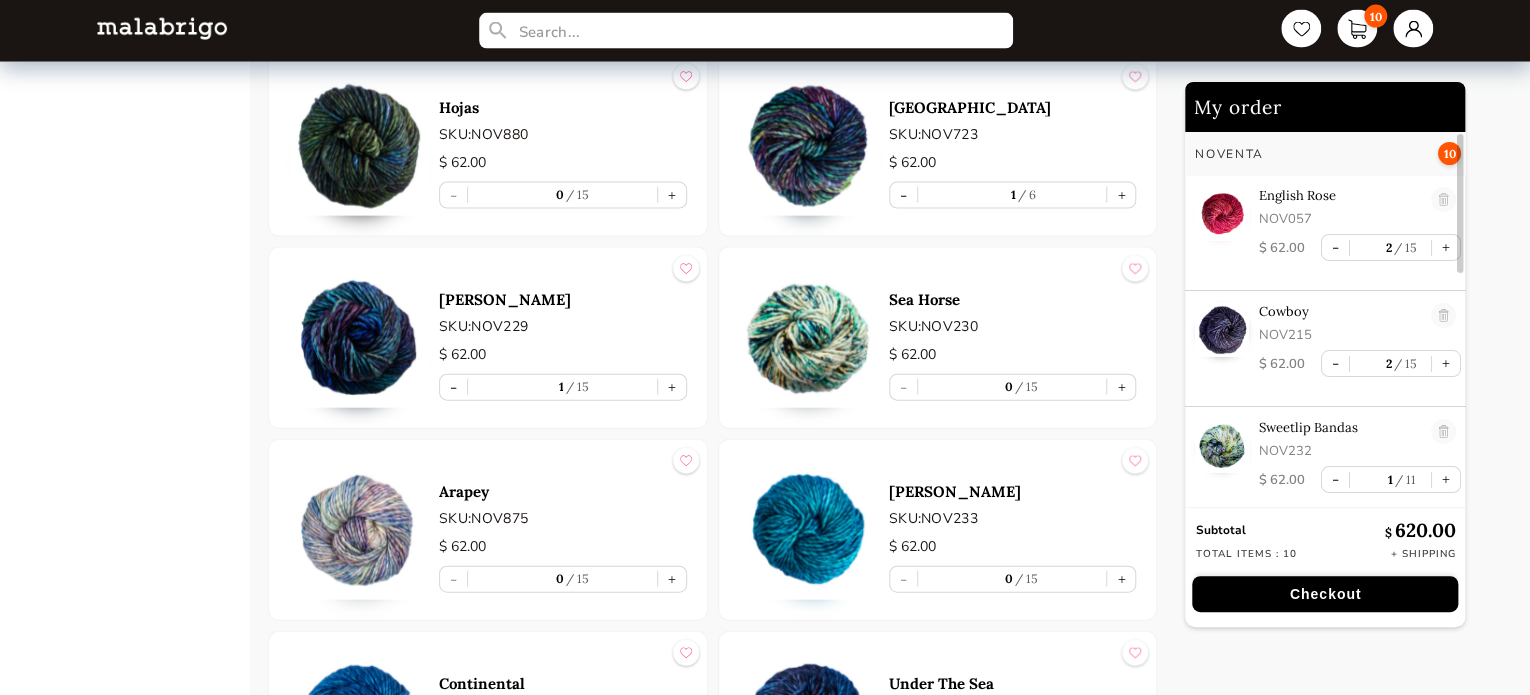 click at bounding box center (359, 338) 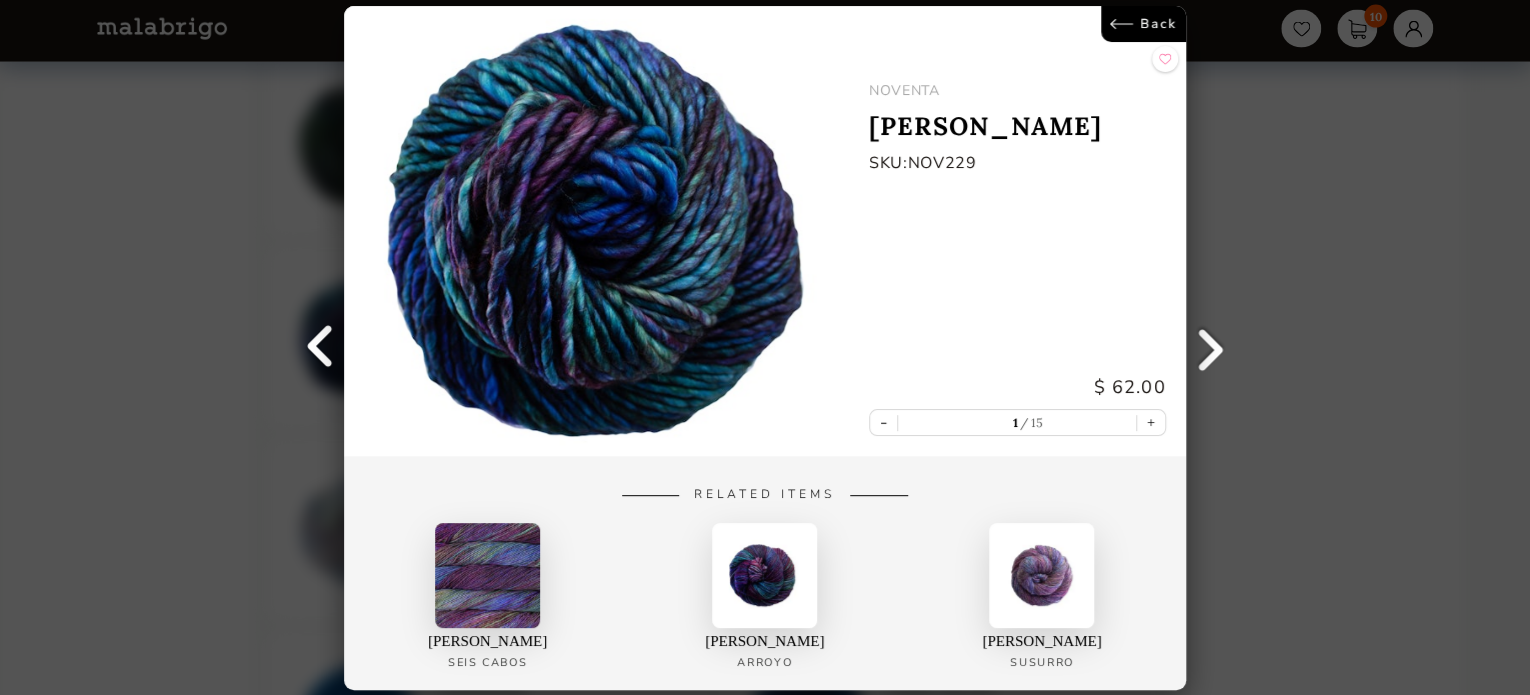 click on "Back" at bounding box center (1143, 24) 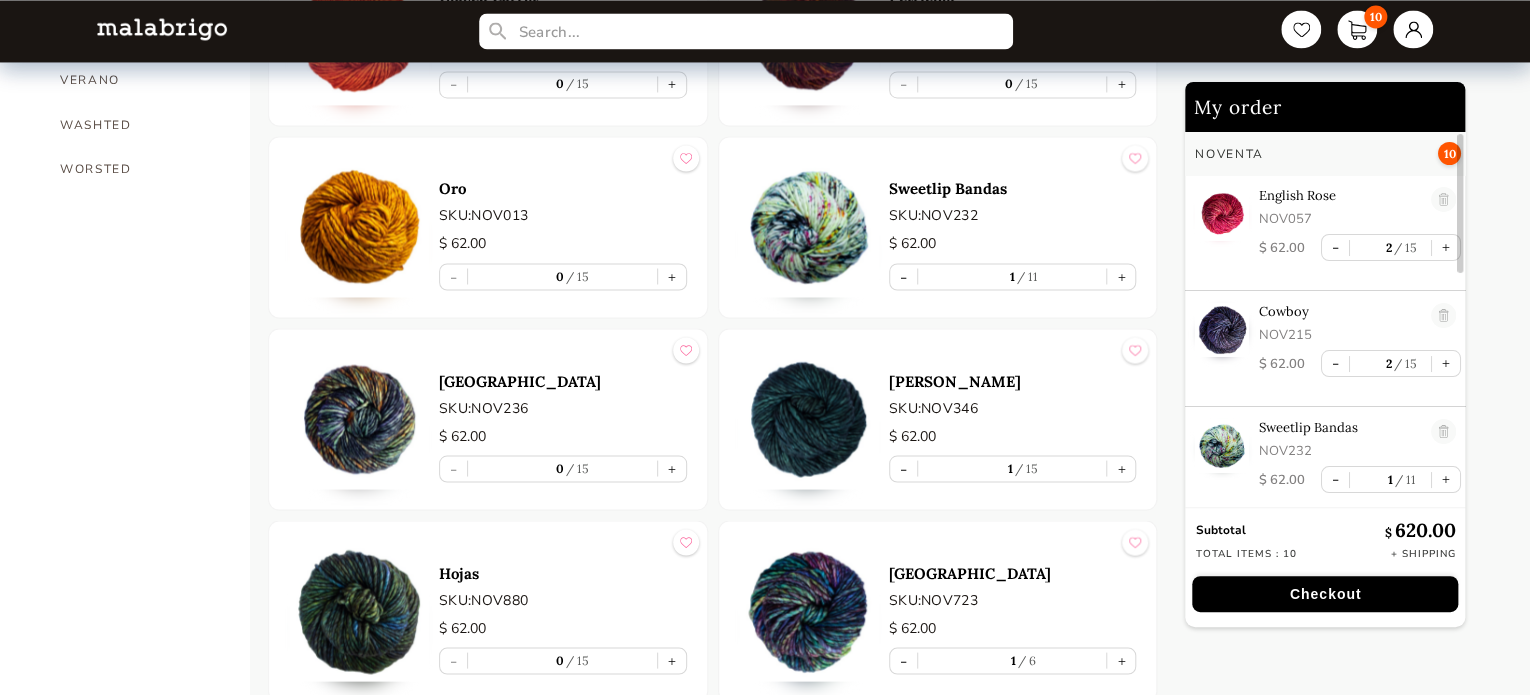 scroll, scrollTop: 1628, scrollLeft: 0, axis: vertical 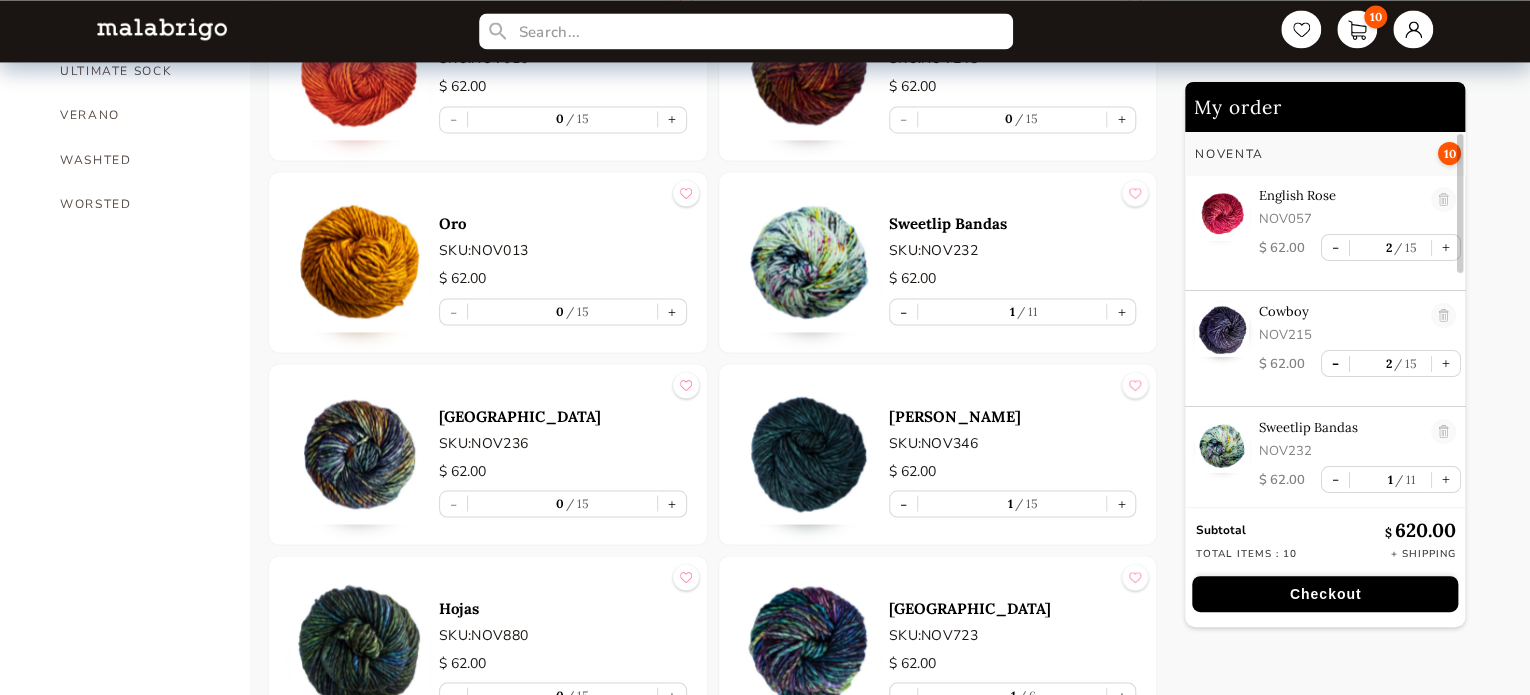 click on "-" at bounding box center (1335, 363) 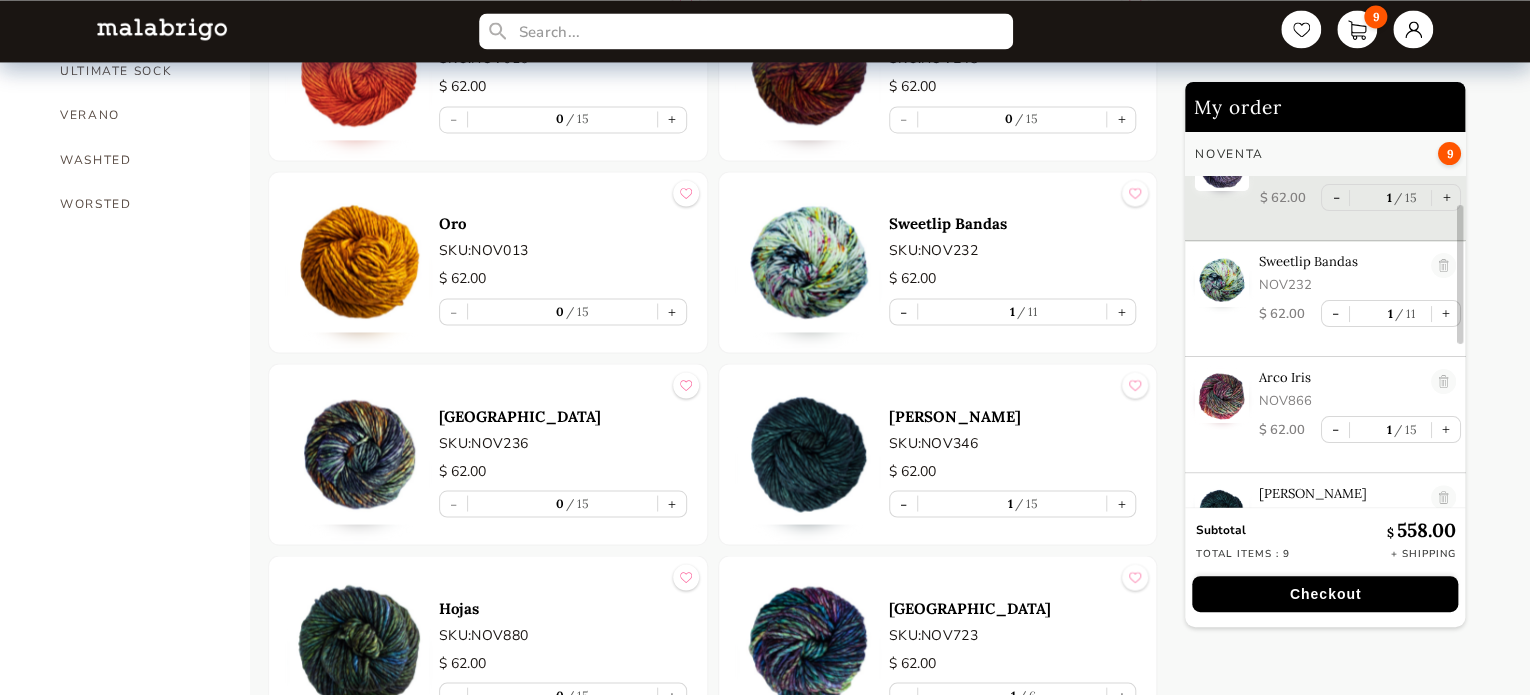 scroll, scrollTop: 200, scrollLeft: 0, axis: vertical 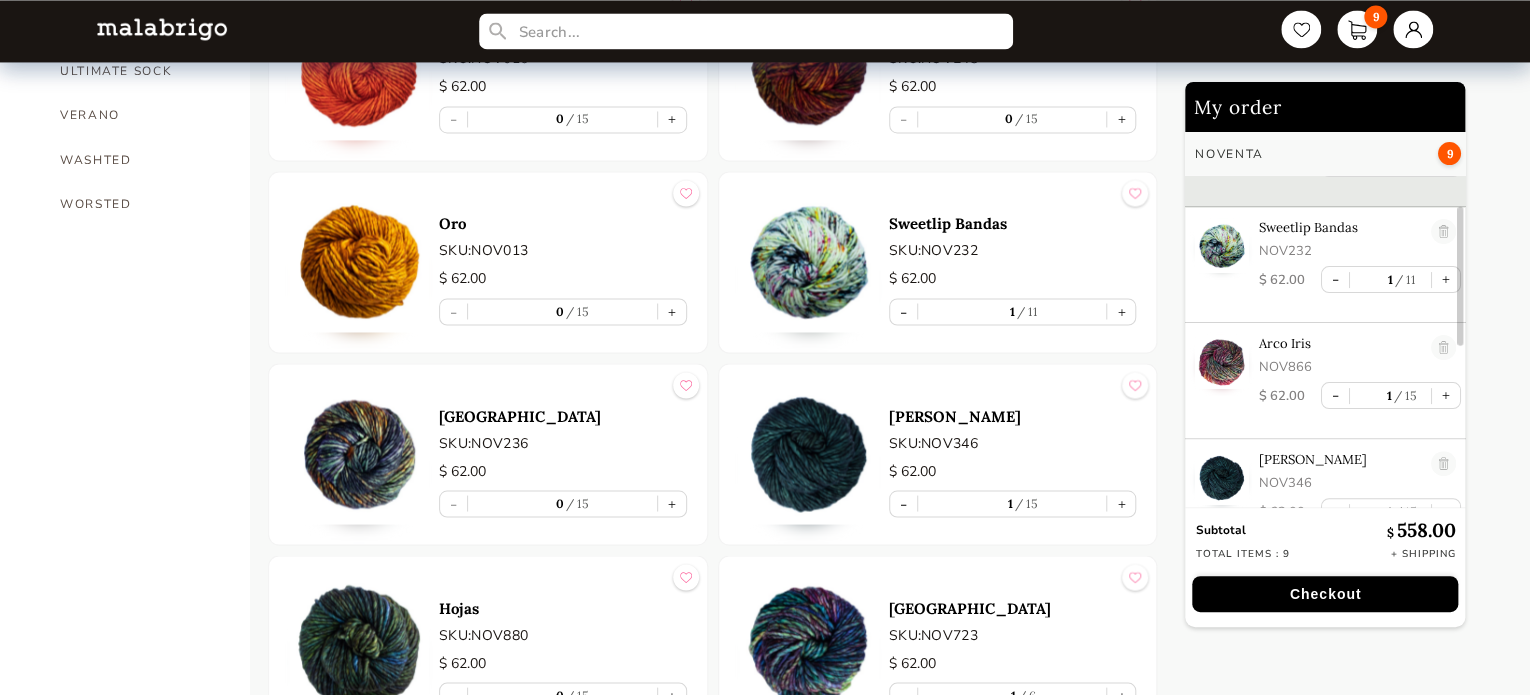 click at bounding box center [809, 262] 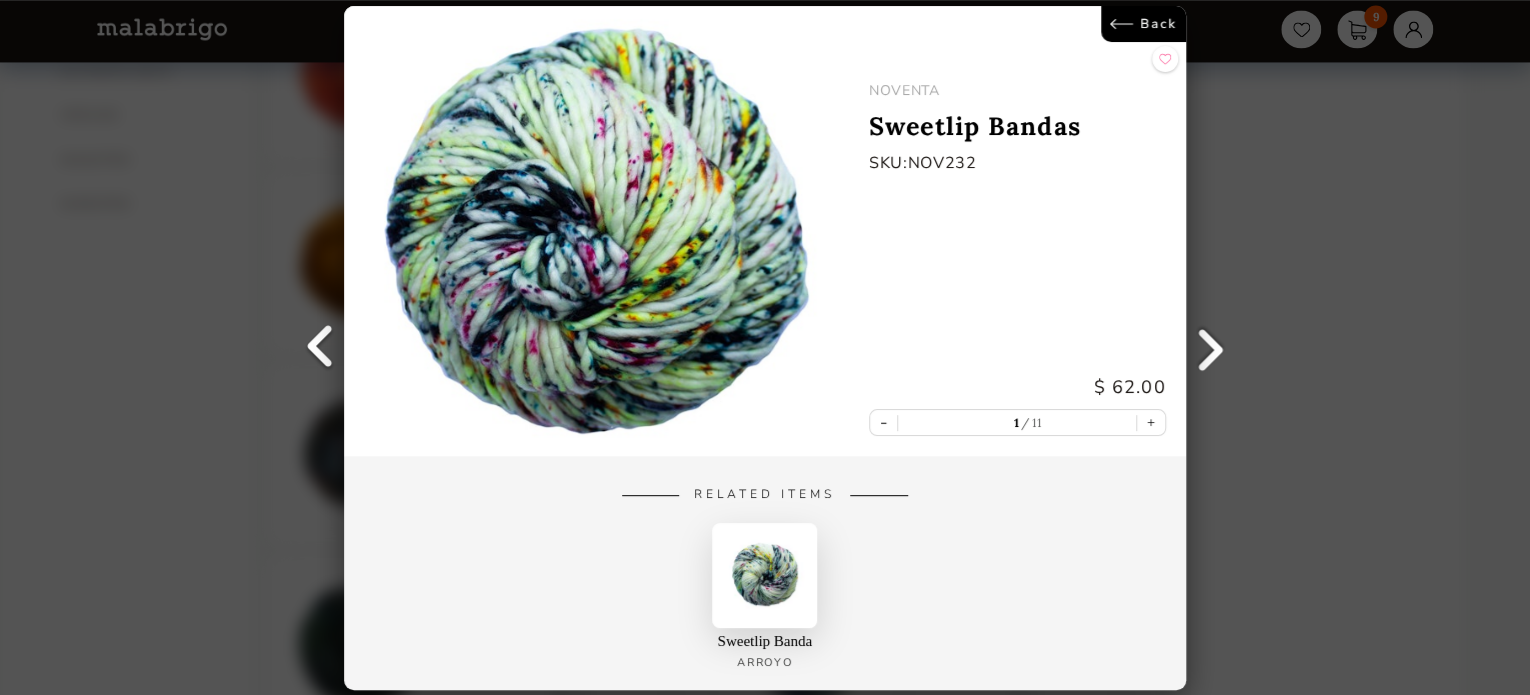 scroll, scrollTop: 0, scrollLeft: 0, axis: both 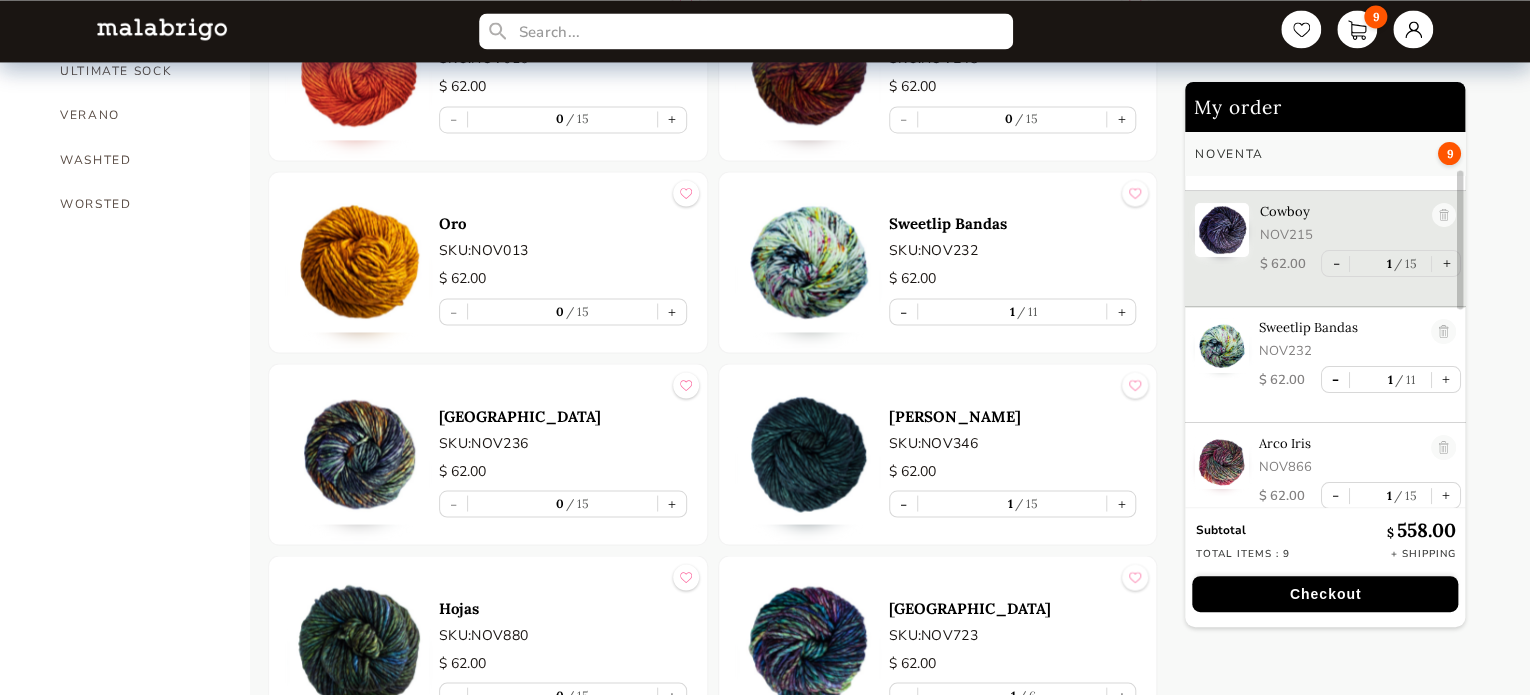 click on "-" at bounding box center [1335, 379] 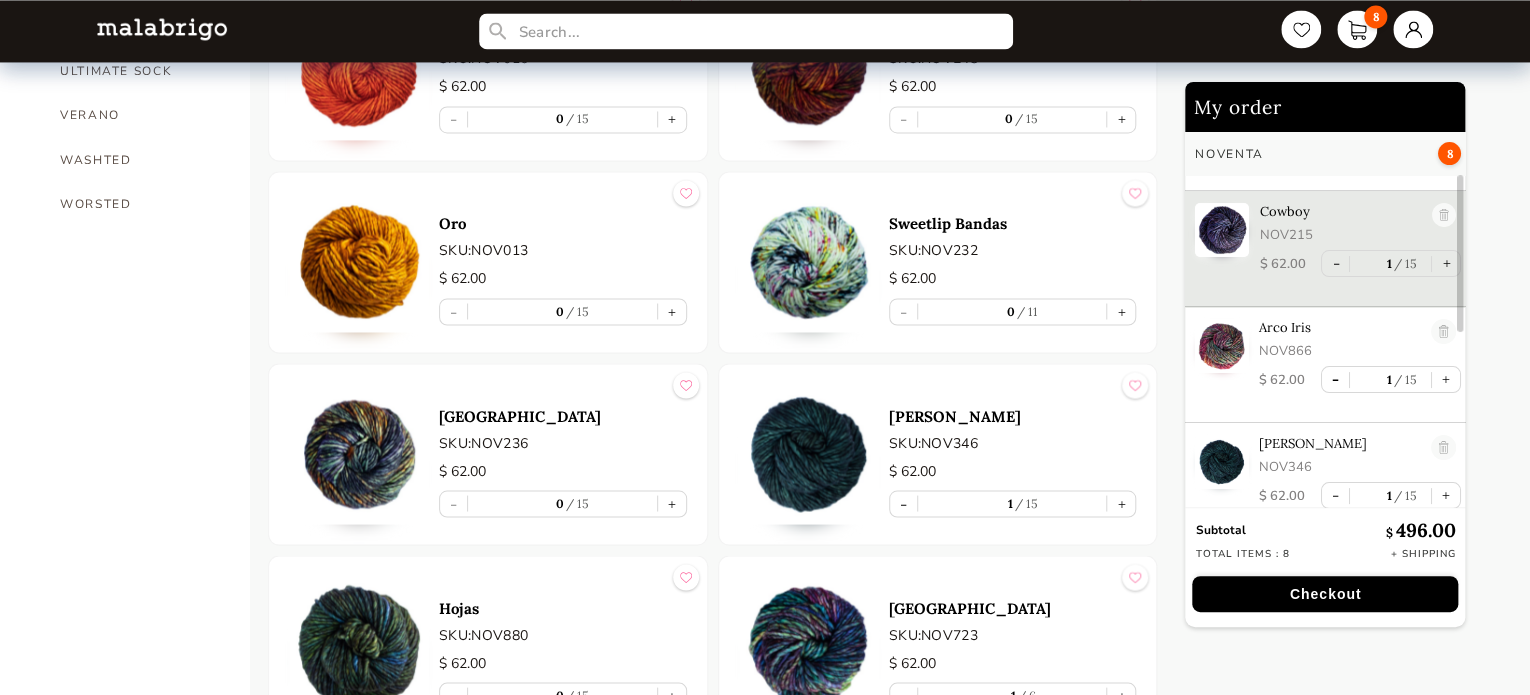 click on "-" at bounding box center (1335, 379) 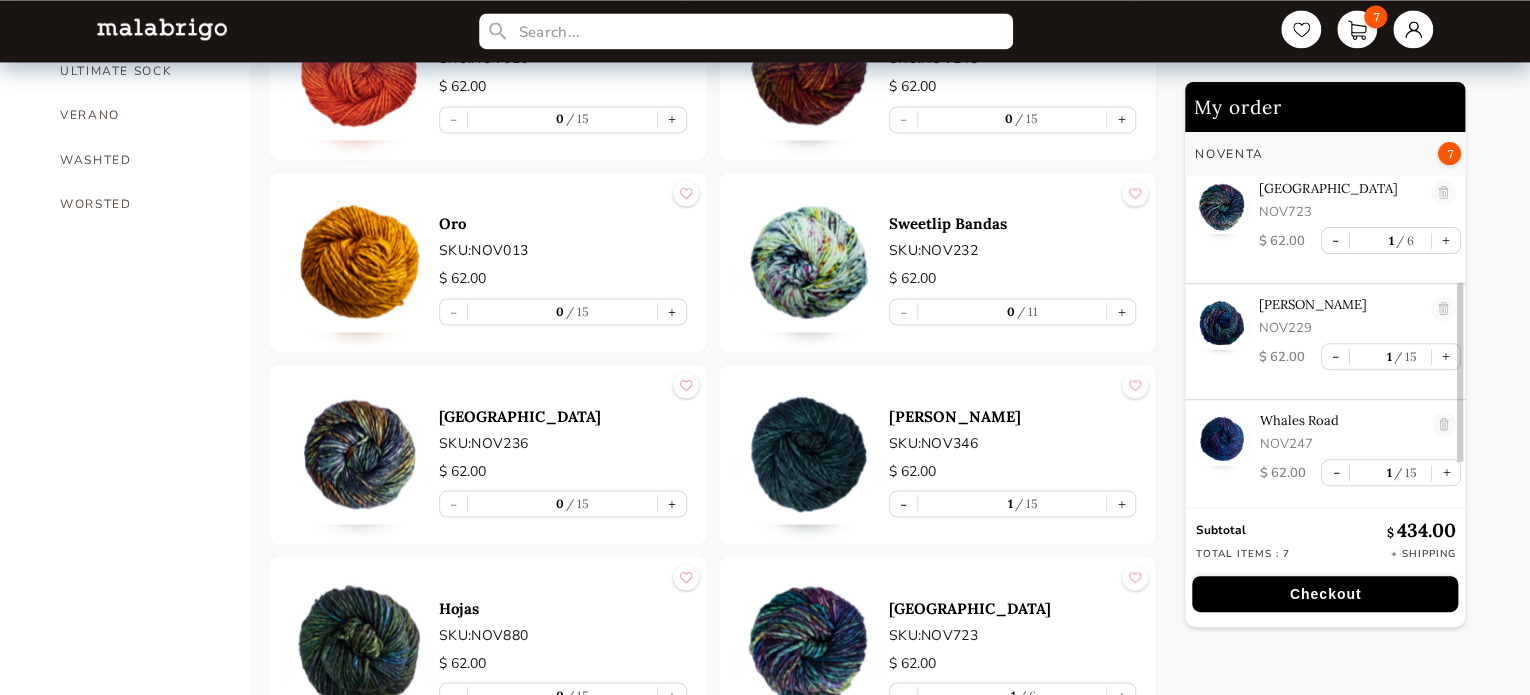scroll, scrollTop: 400, scrollLeft: 0, axis: vertical 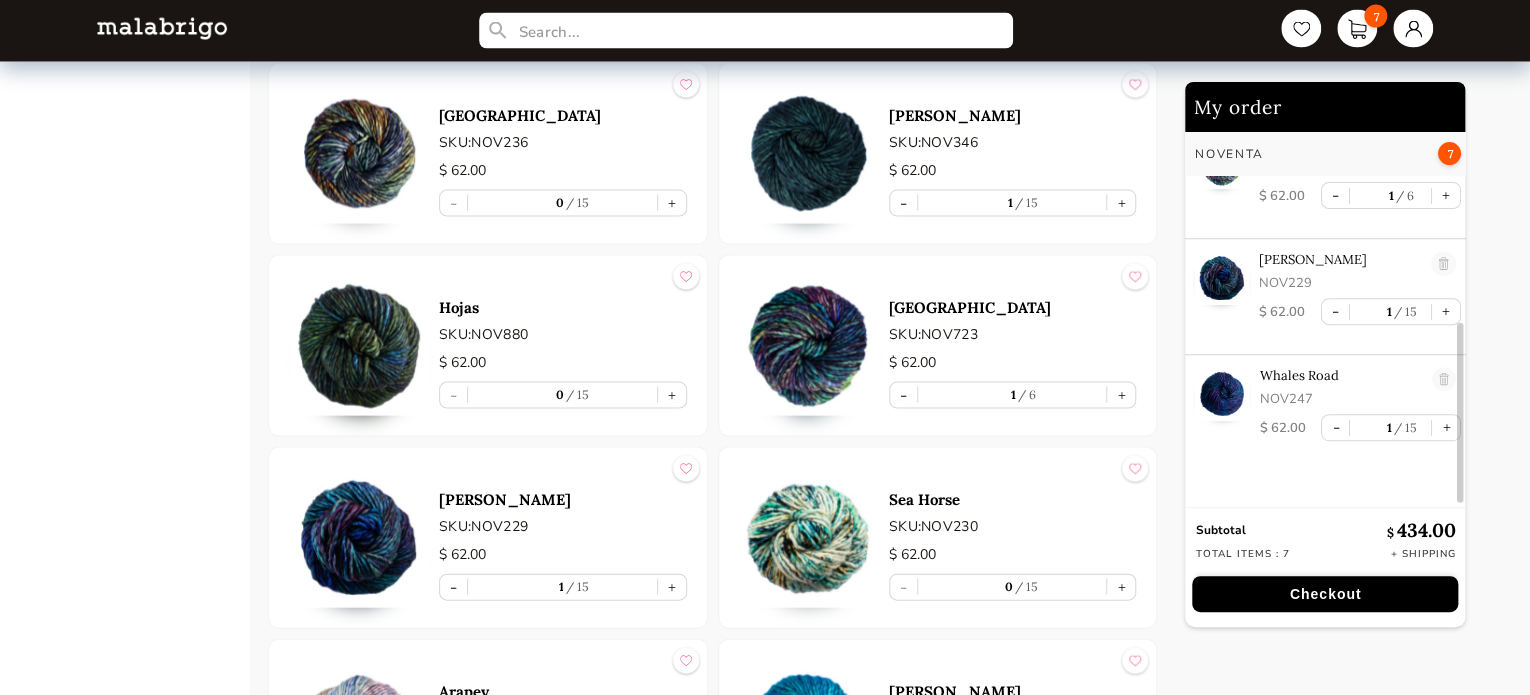 click at bounding box center [359, 538] 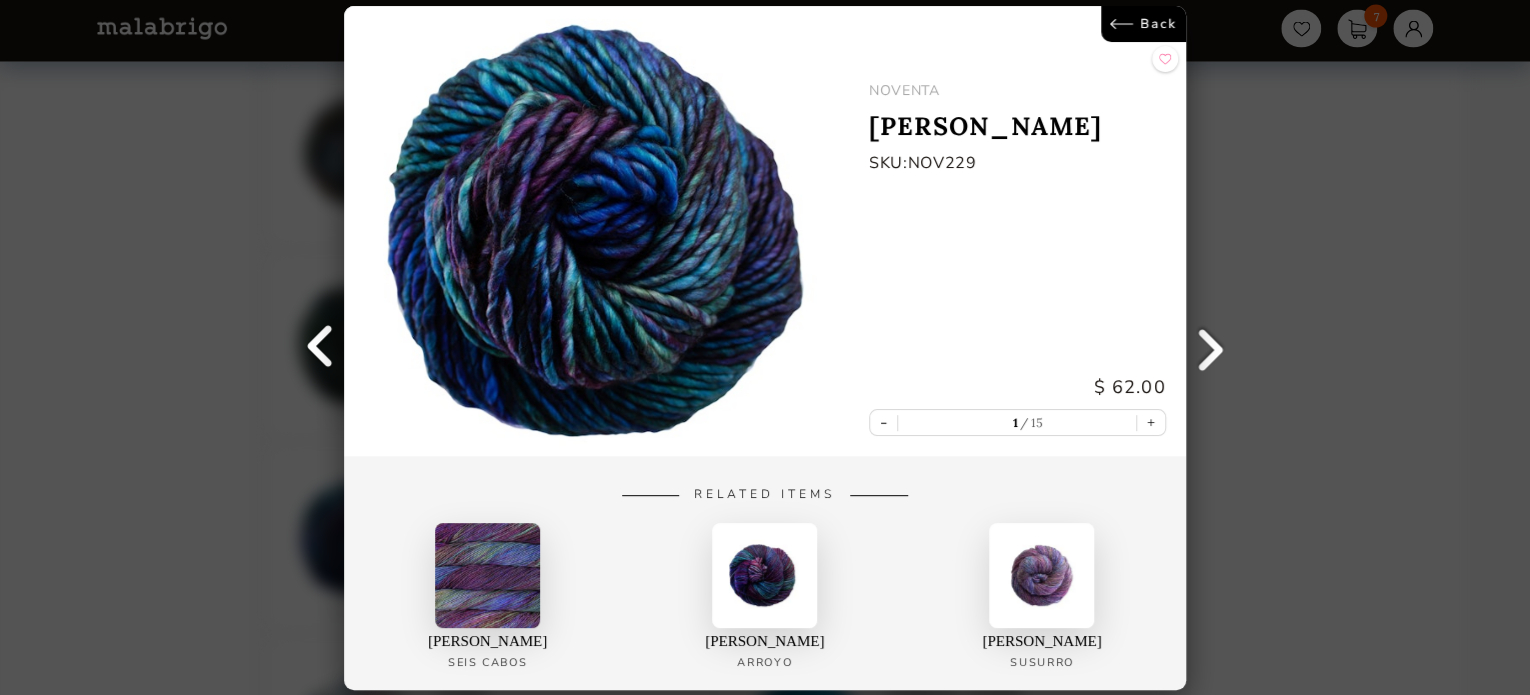 click on "Back" at bounding box center (1143, 24) 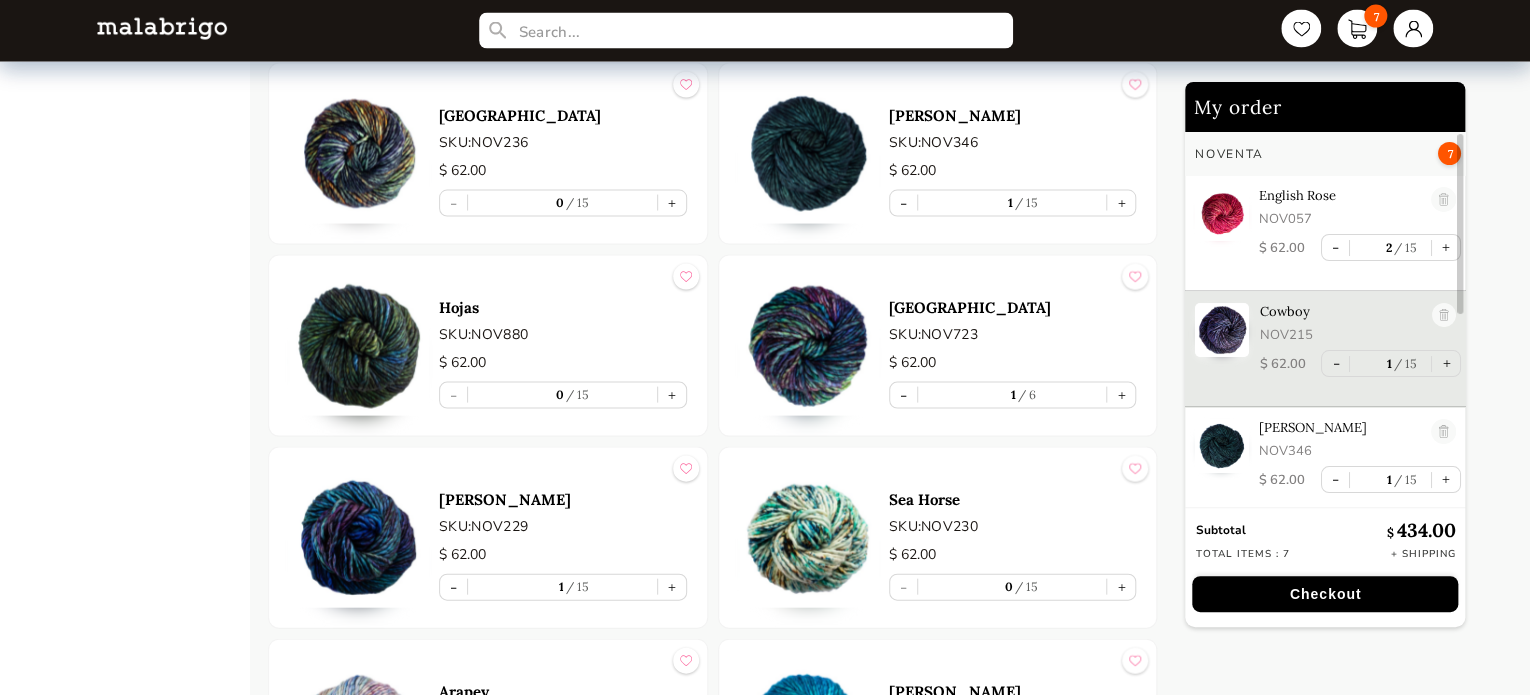click at bounding box center [809, 346] 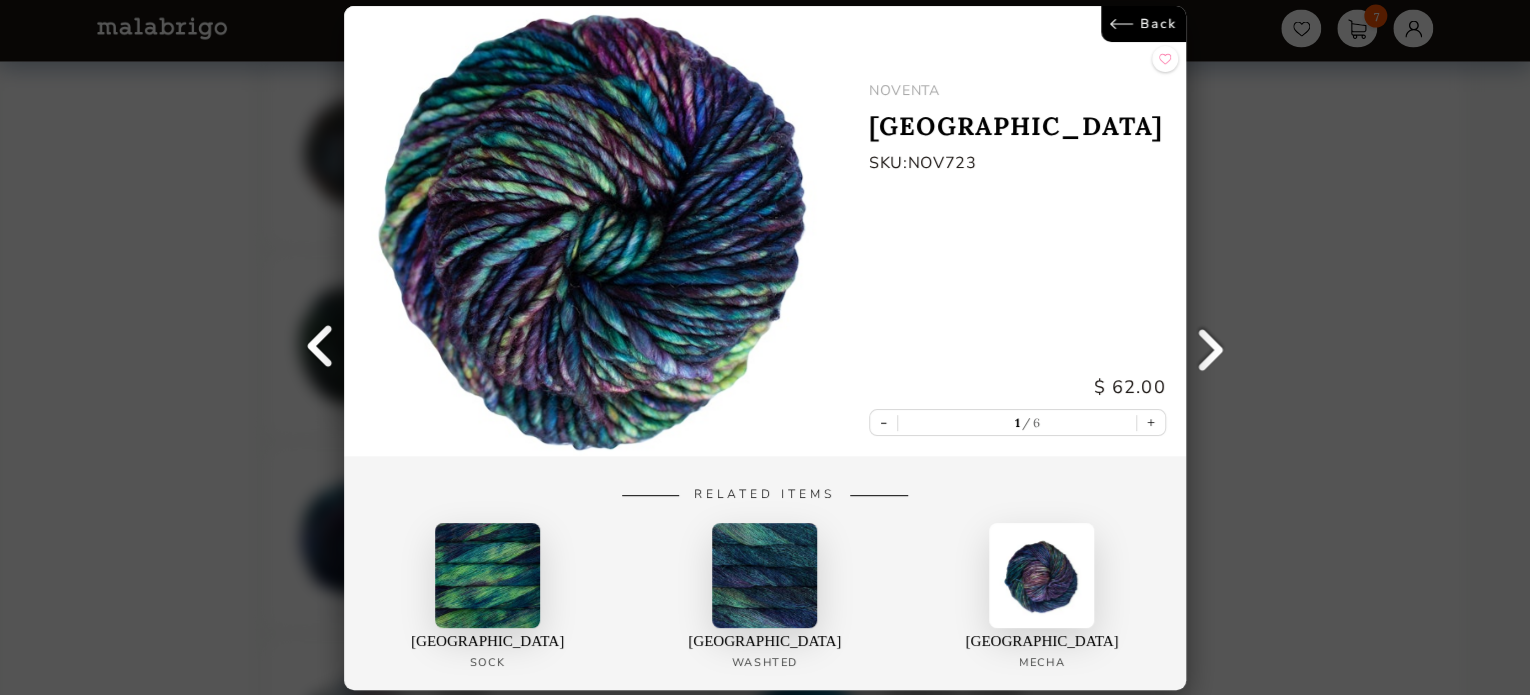 click on "Back" at bounding box center [1143, 24] 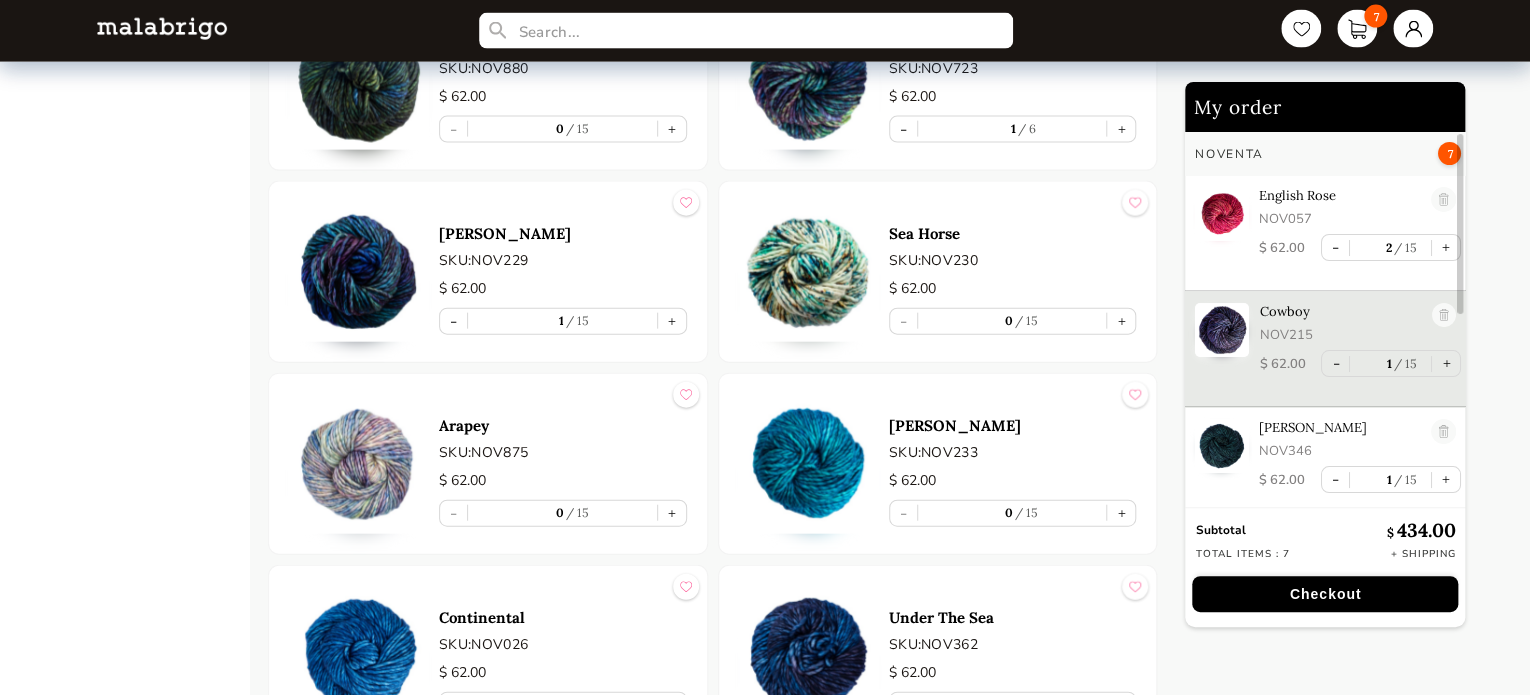 scroll, scrollTop: 2228, scrollLeft: 0, axis: vertical 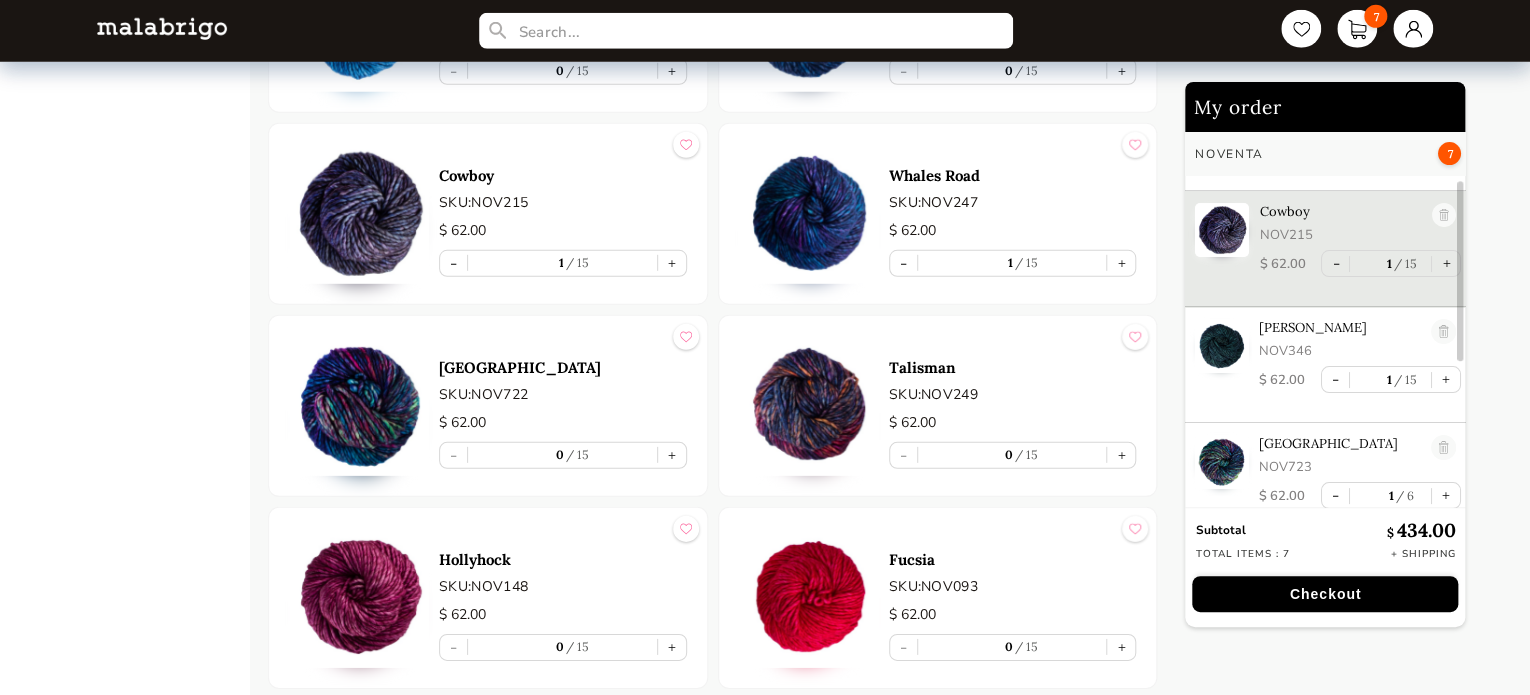 click at bounding box center (809, 214) 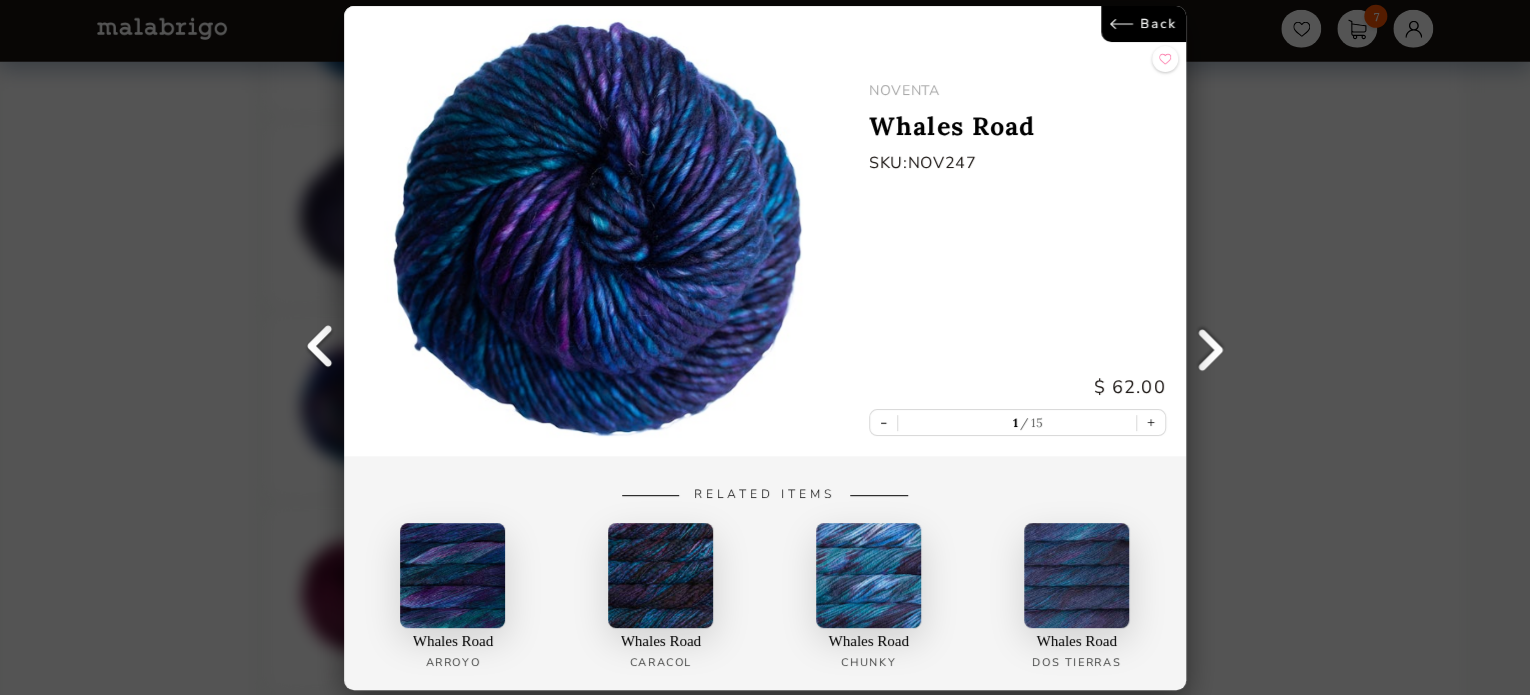 scroll, scrollTop: 0, scrollLeft: 0, axis: both 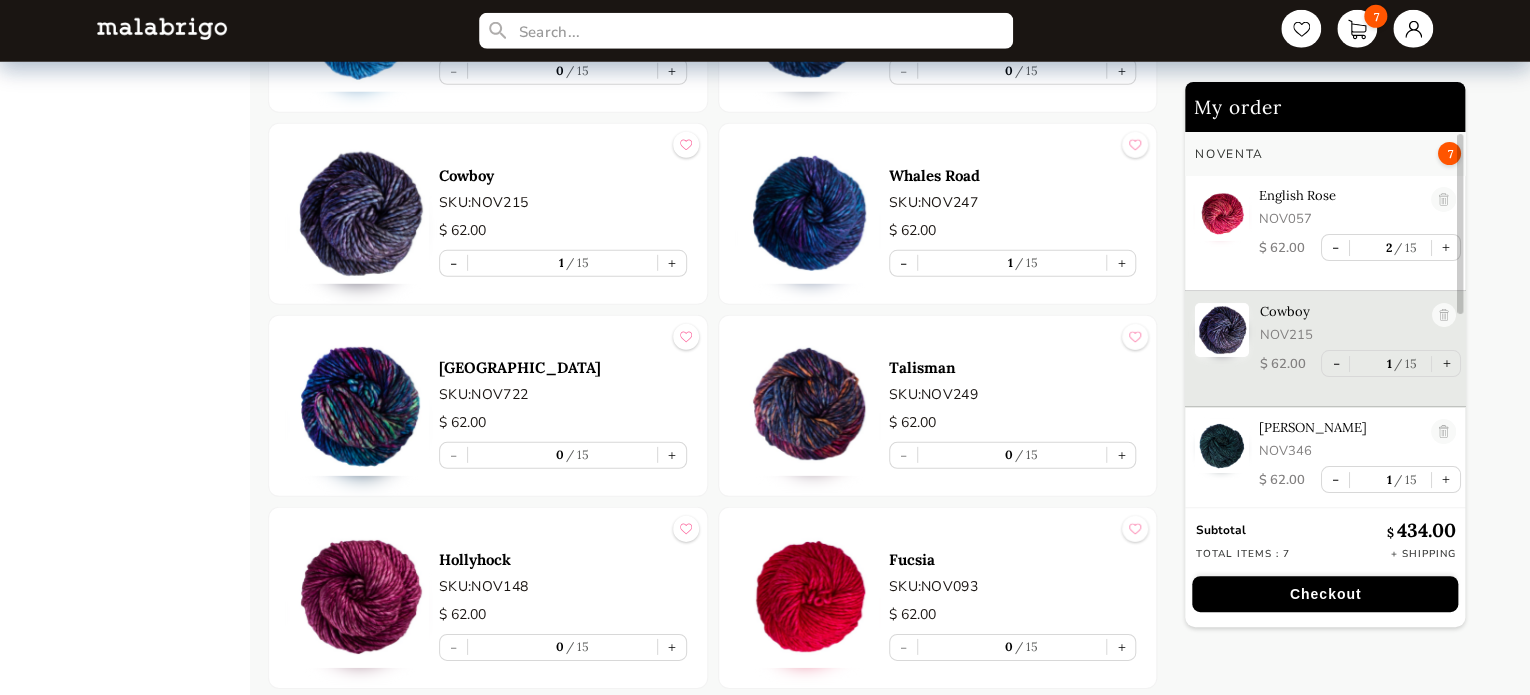 click at bounding box center (359, 214) 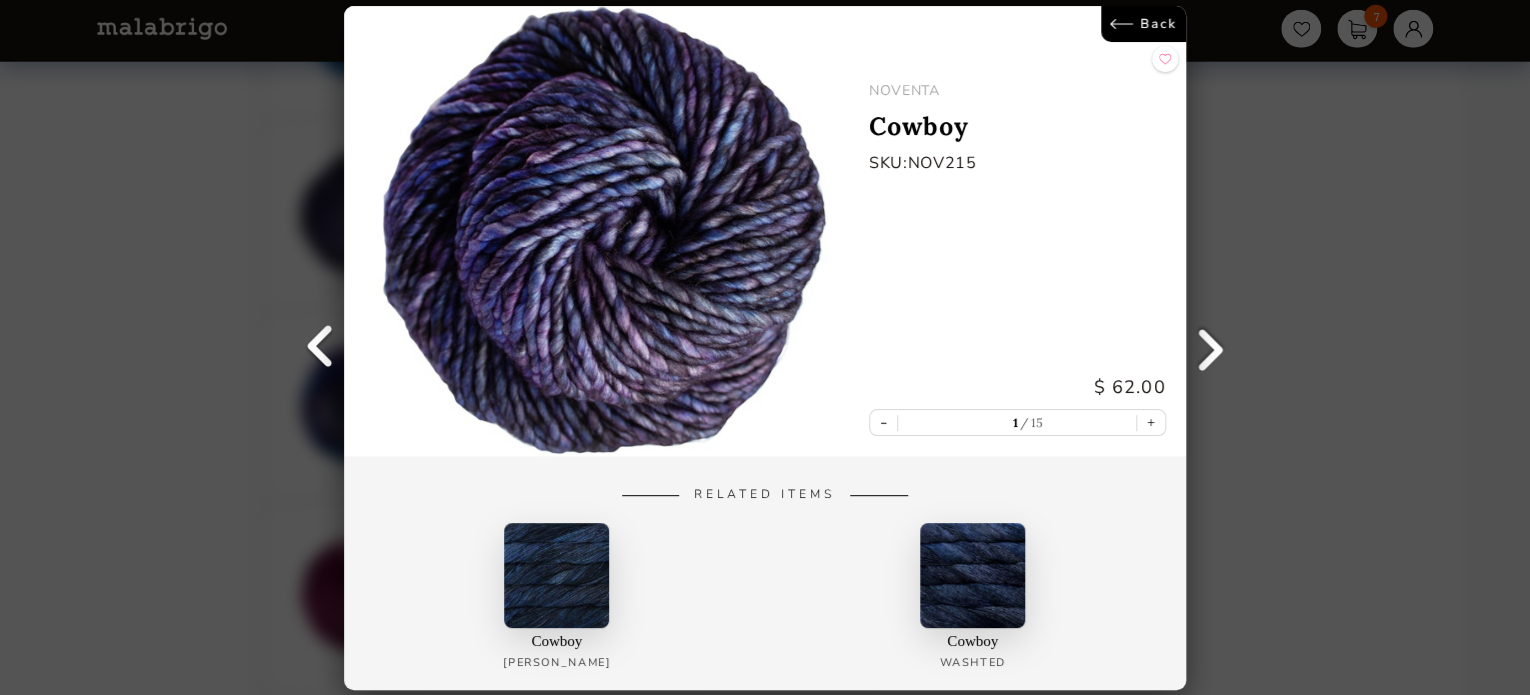 click on "Back" at bounding box center [1143, 24] 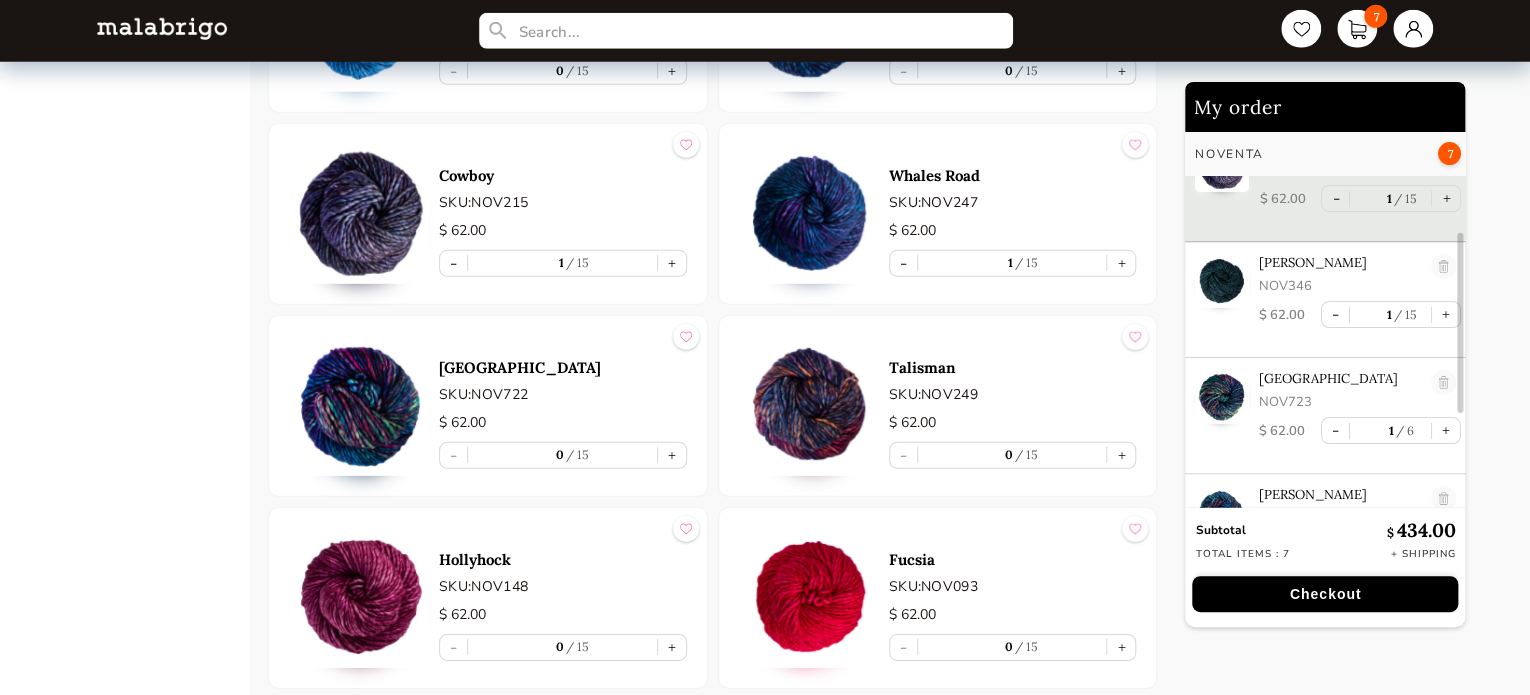 scroll, scrollTop: 100, scrollLeft: 0, axis: vertical 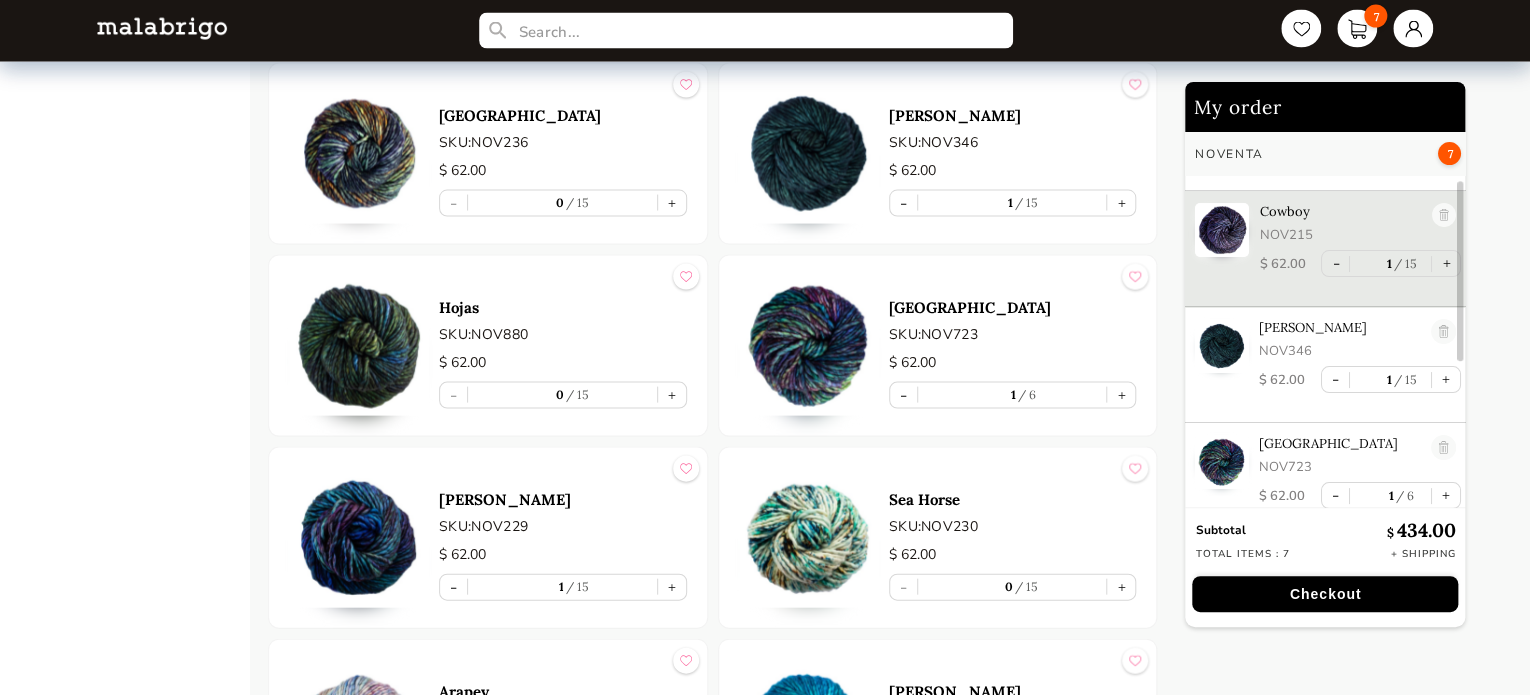 click at bounding box center [809, 538] 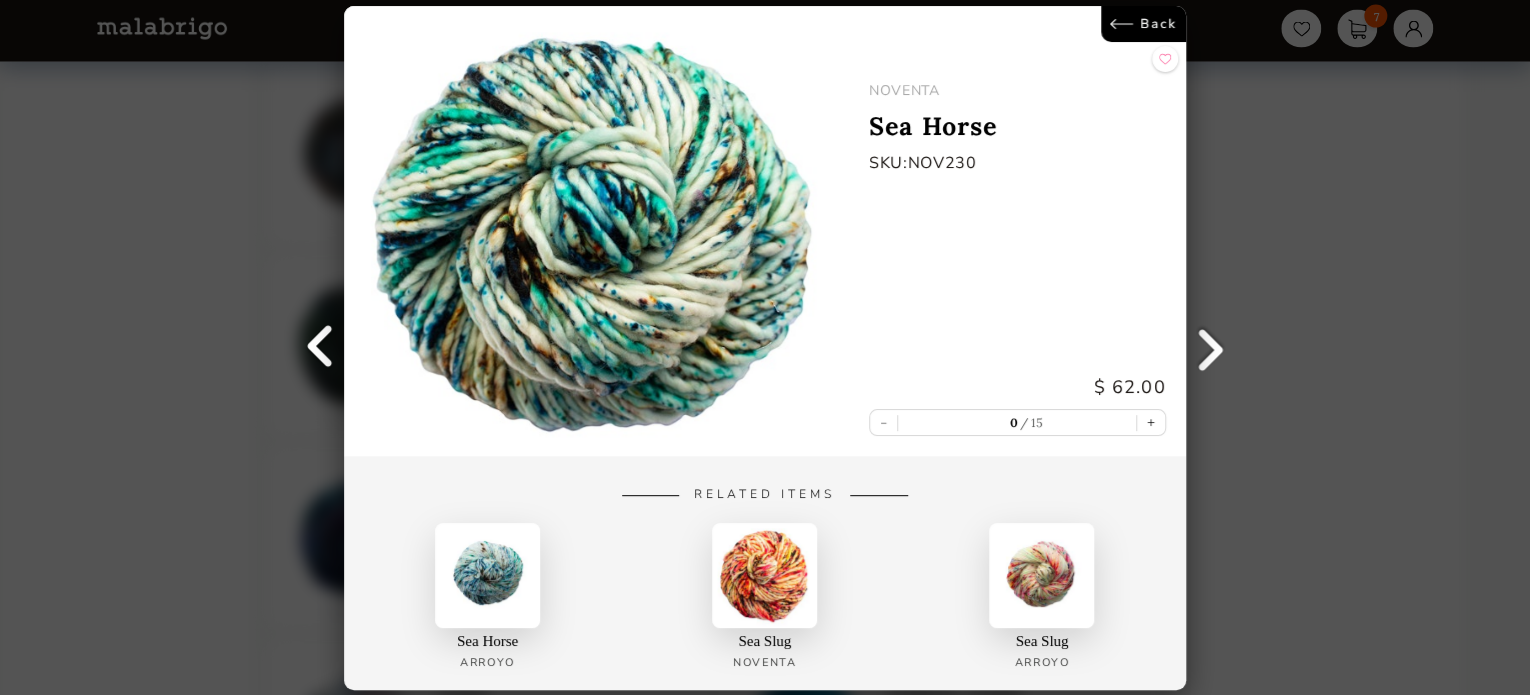scroll, scrollTop: 0, scrollLeft: 0, axis: both 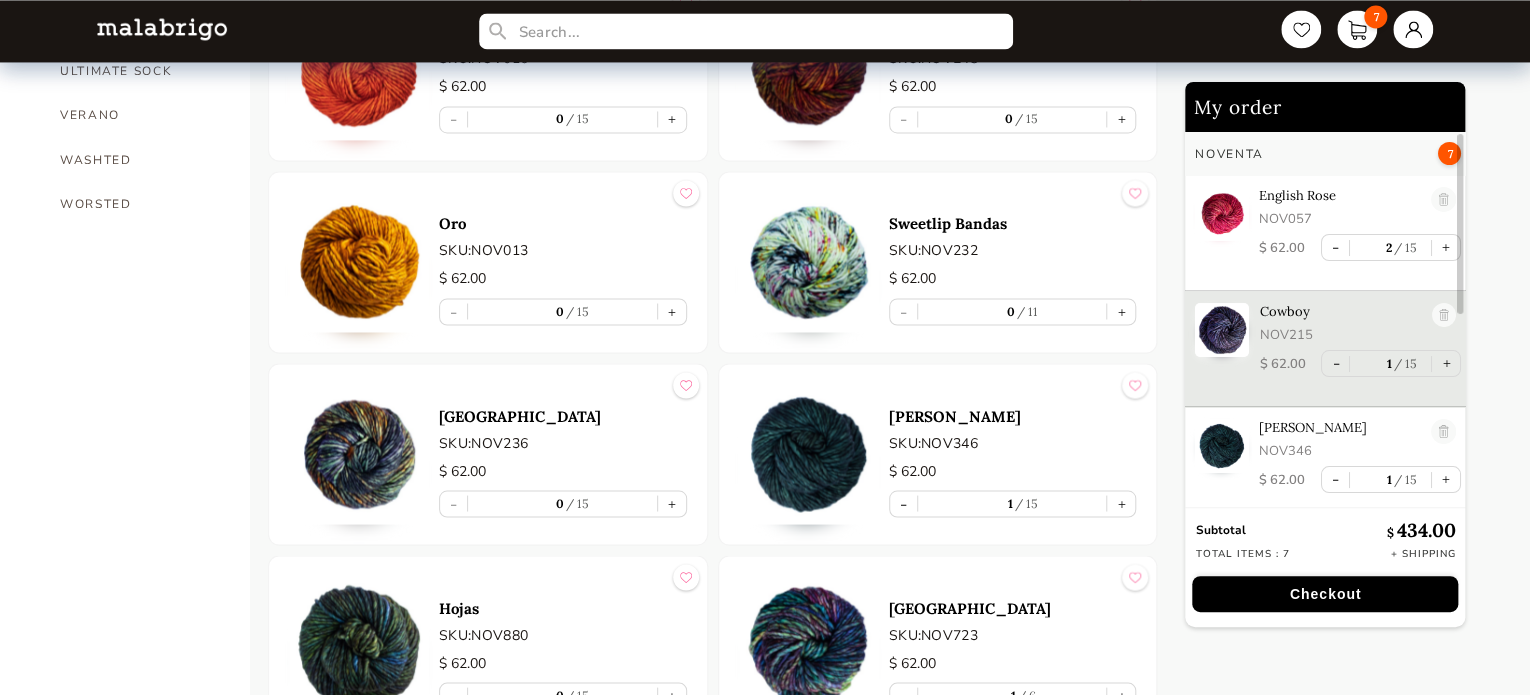 click at bounding box center [809, 262] 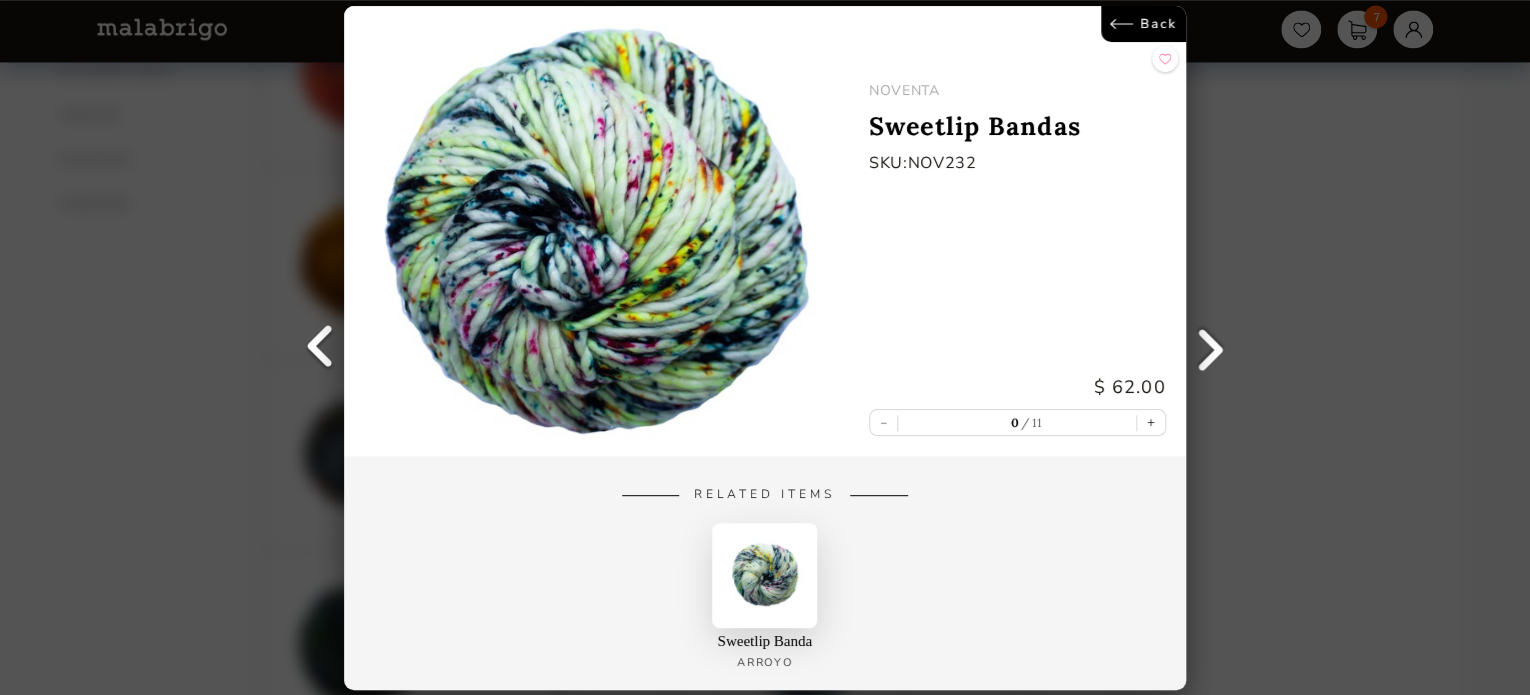click on "Back" at bounding box center (1143, 24) 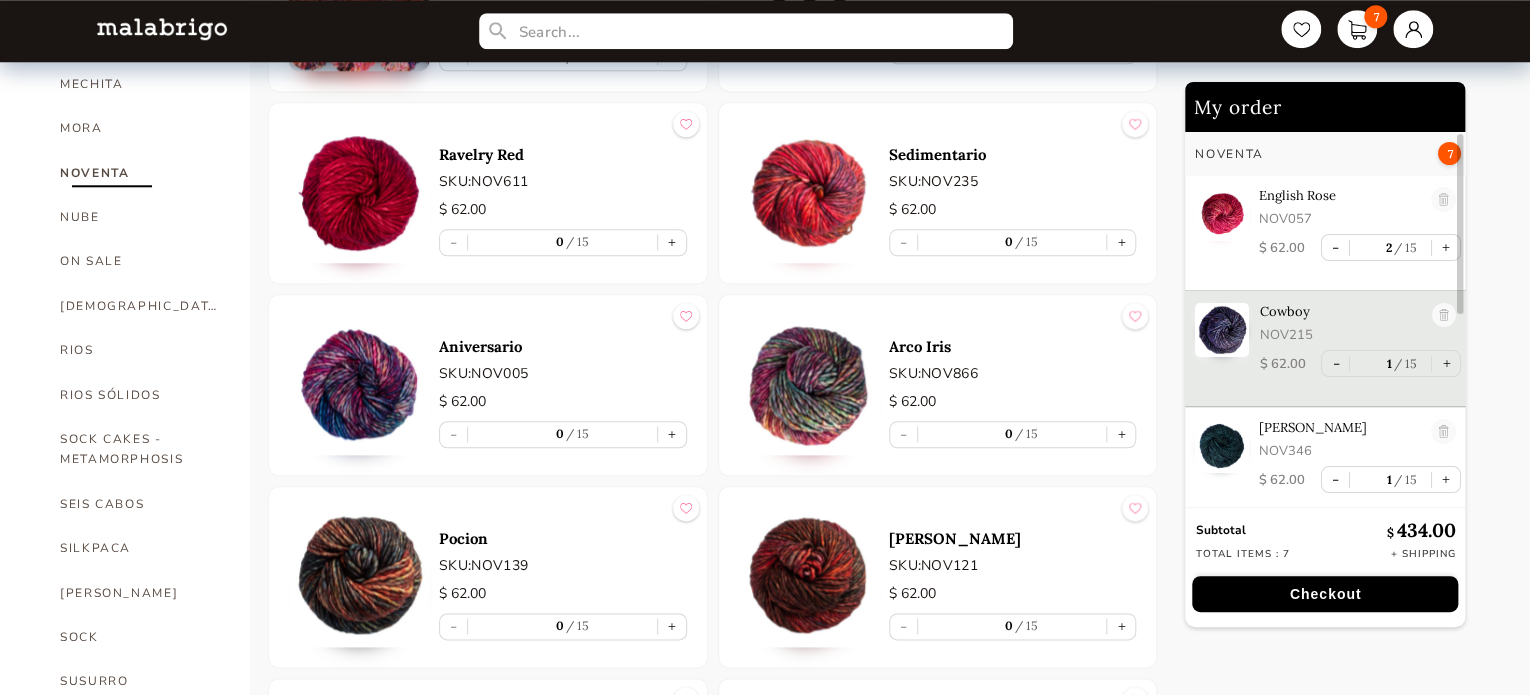scroll, scrollTop: 928, scrollLeft: 0, axis: vertical 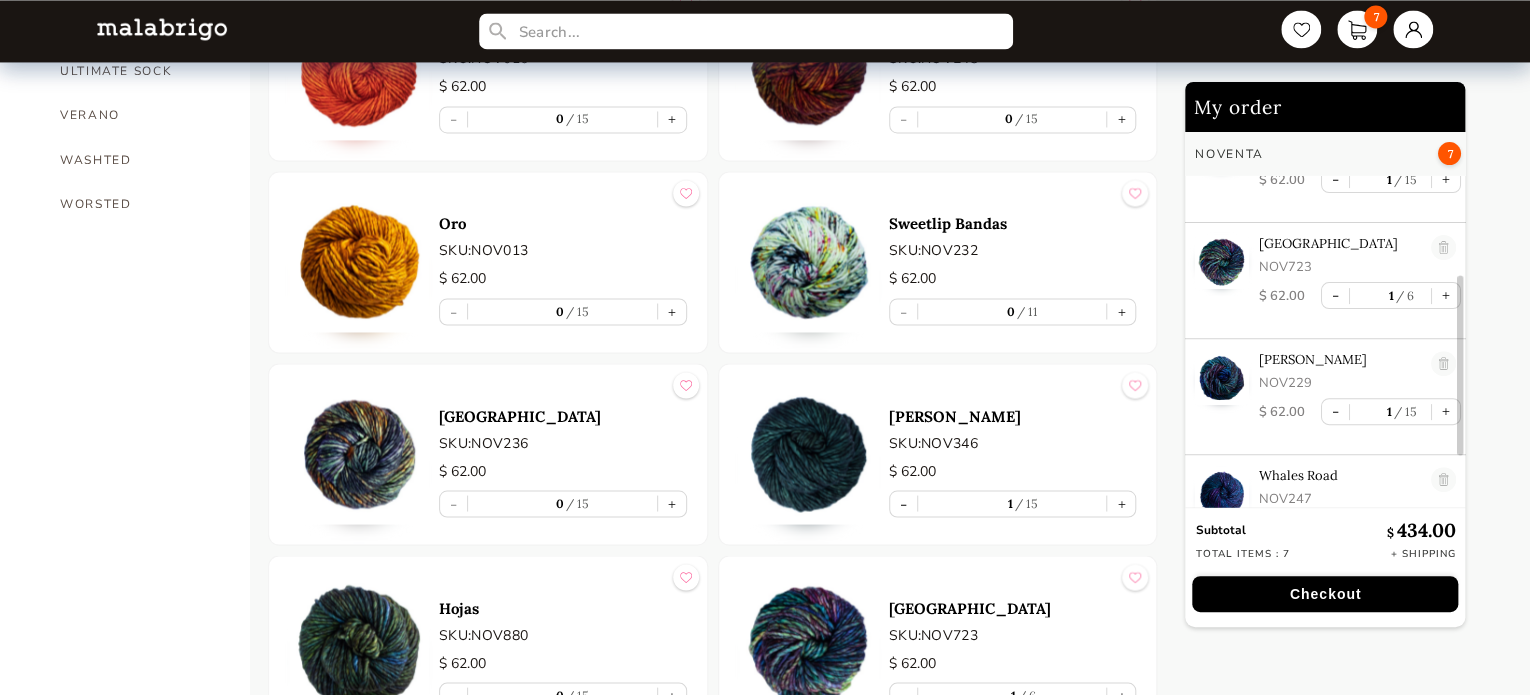 click at bounding box center (809, 454) 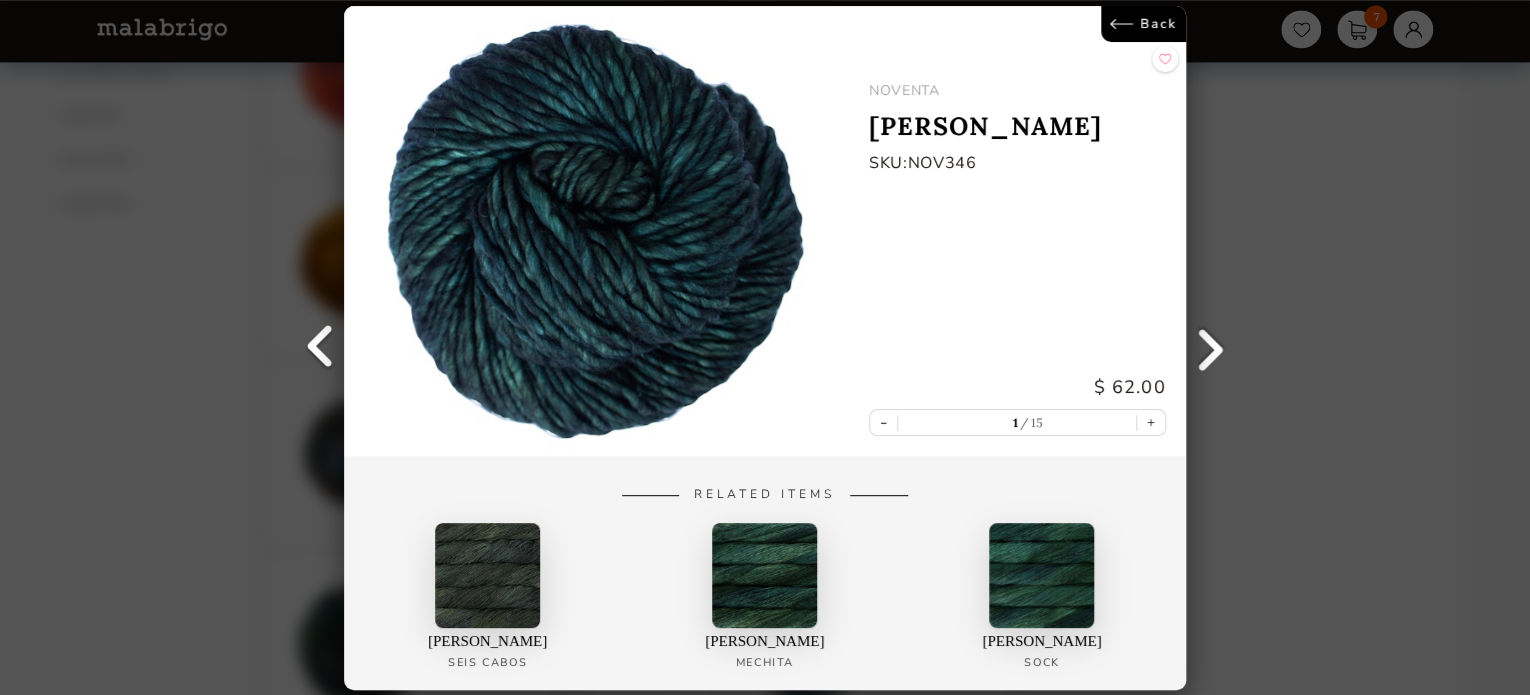 scroll, scrollTop: 0, scrollLeft: 0, axis: both 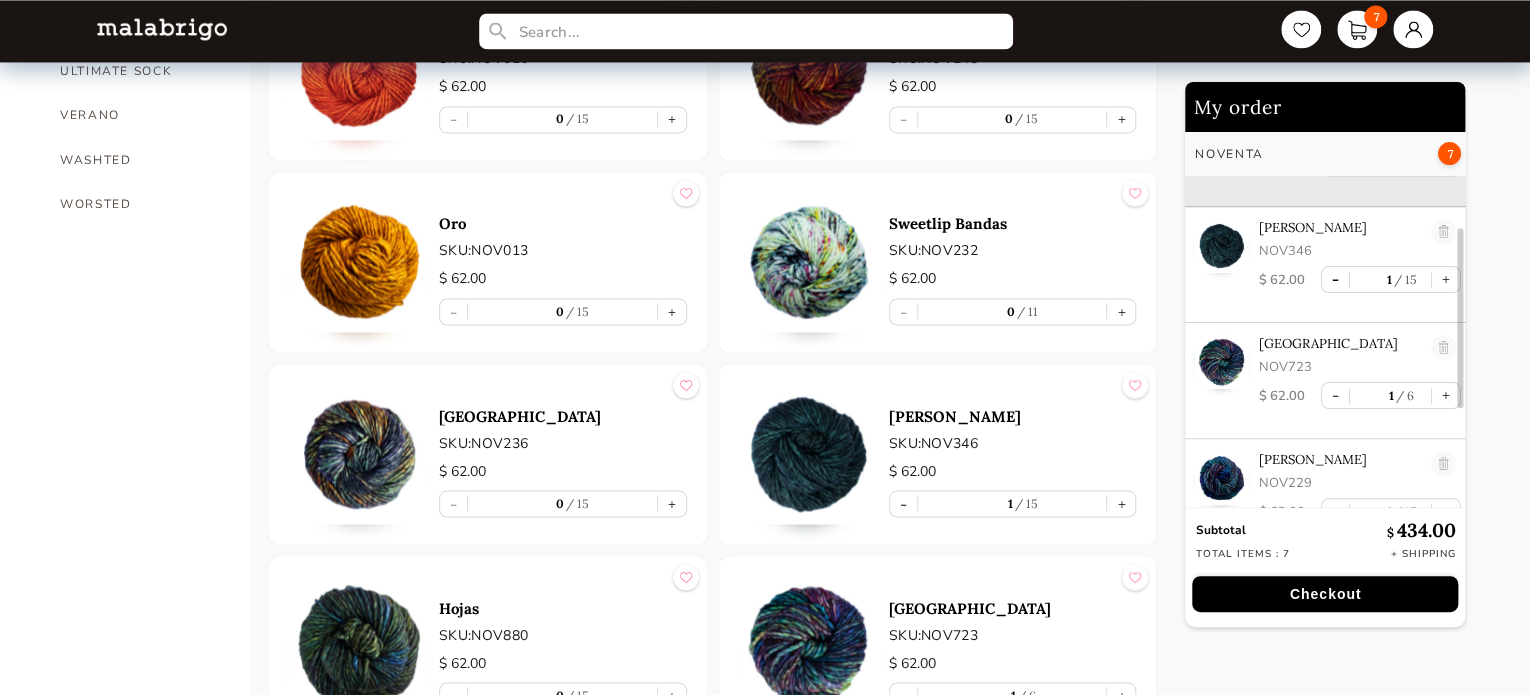 click on "-" at bounding box center [1335, 279] 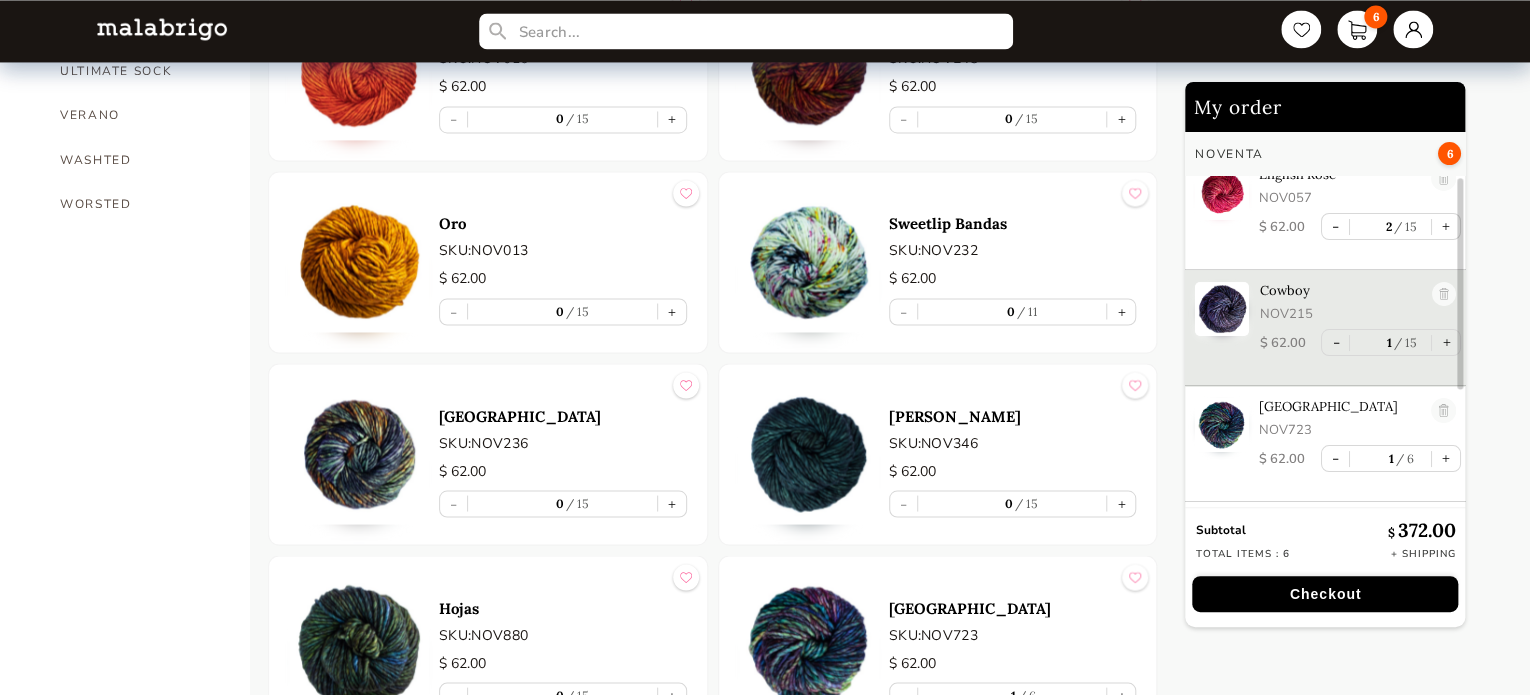 scroll, scrollTop: 0, scrollLeft: 0, axis: both 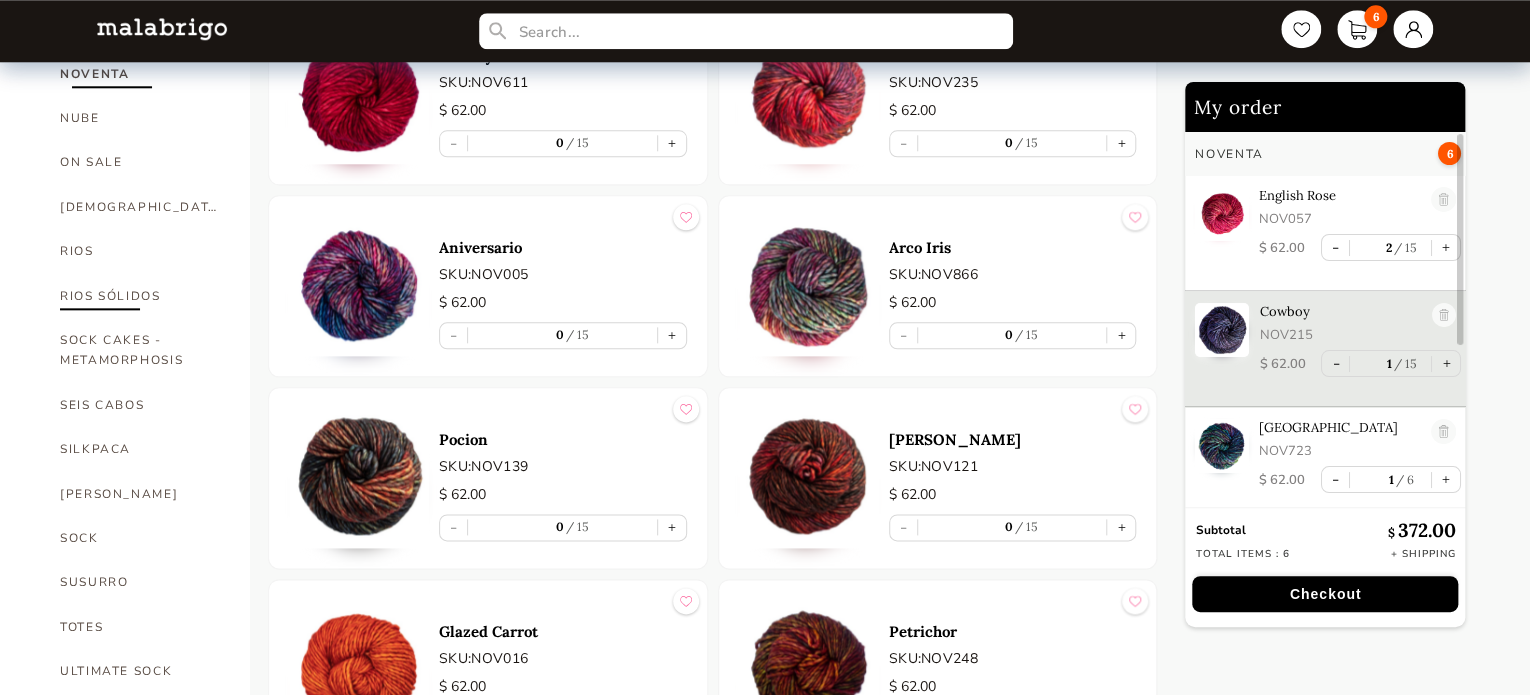 click on "RIOS SÓLIDOS" at bounding box center [140, 296] 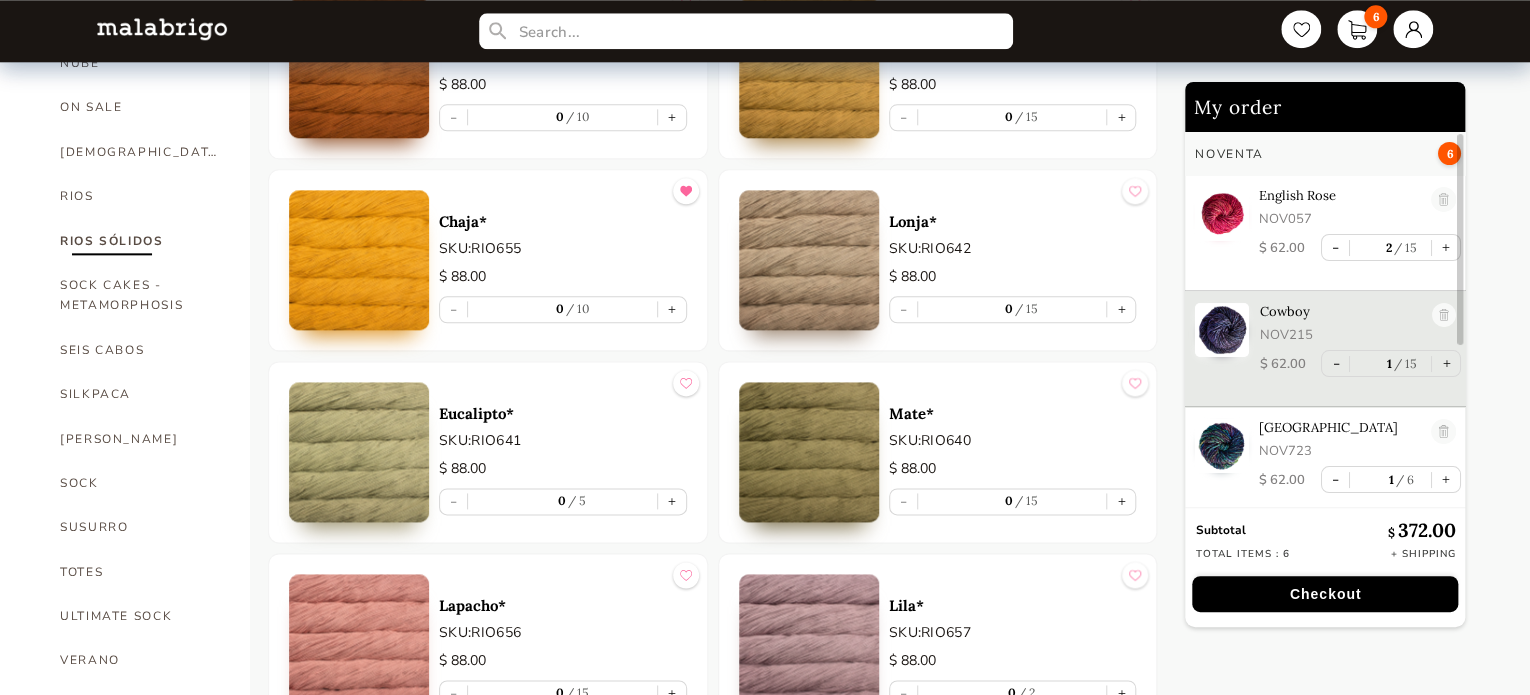 scroll, scrollTop: 1100, scrollLeft: 0, axis: vertical 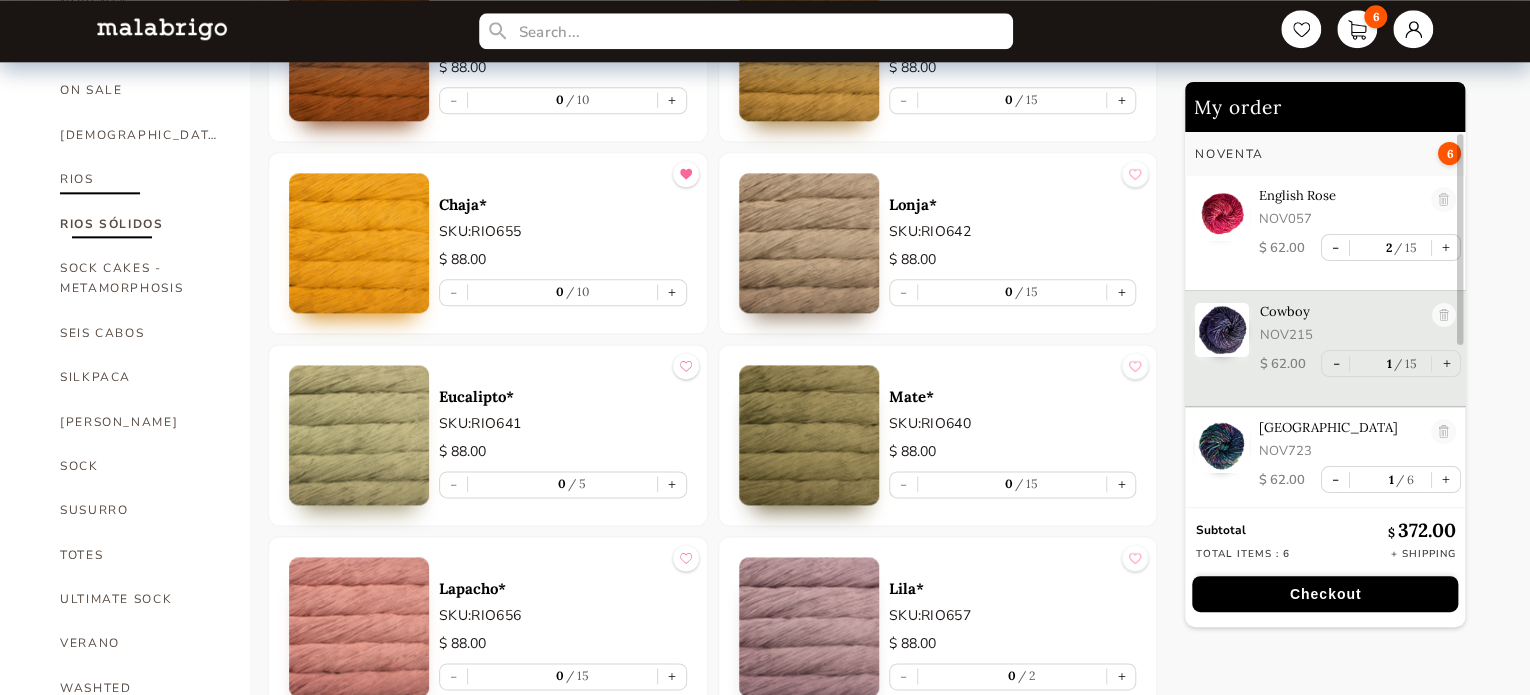 click on "RIOS" at bounding box center [140, 179] 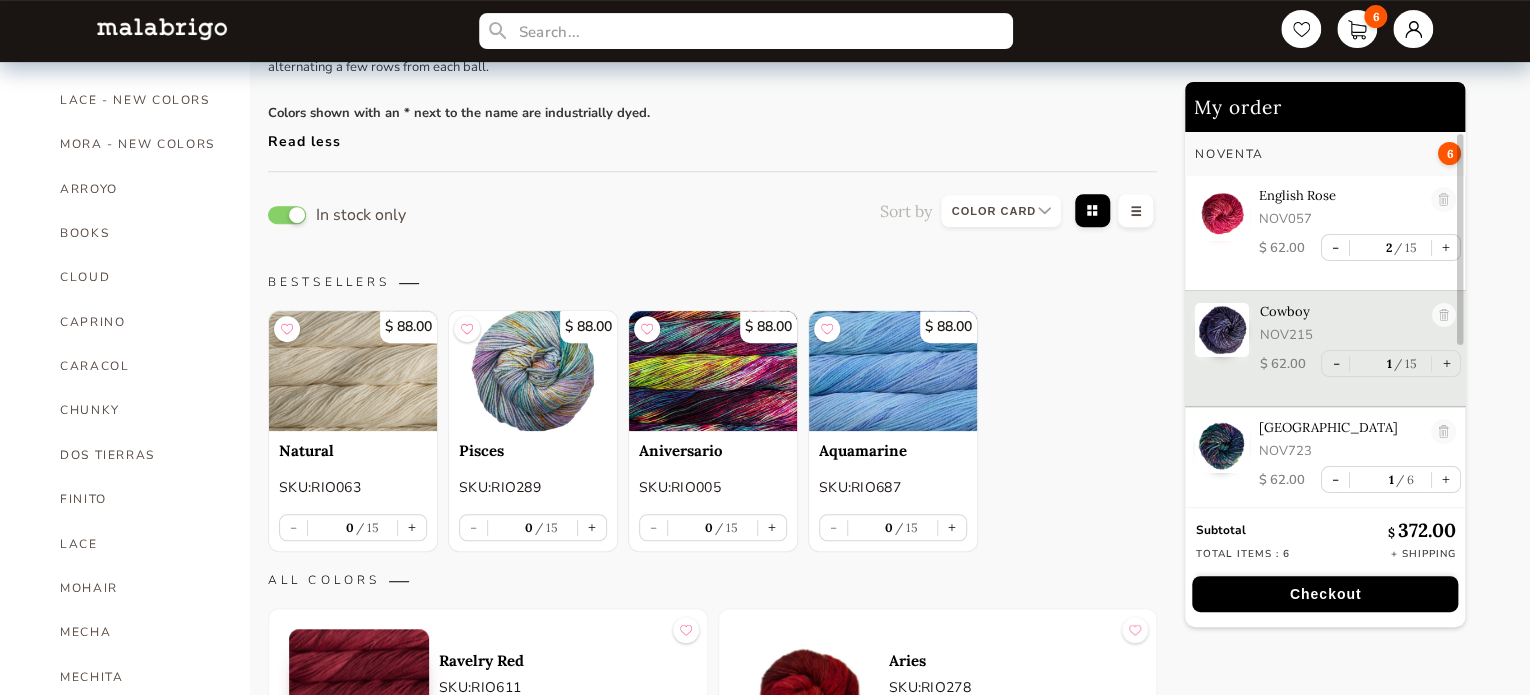 scroll, scrollTop: 500, scrollLeft: 0, axis: vertical 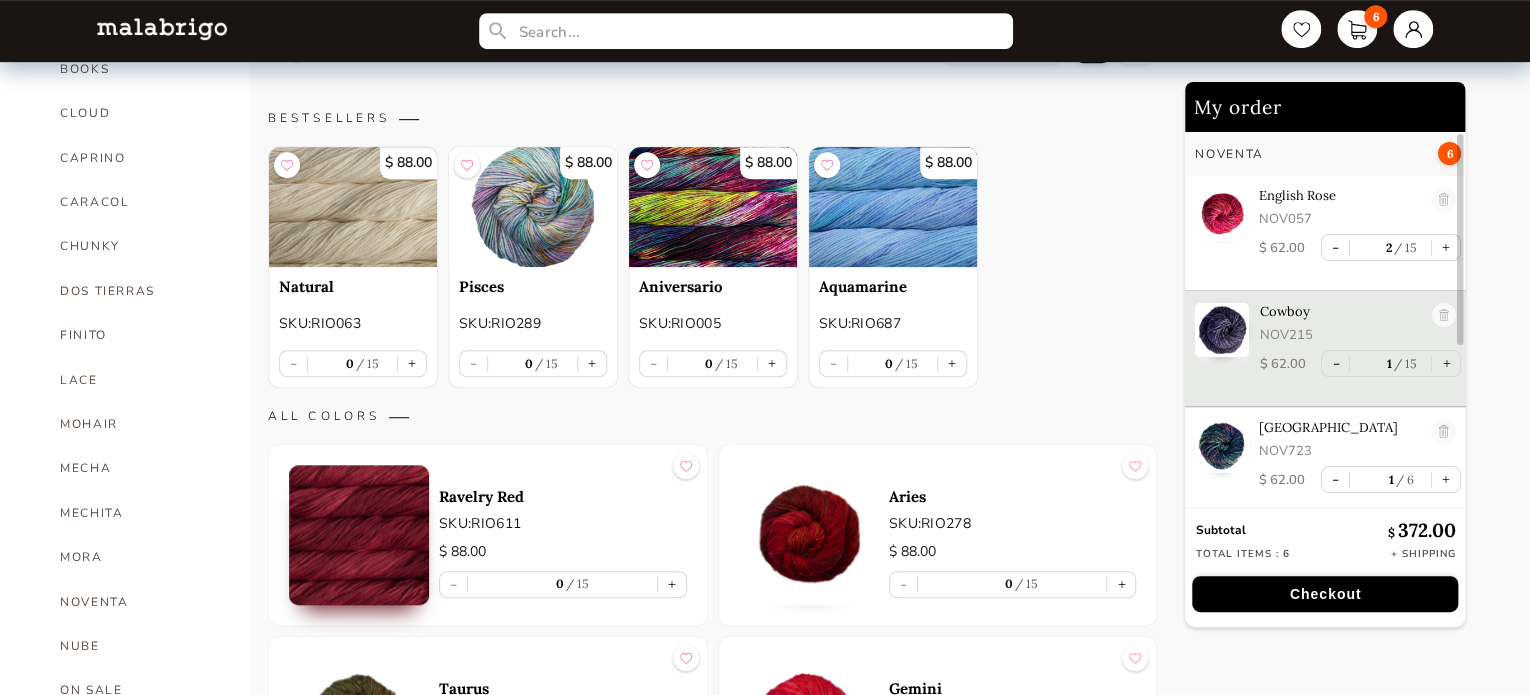 click at bounding box center [533, 207] 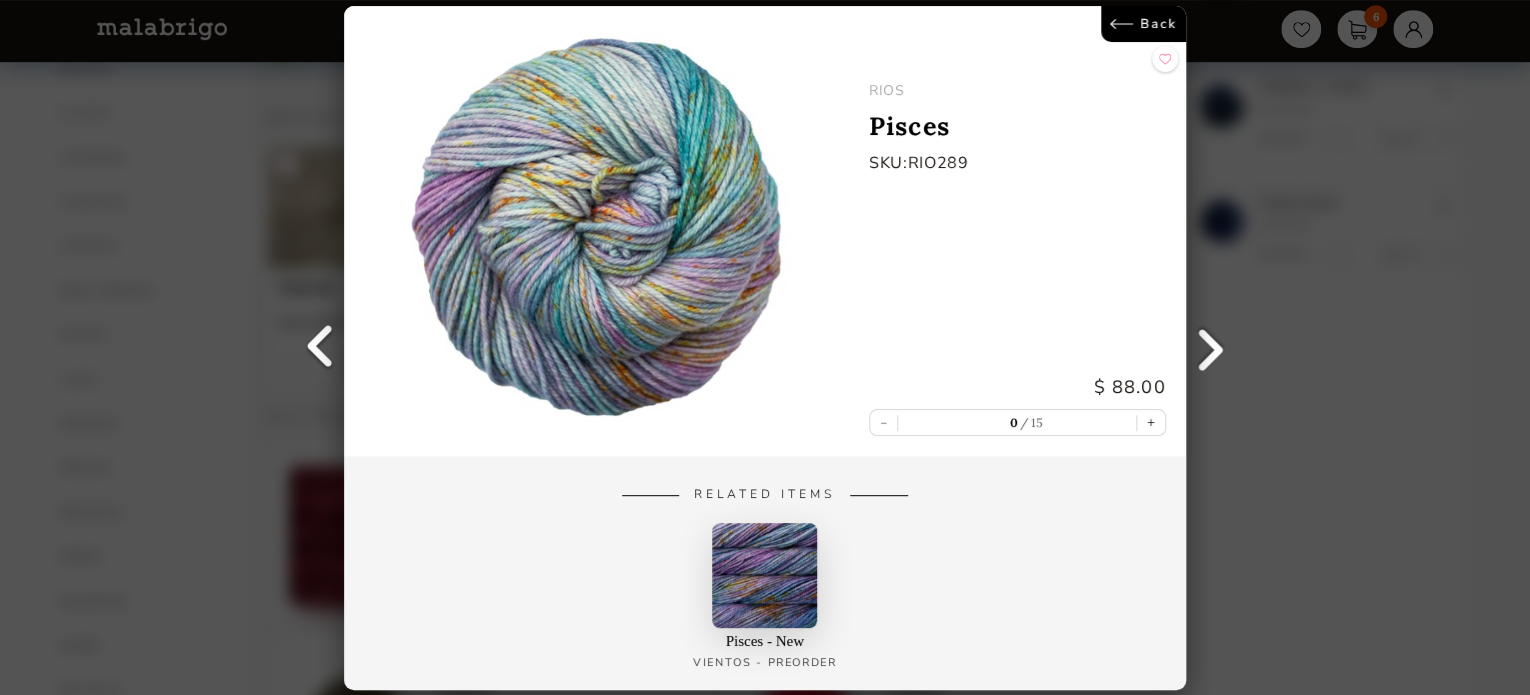 click on "Back" at bounding box center [1143, 24] 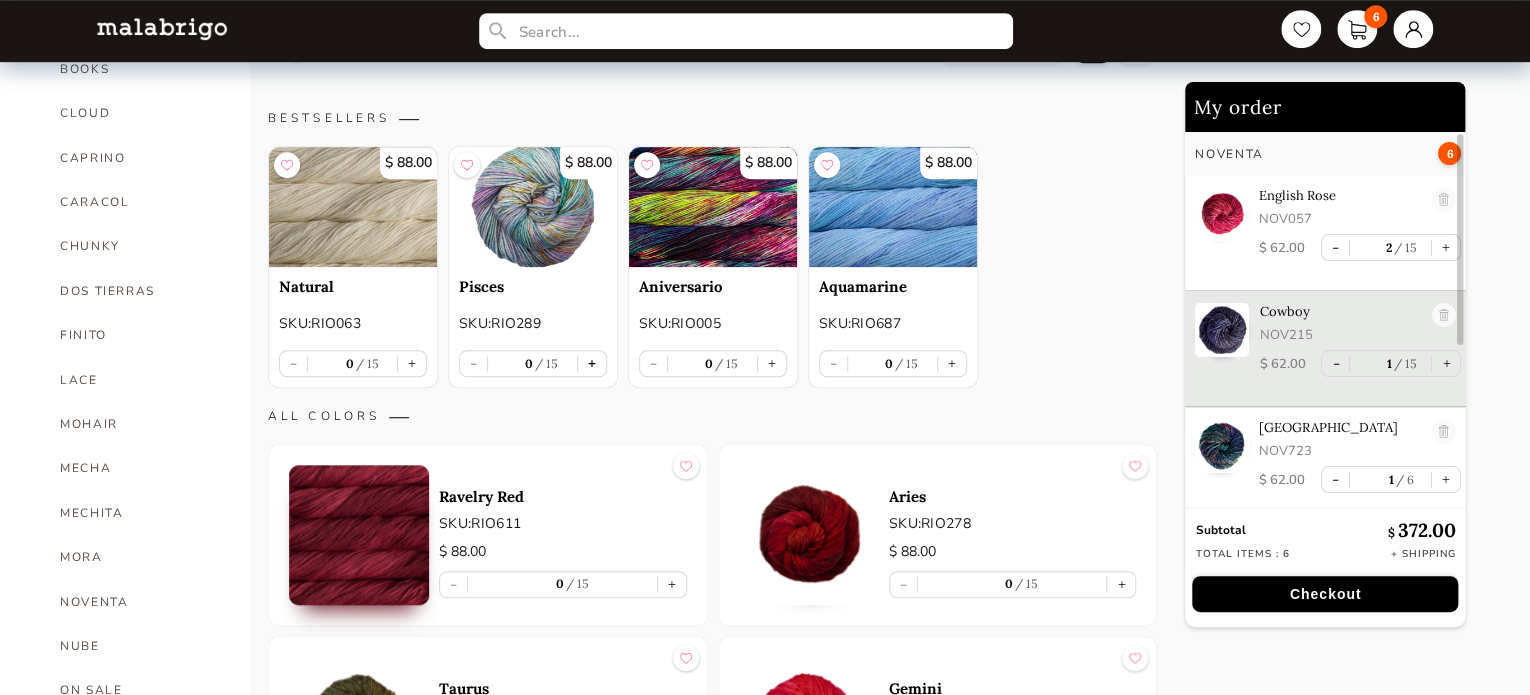 click on "+" at bounding box center [592, 363] 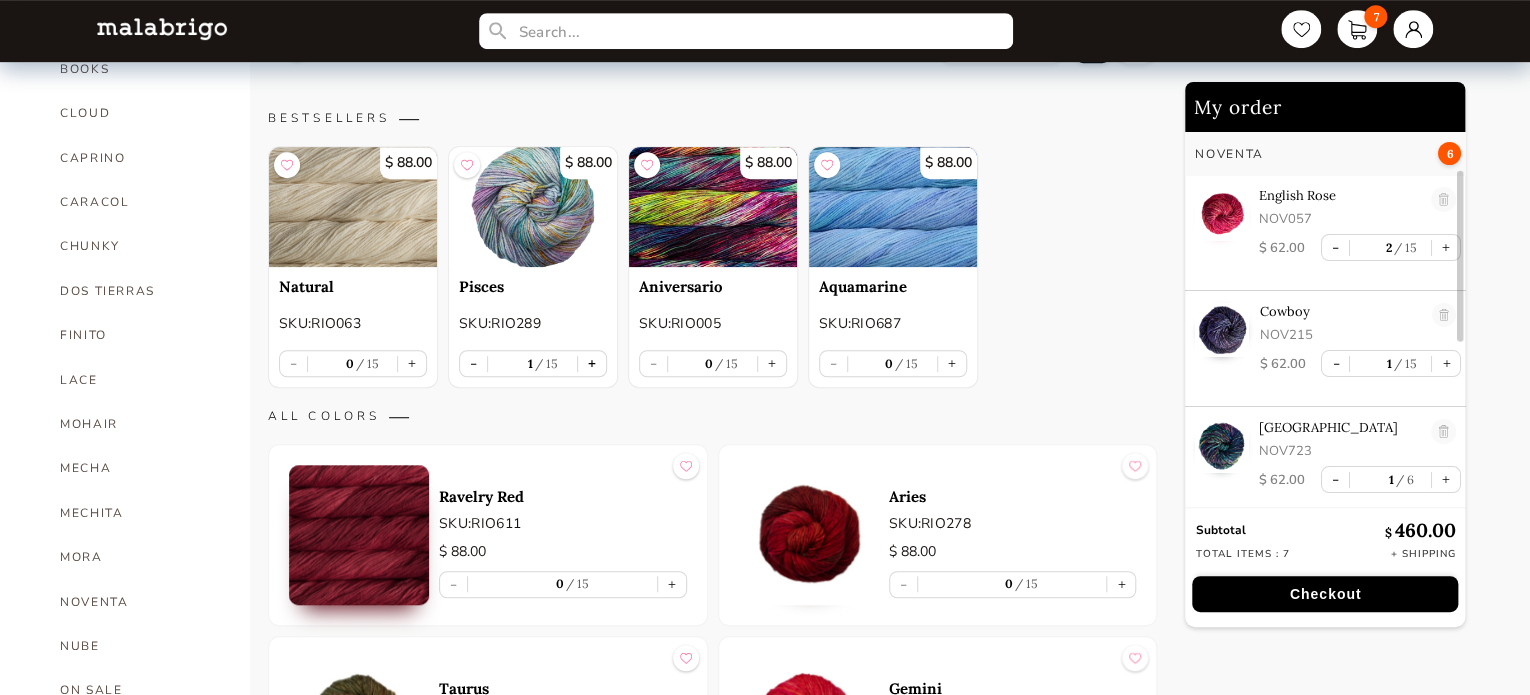 scroll, scrollTop: 5, scrollLeft: 0, axis: vertical 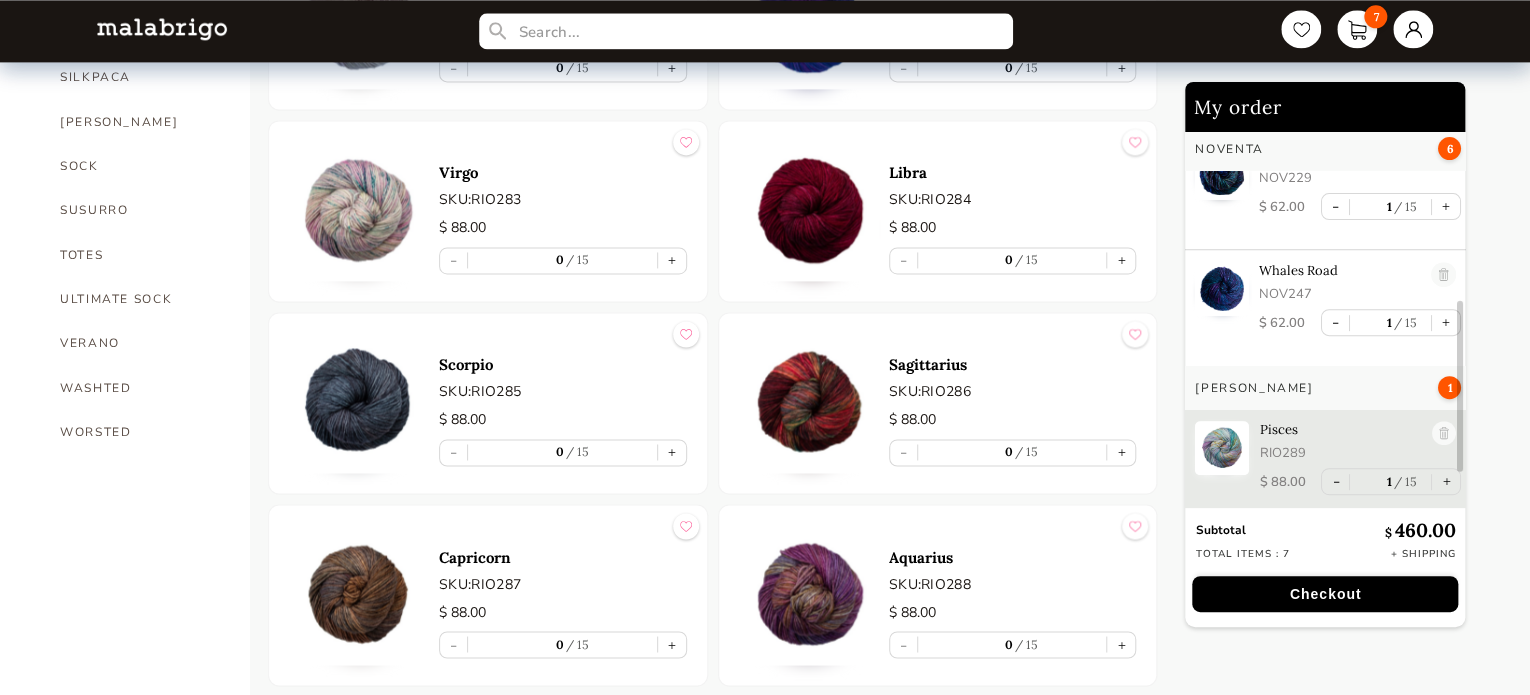 click at bounding box center [809, 403] 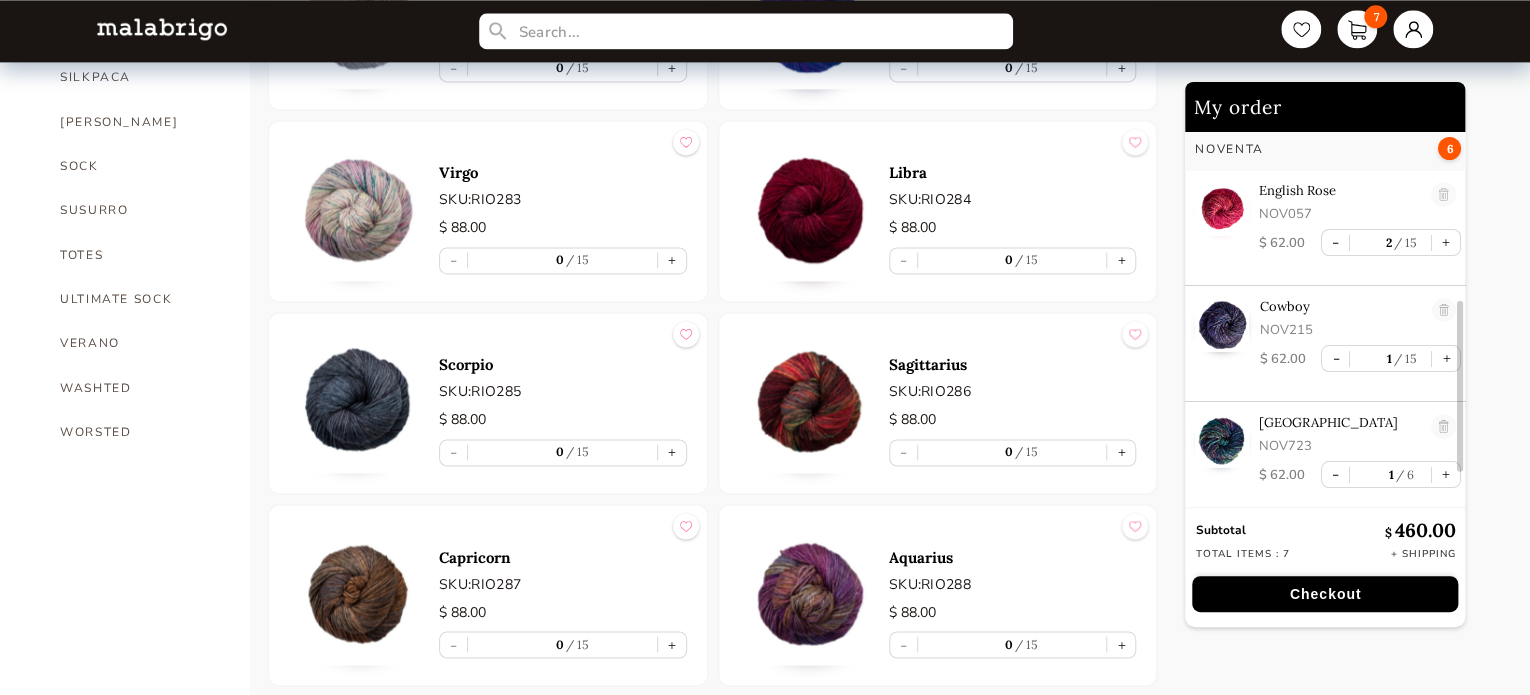 scroll, scrollTop: 6, scrollLeft: 0, axis: vertical 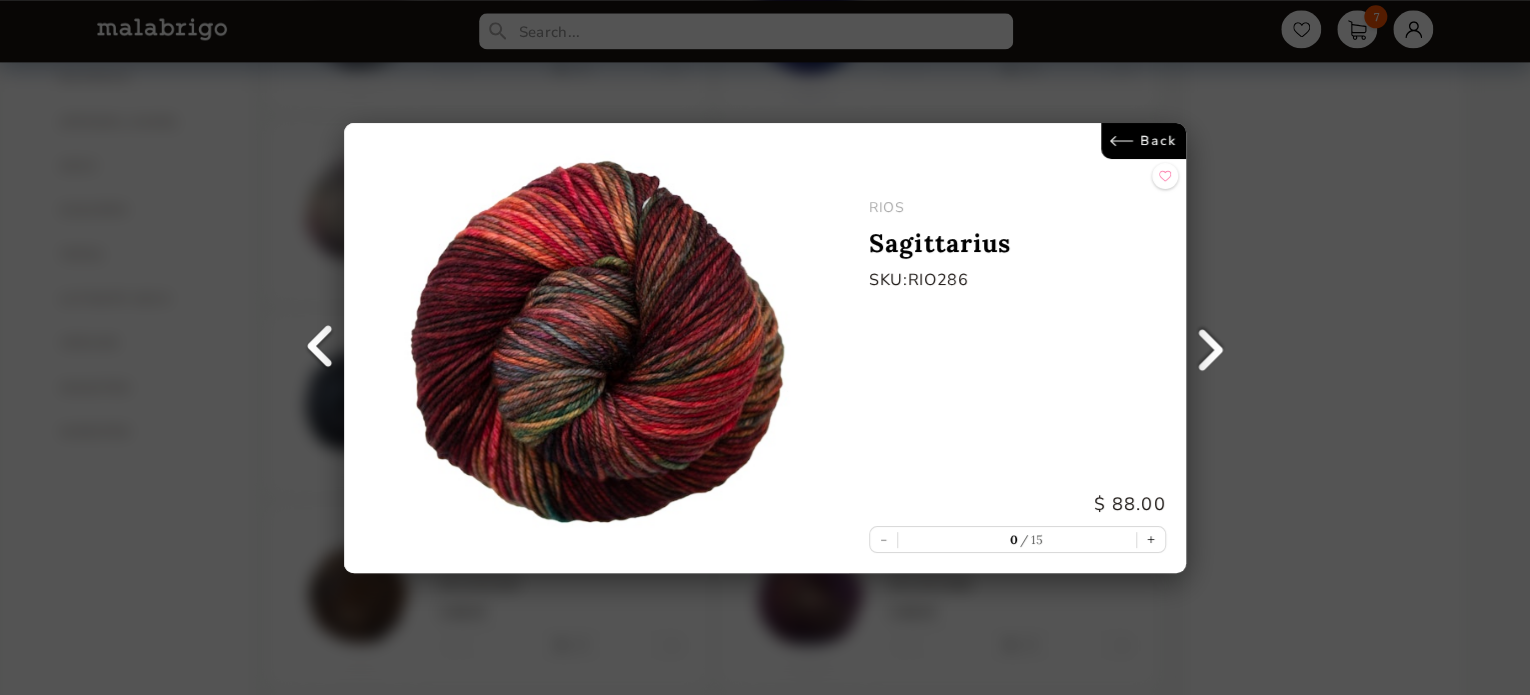 click on "Back" at bounding box center [1143, 141] 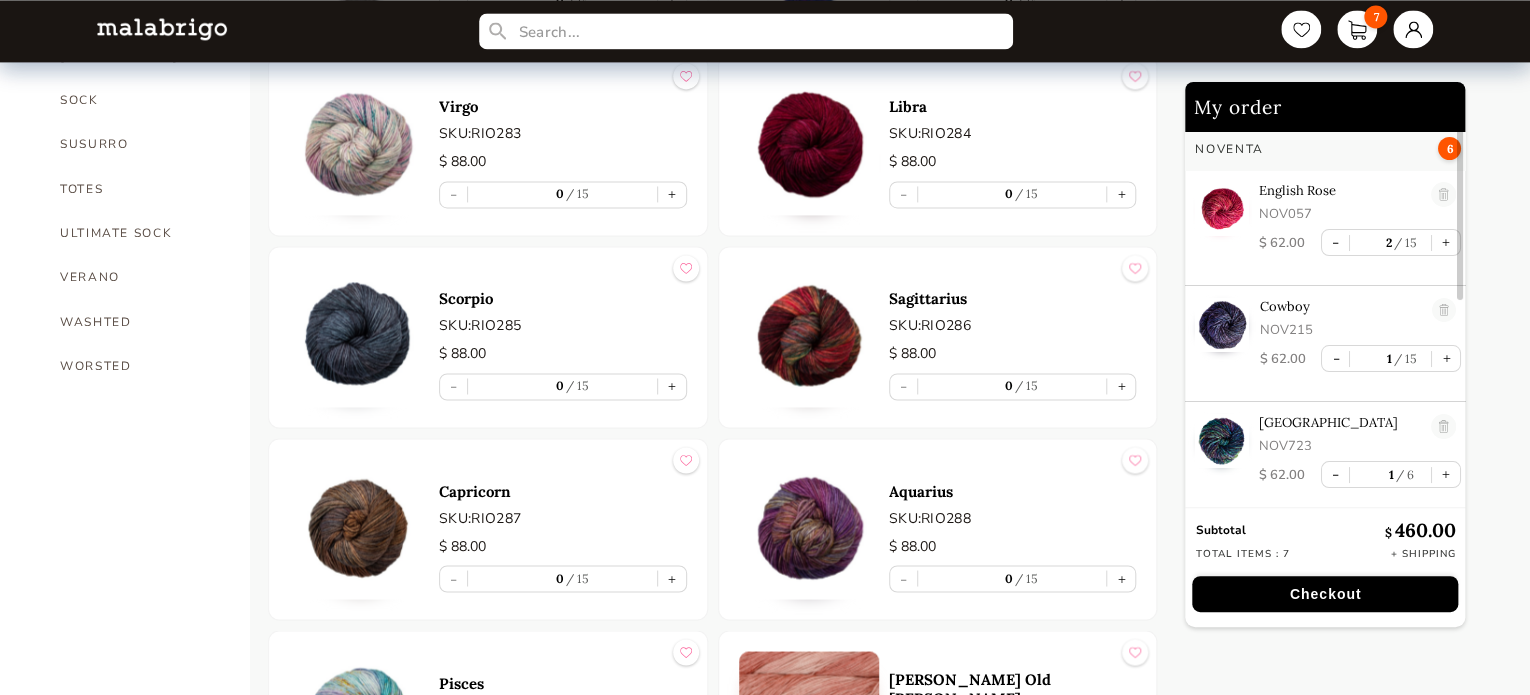 scroll, scrollTop: 1500, scrollLeft: 0, axis: vertical 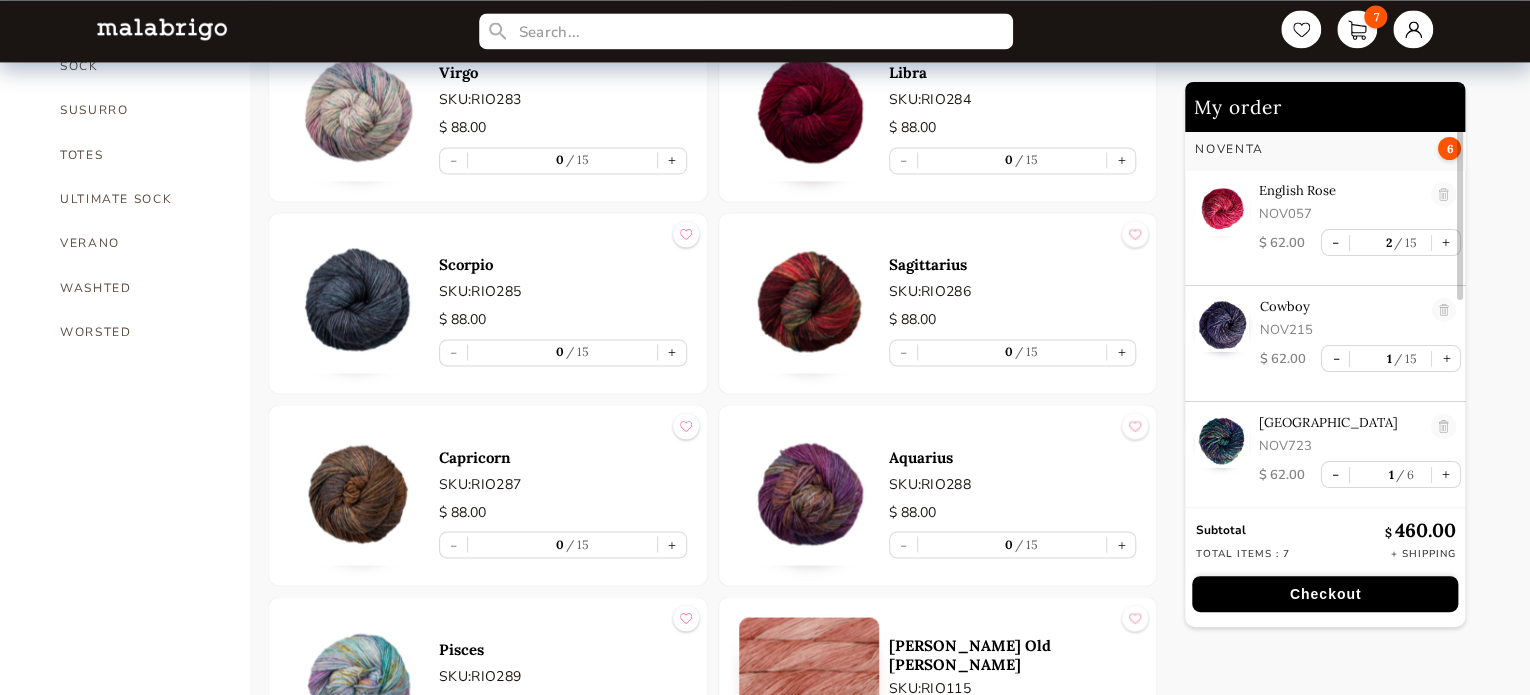 click at bounding box center (809, 495) 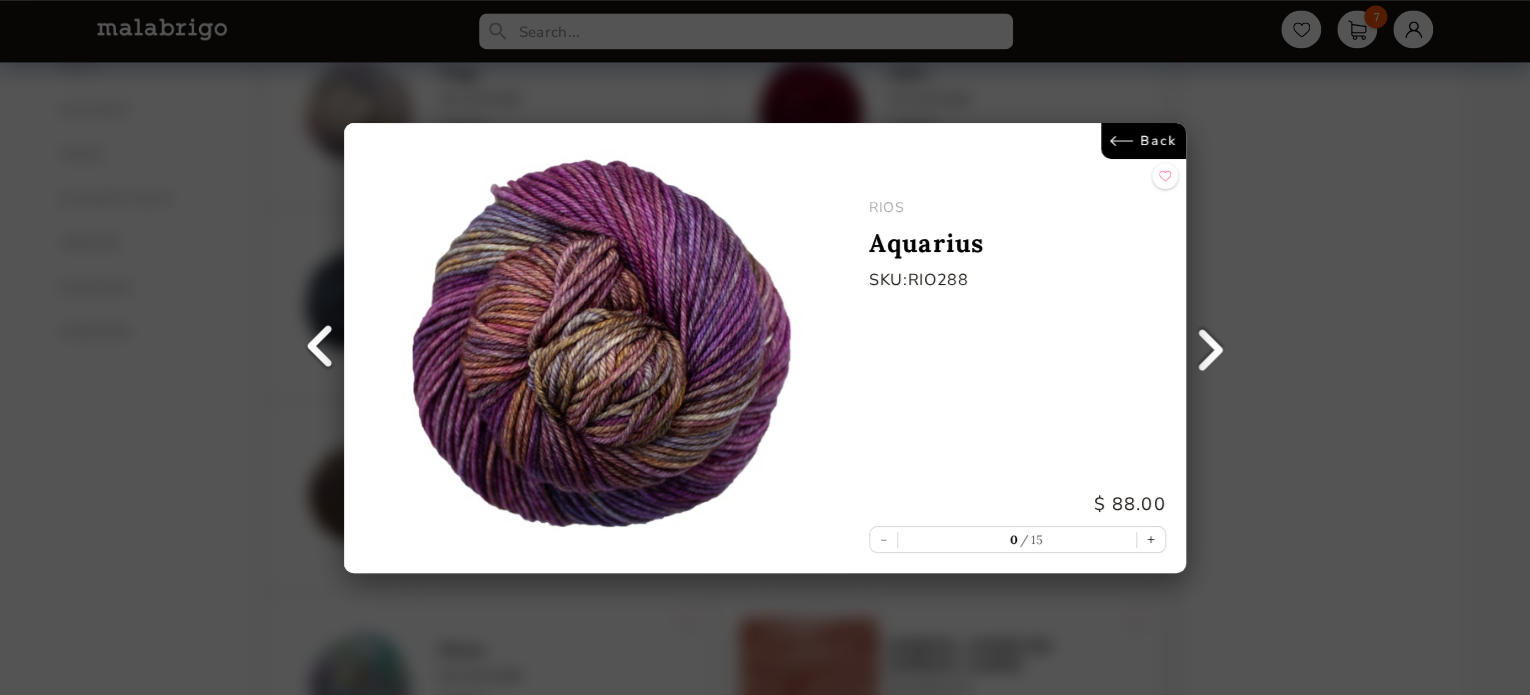 scroll, scrollTop: 6, scrollLeft: 0, axis: vertical 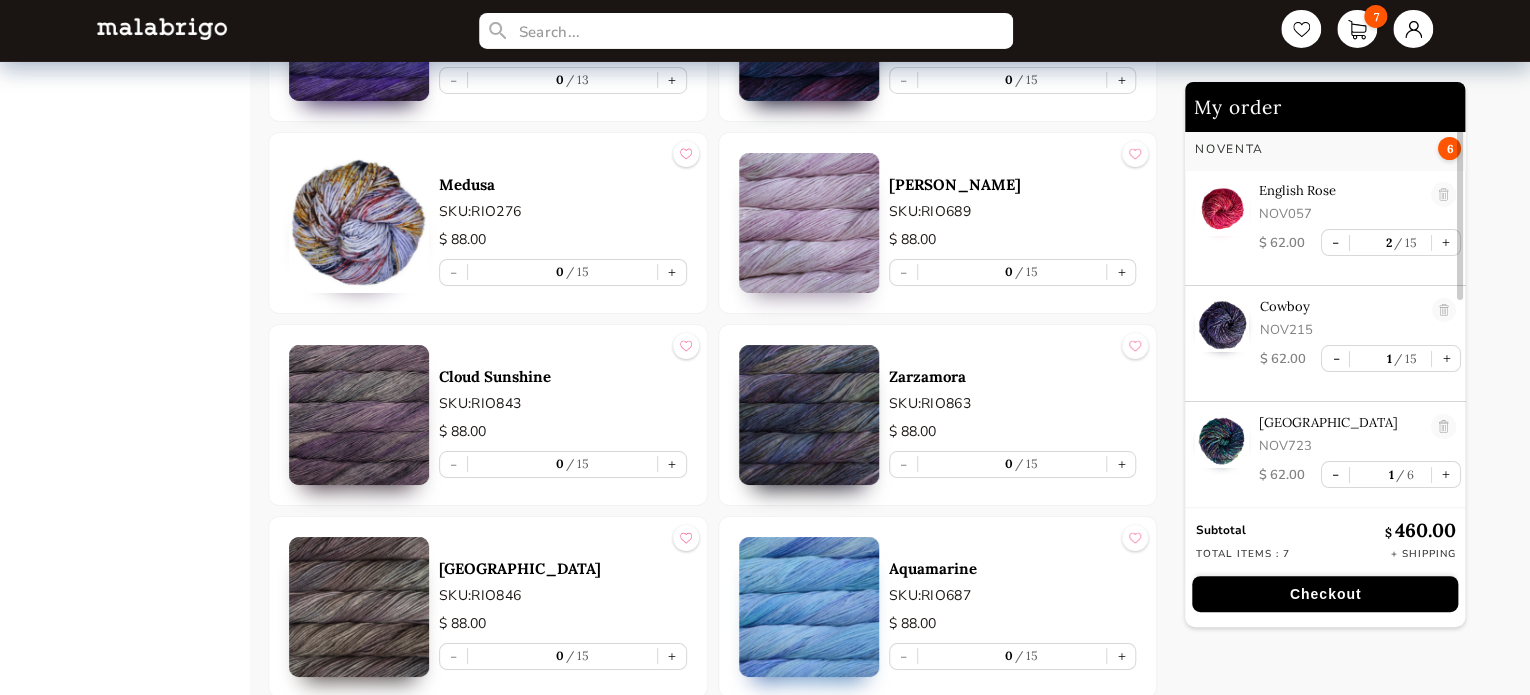 click at bounding box center (359, 223) 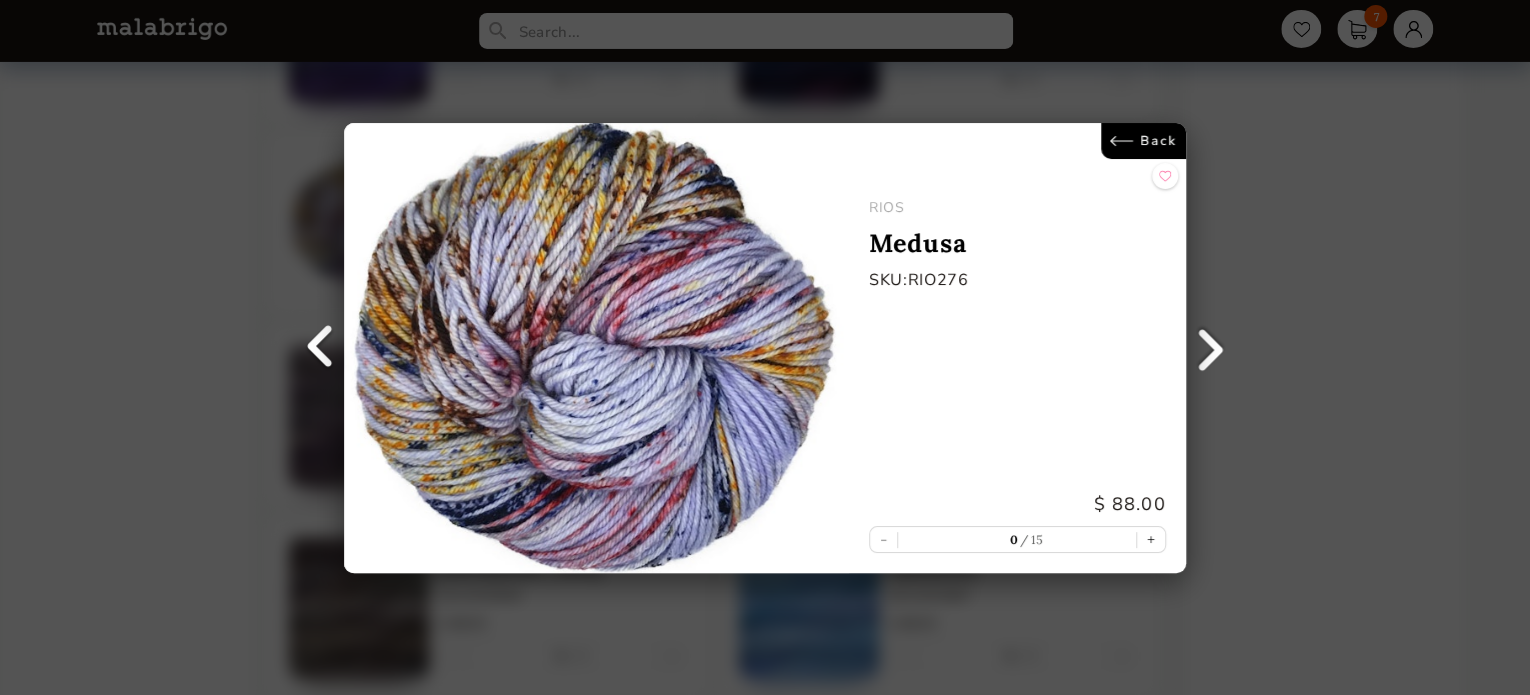 scroll, scrollTop: 6, scrollLeft: 0, axis: vertical 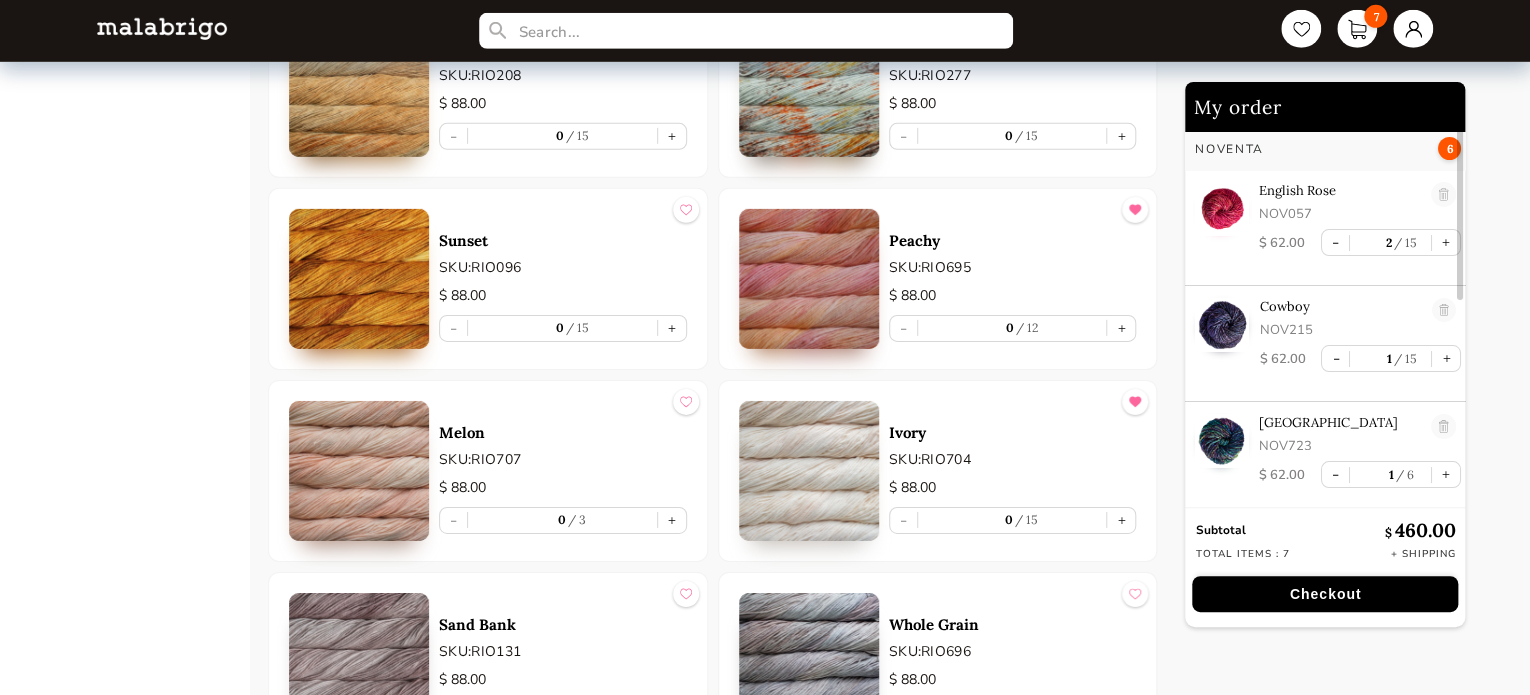 click at bounding box center [809, 279] 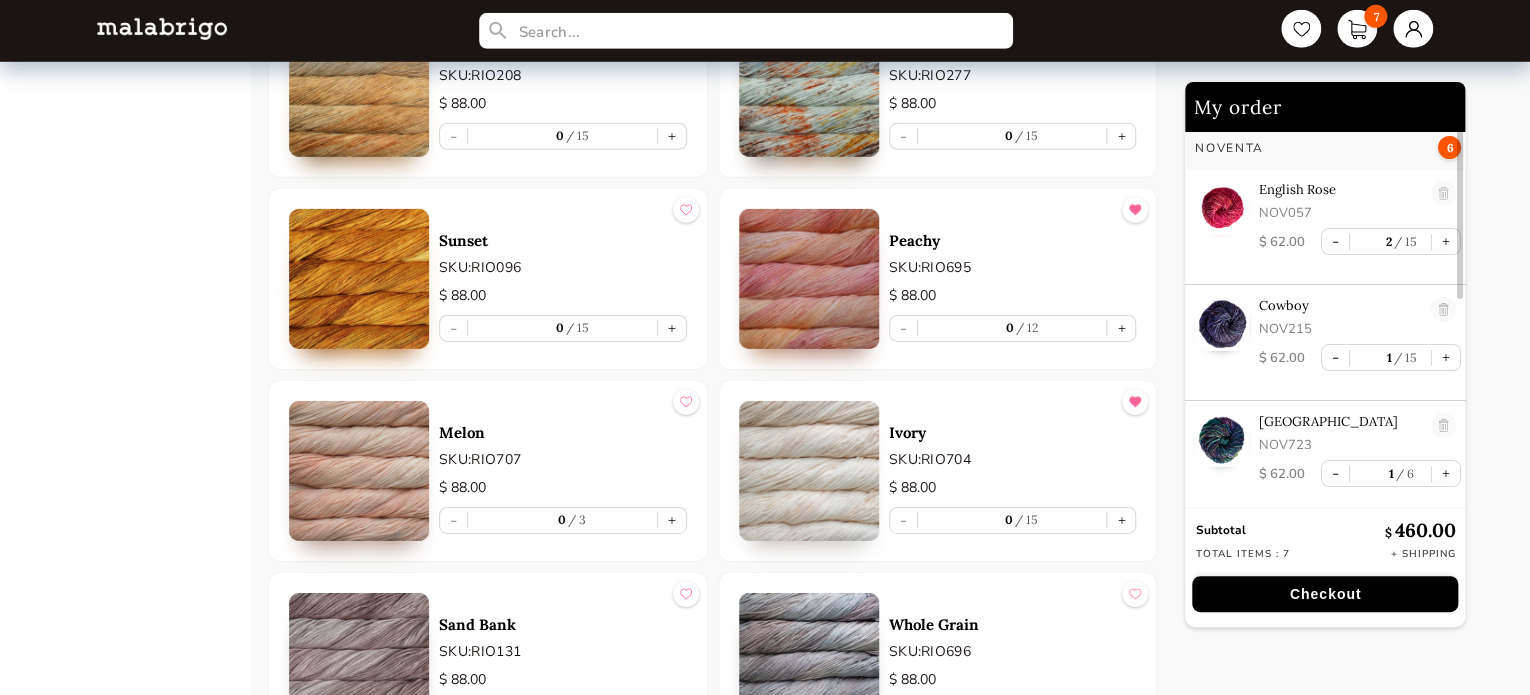 scroll, scrollTop: 5, scrollLeft: 0, axis: vertical 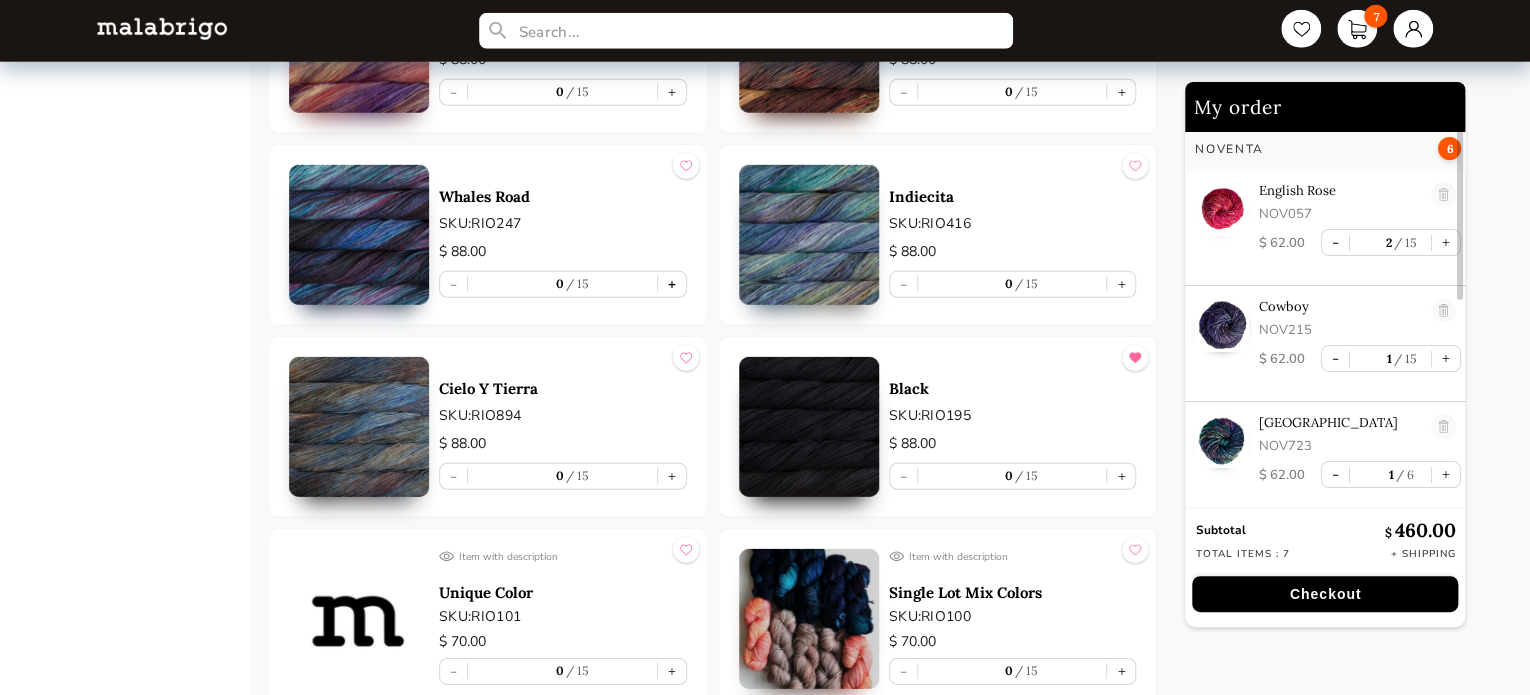 click on "+" at bounding box center [672, 284] 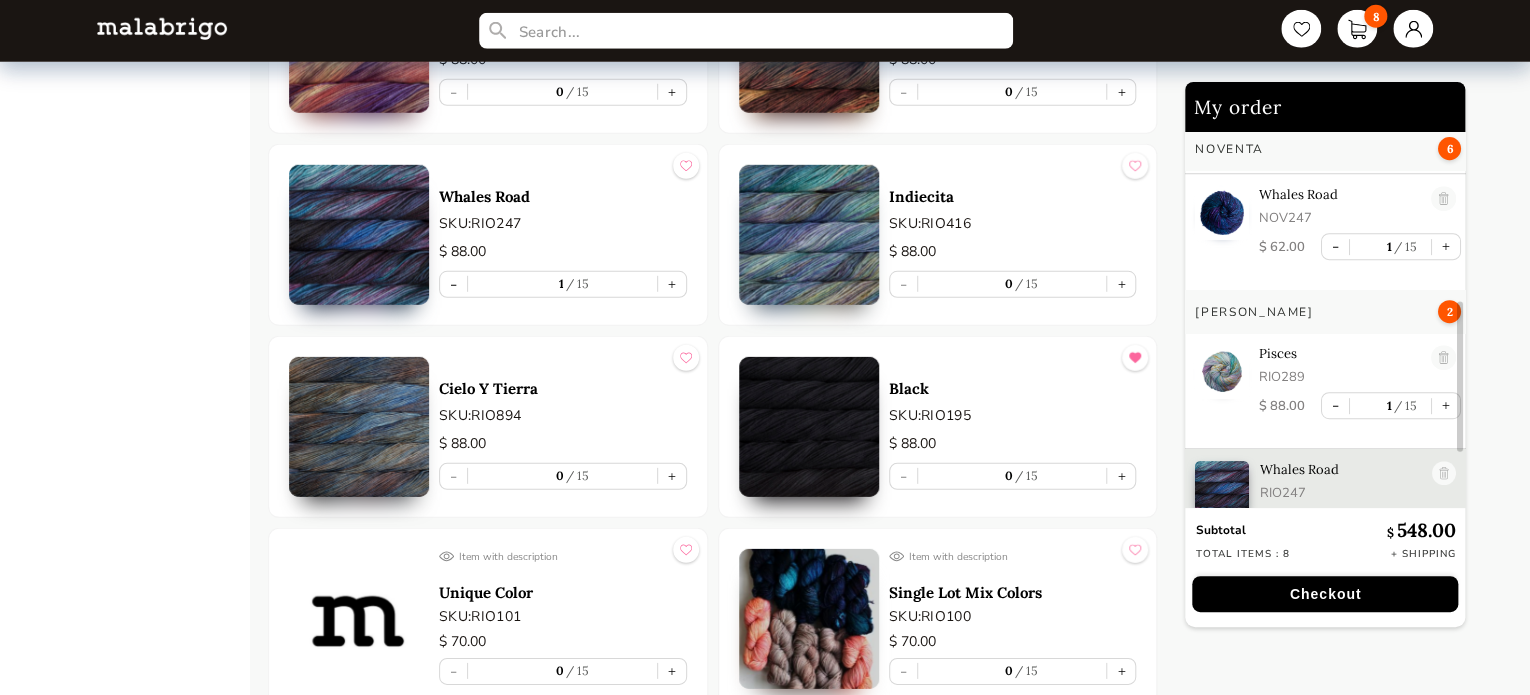 scroll, scrollTop: 500, scrollLeft: 0, axis: vertical 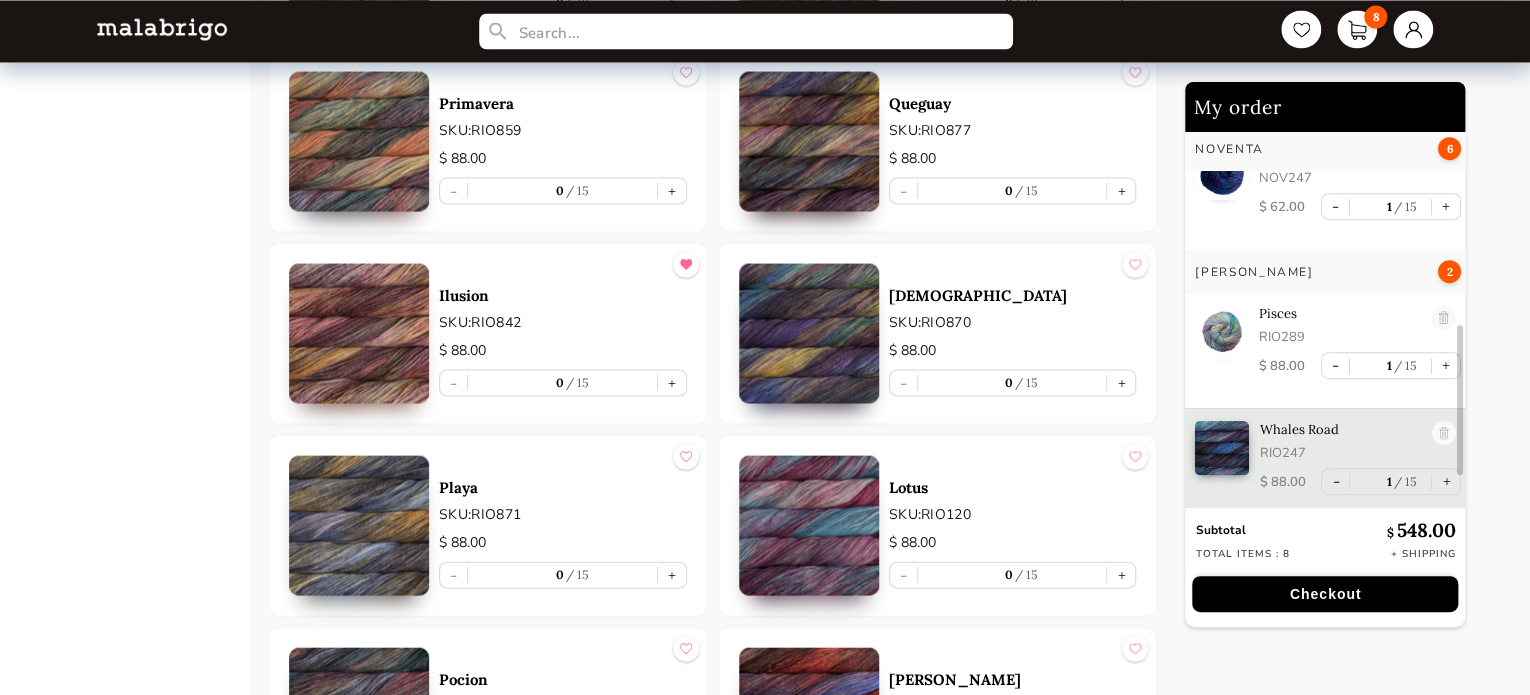 click at bounding box center (809, 333) 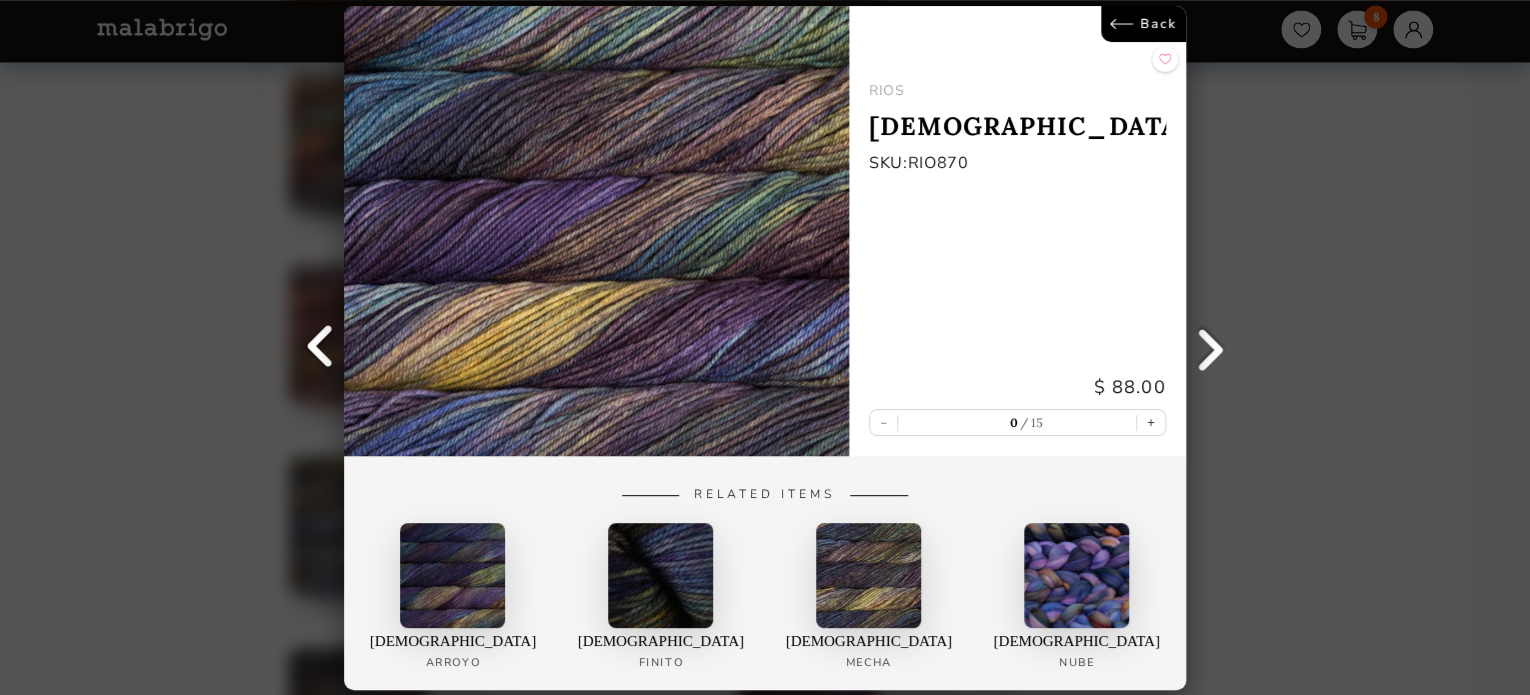 scroll, scrollTop: 0, scrollLeft: 0, axis: both 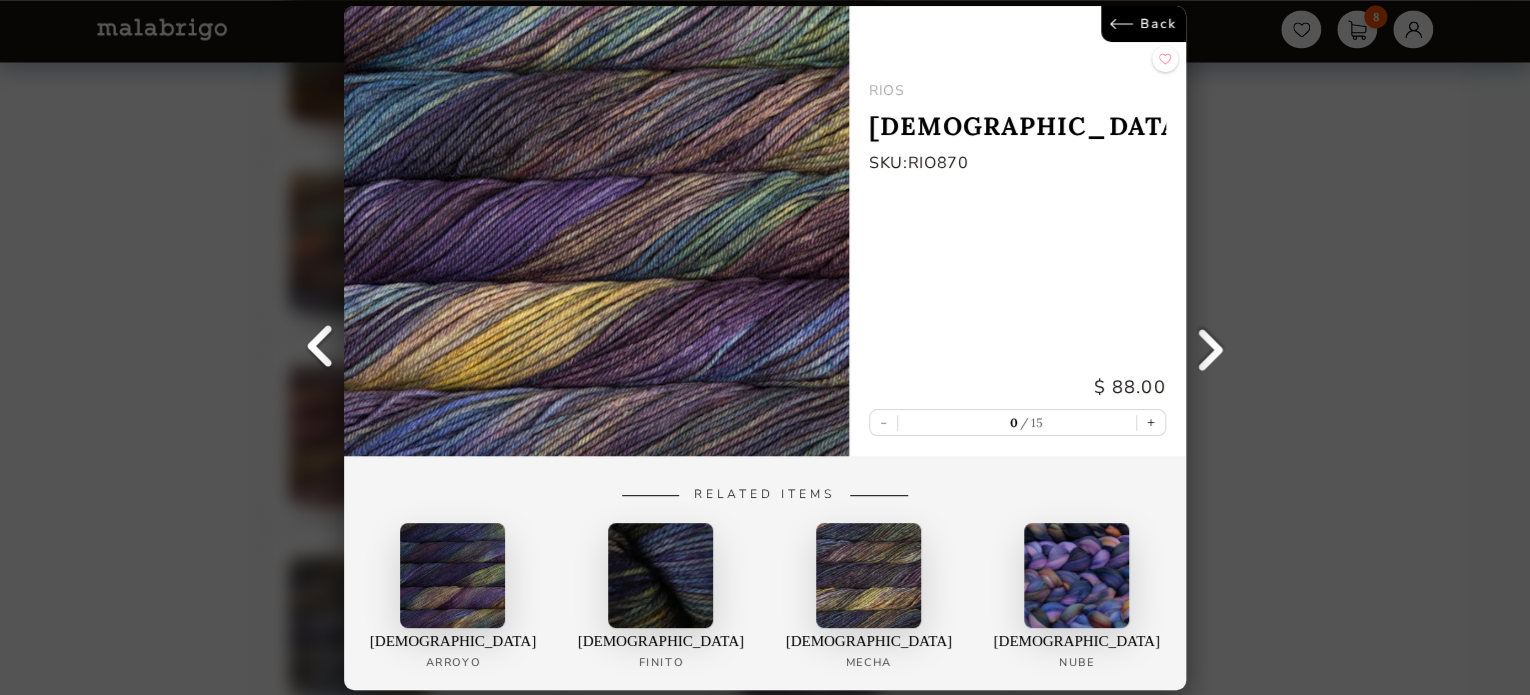 click on "Back" at bounding box center [1143, 24] 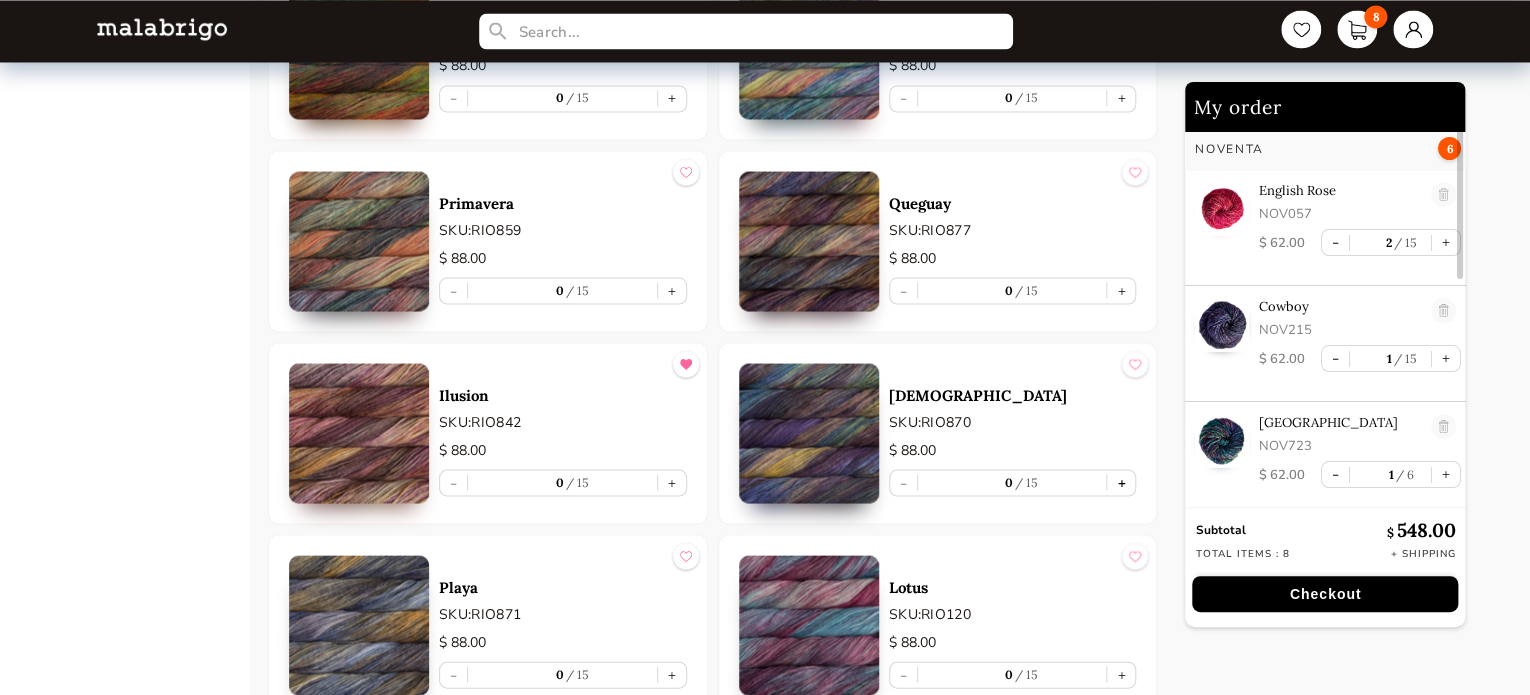 click on "+" at bounding box center (1121, 482) 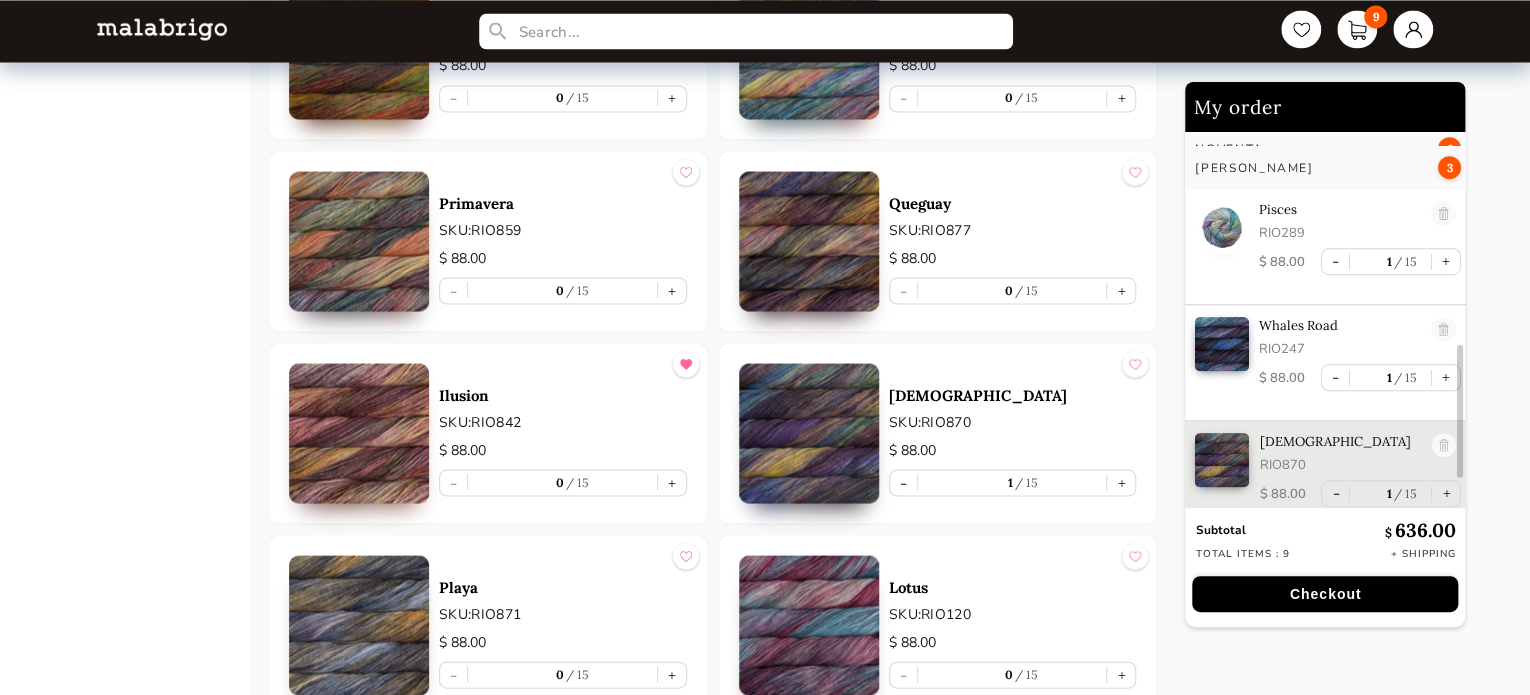 scroll, scrollTop: 616, scrollLeft: 0, axis: vertical 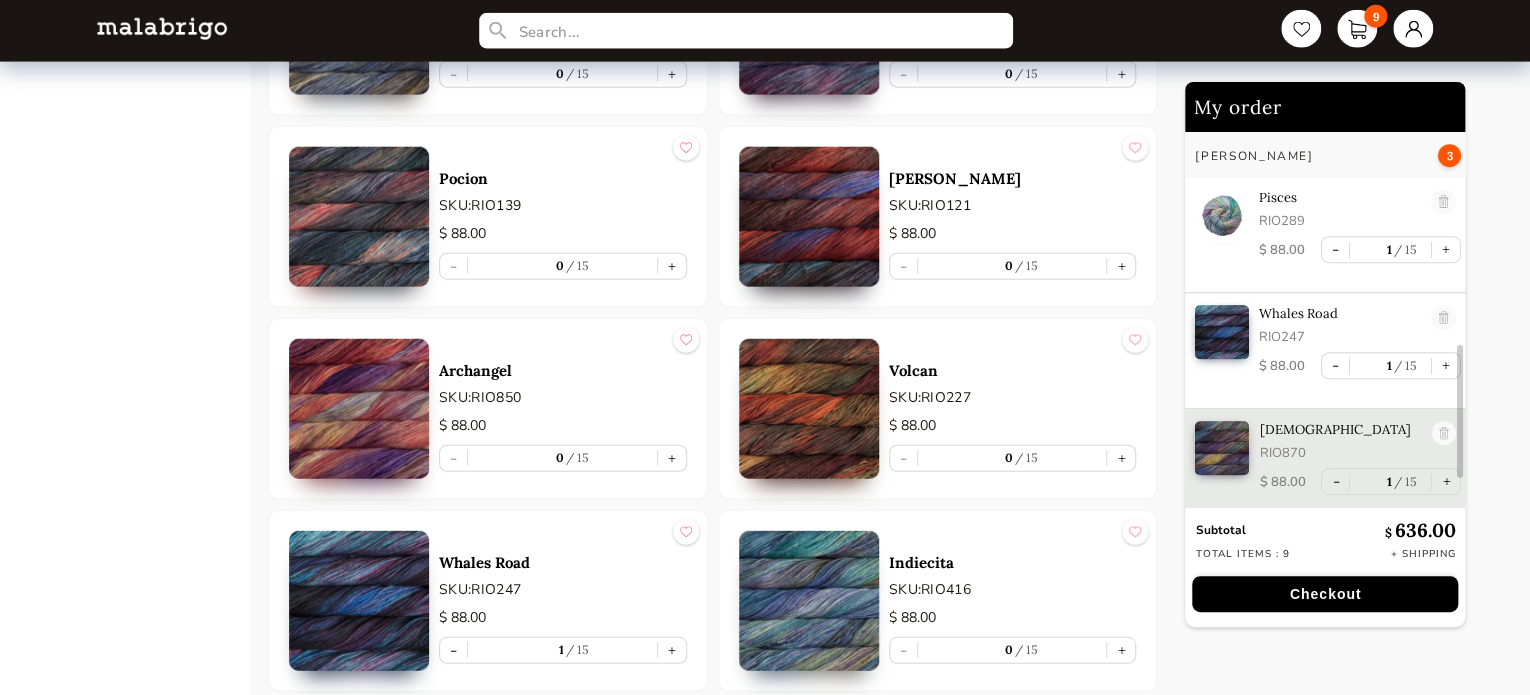 click at bounding box center (809, 601) 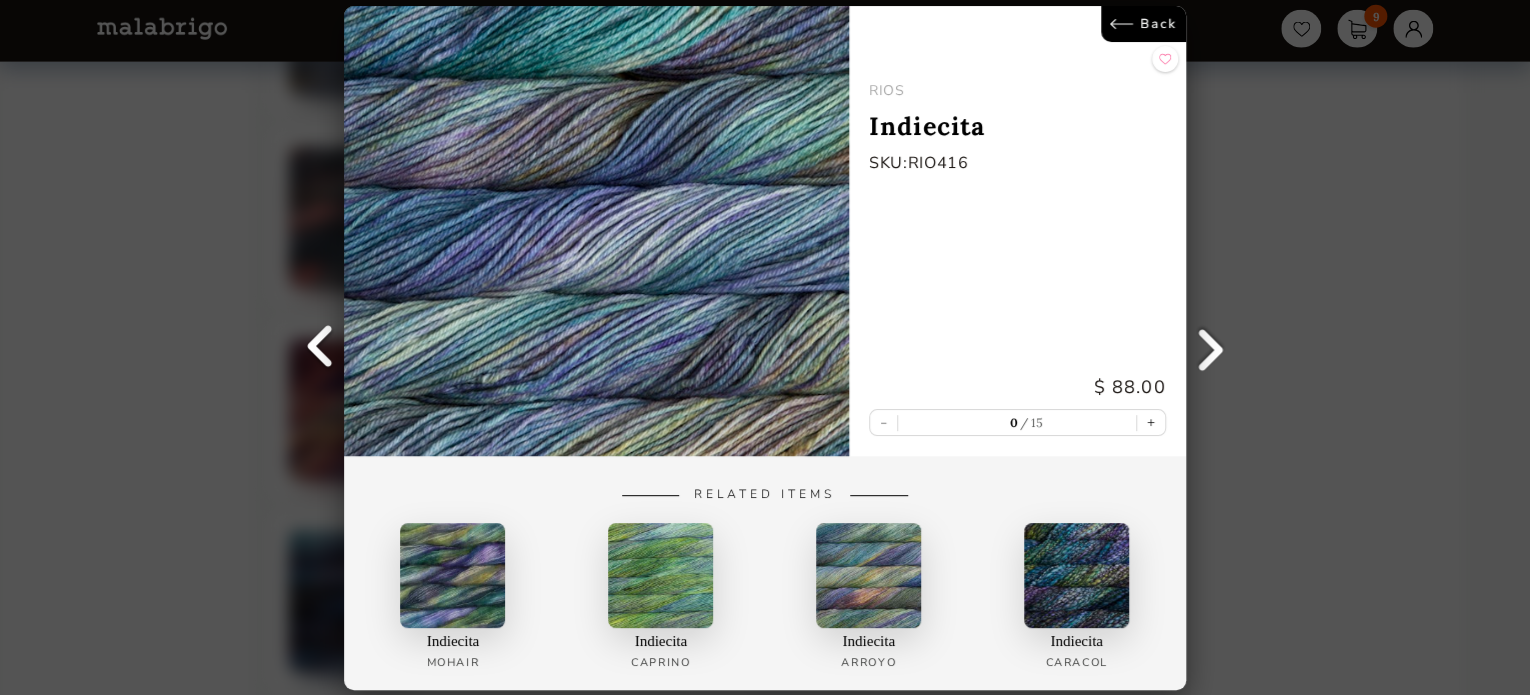 scroll, scrollTop: 0, scrollLeft: 0, axis: both 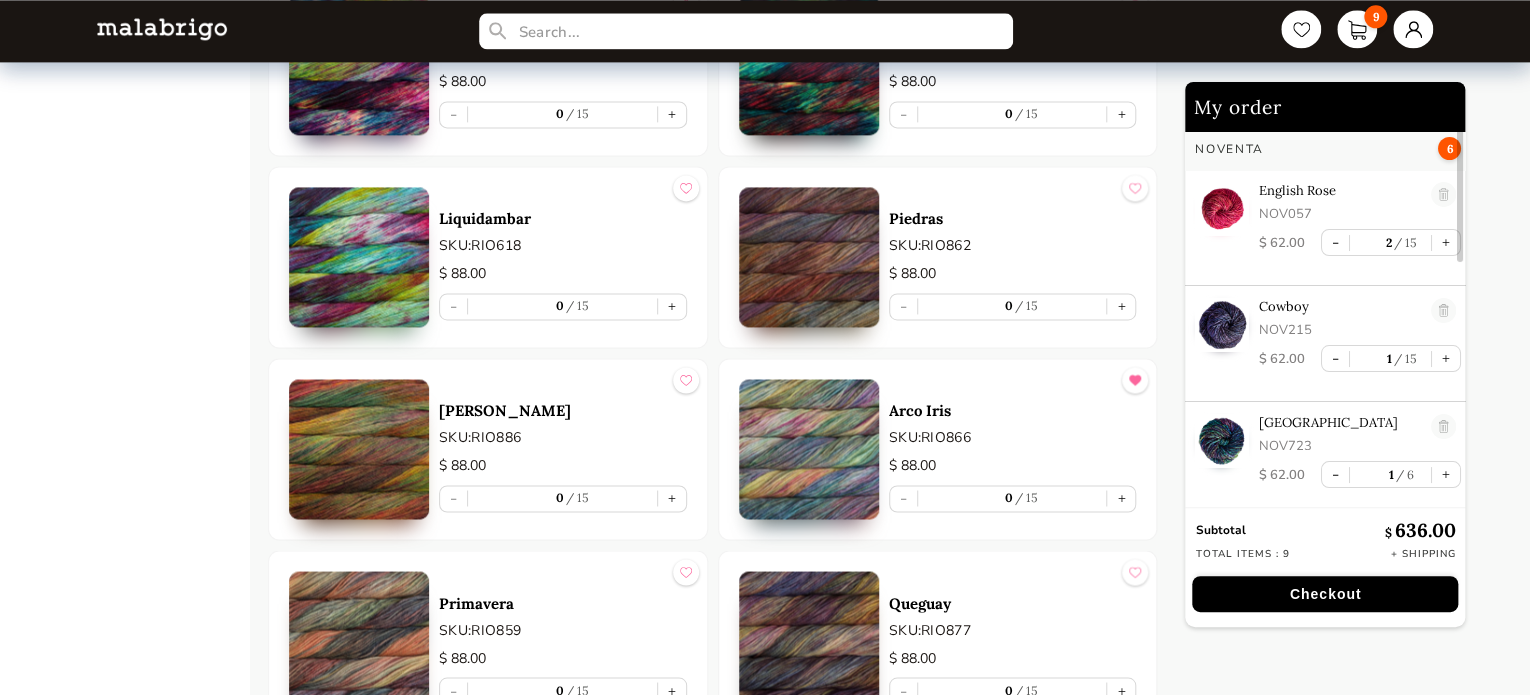 click at bounding box center [809, 449] 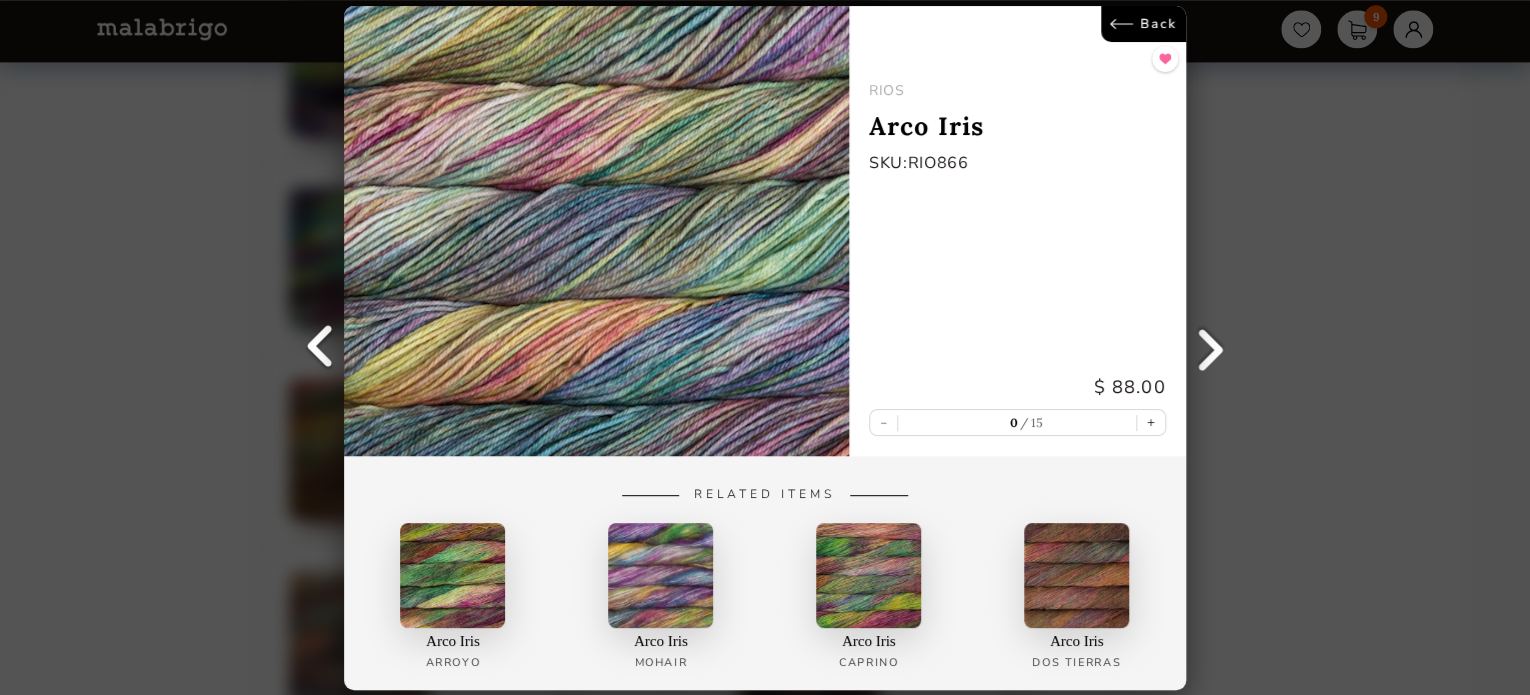 click on "Back" at bounding box center [1143, 24] 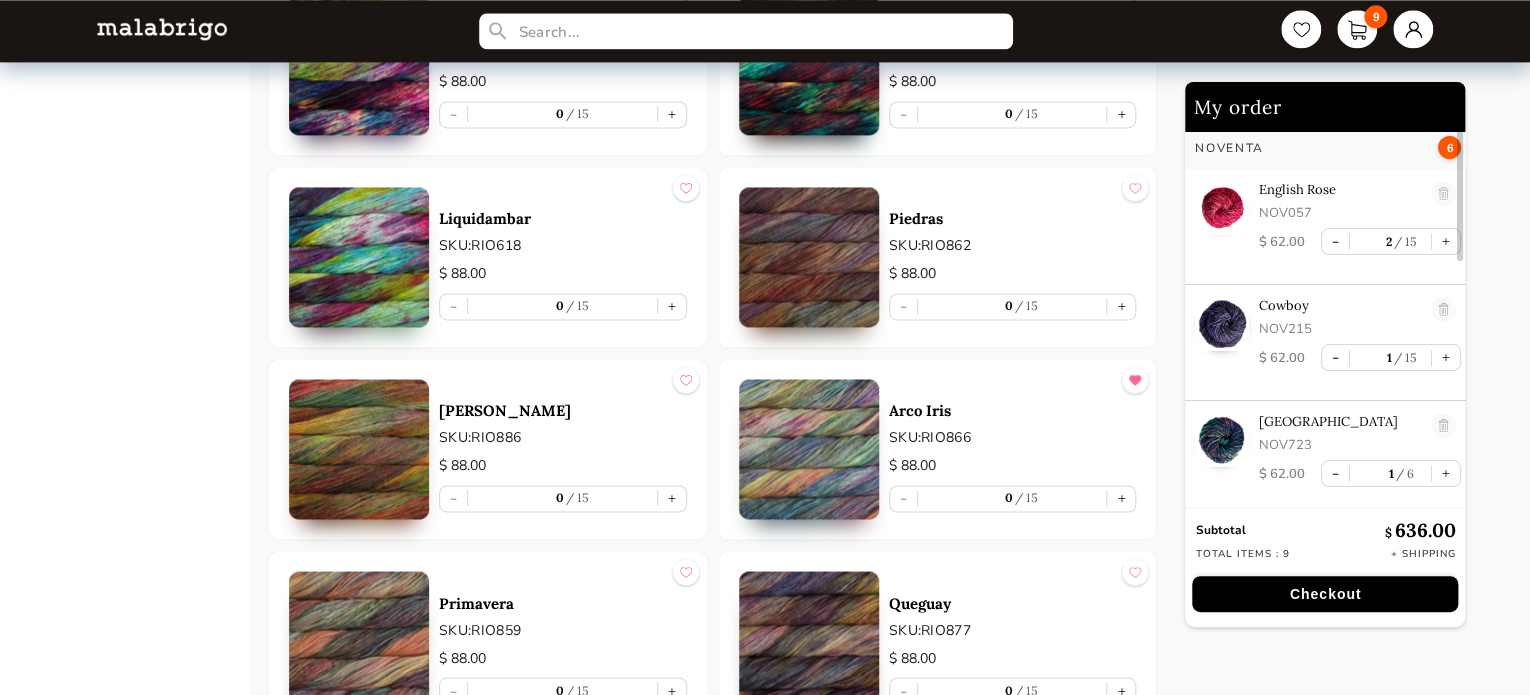 scroll, scrollTop: 5, scrollLeft: 0, axis: vertical 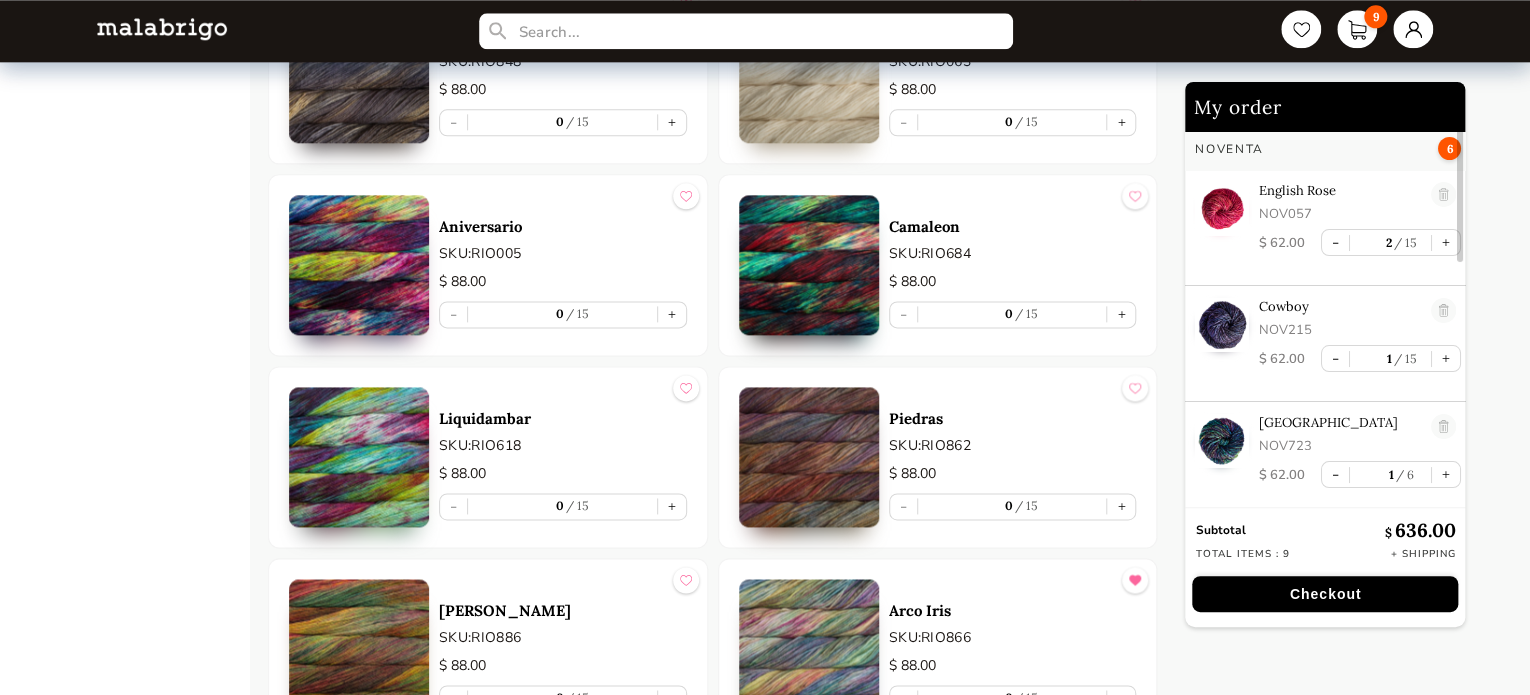click on "+" at bounding box center [1121, 698] 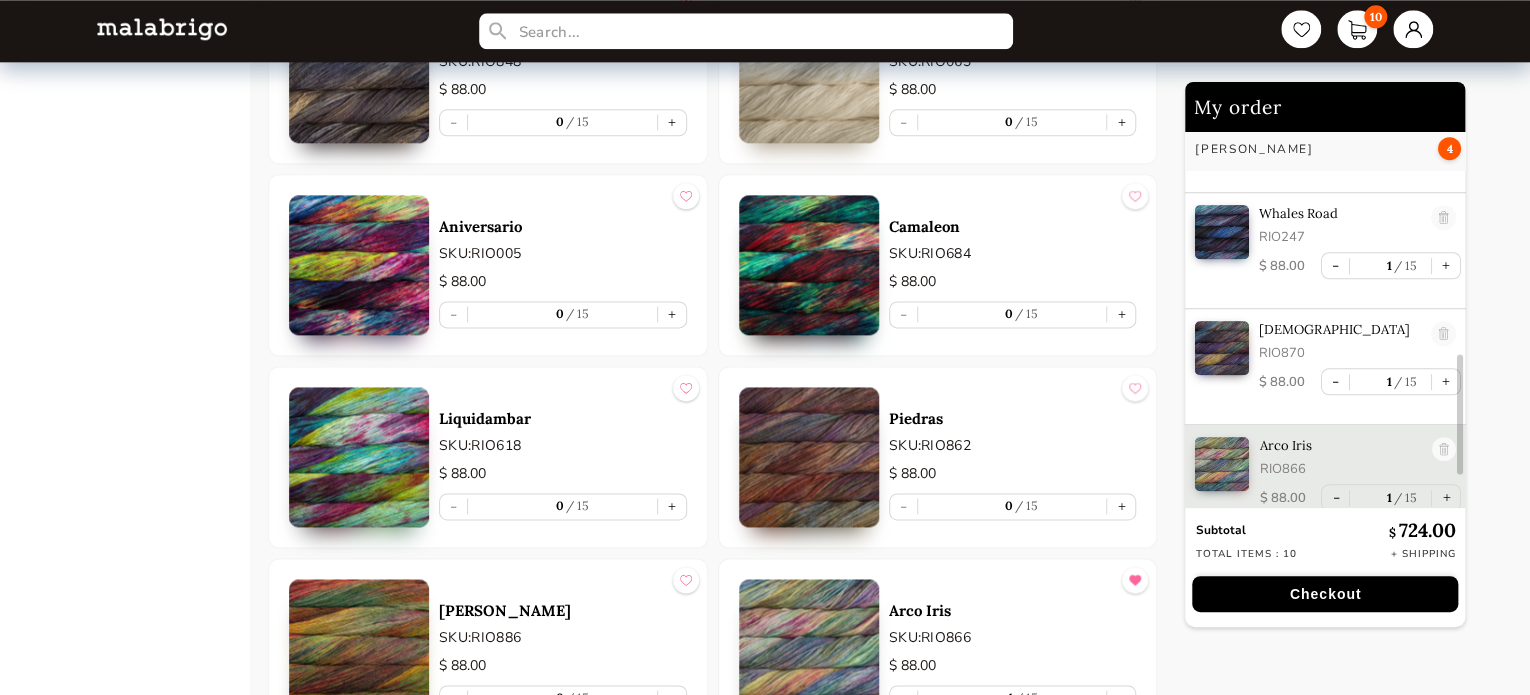 scroll, scrollTop: 732, scrollLeft: 0, axis: vertical 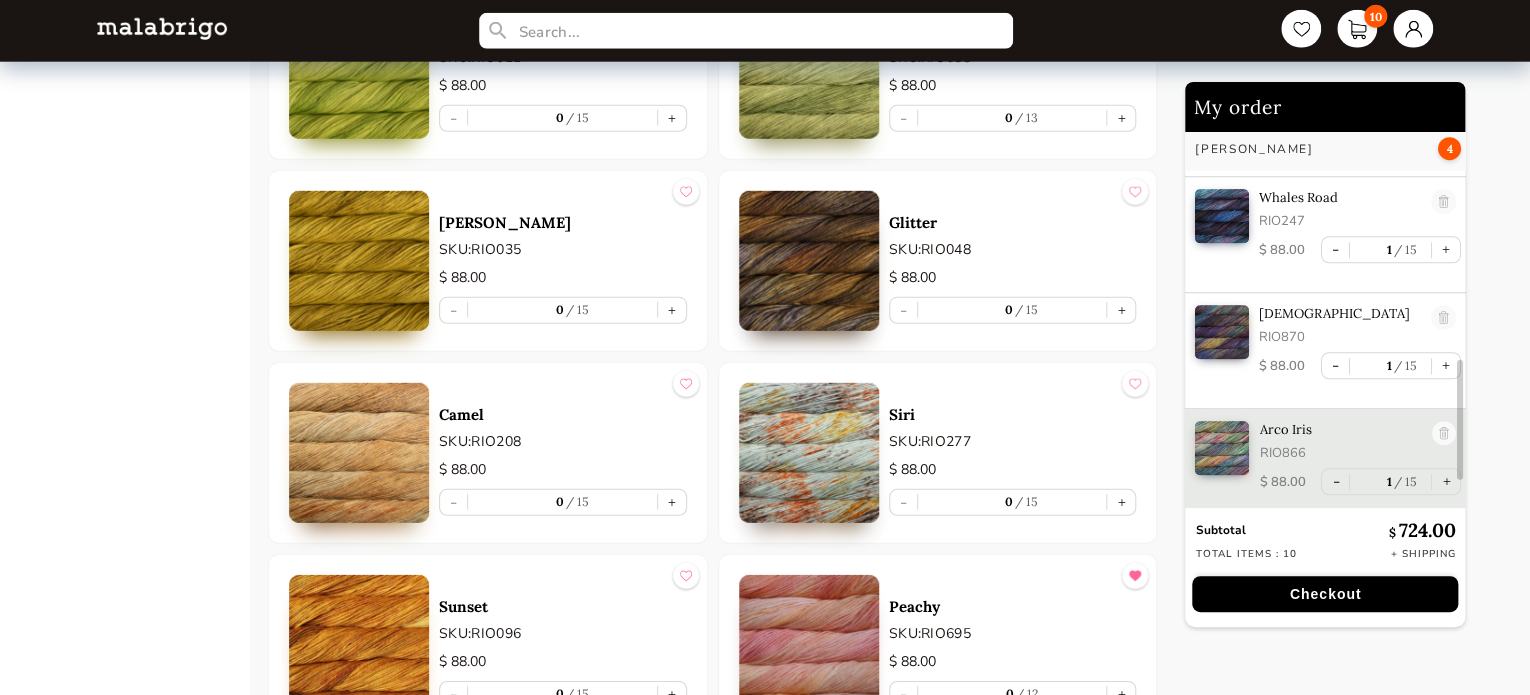 click at bounding box center (809, 453) 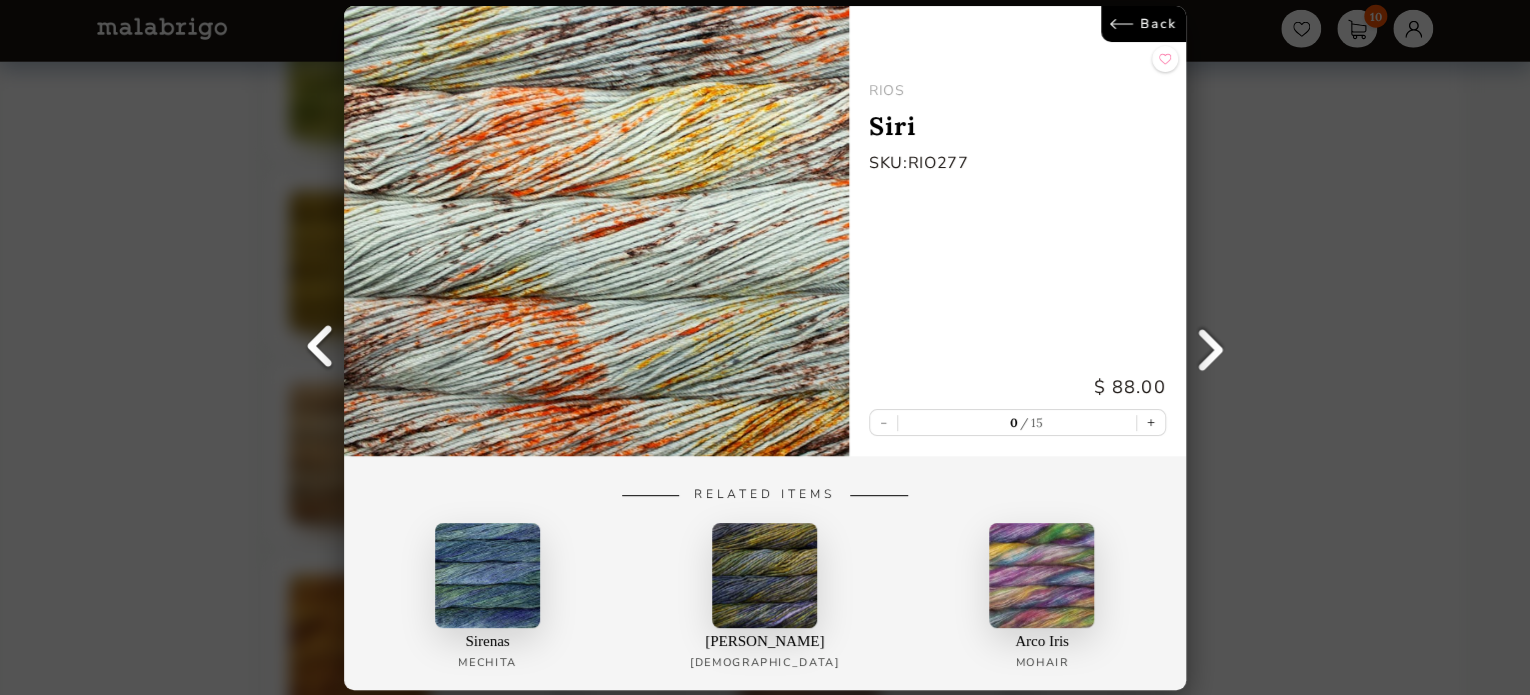 click on "Back" at bounding box center [1143, 24] 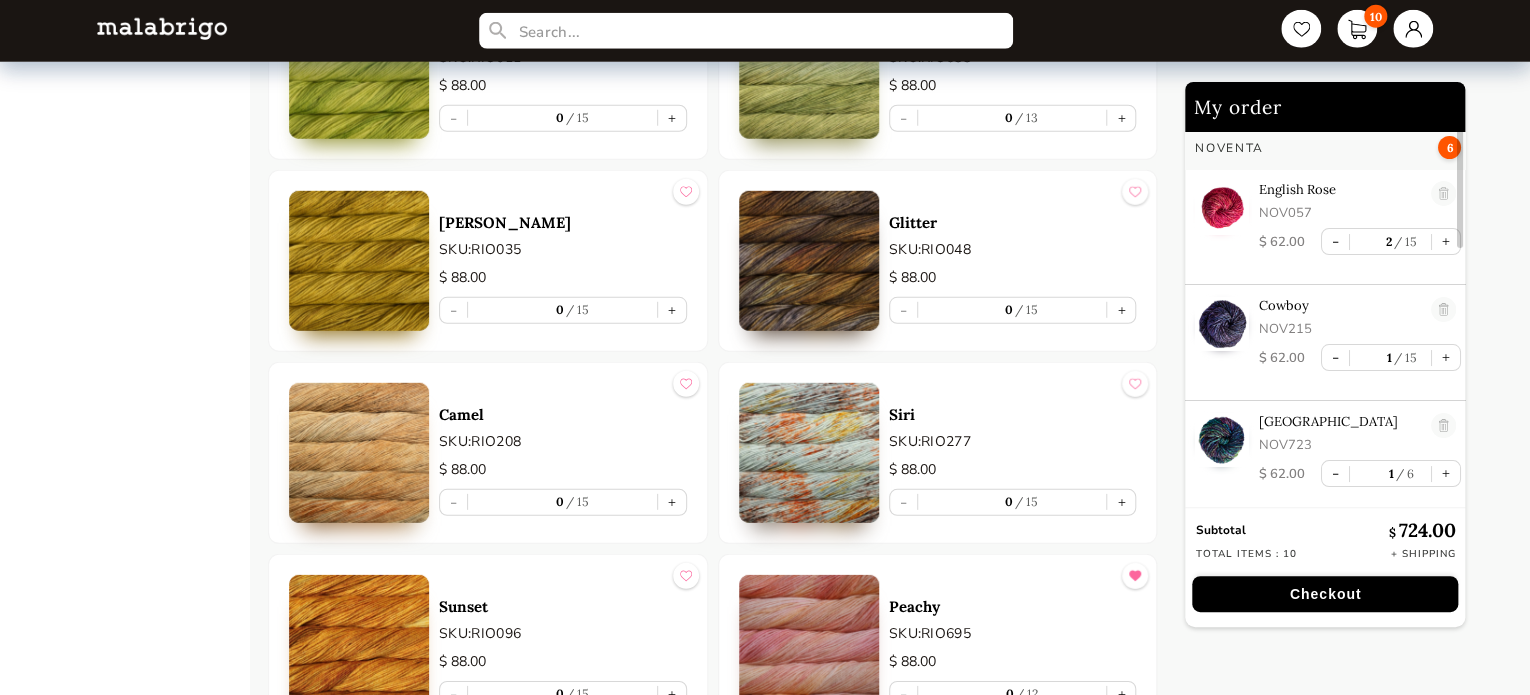 scroll, scrollTop: 5, scrollLeft: 0, axis: vertical 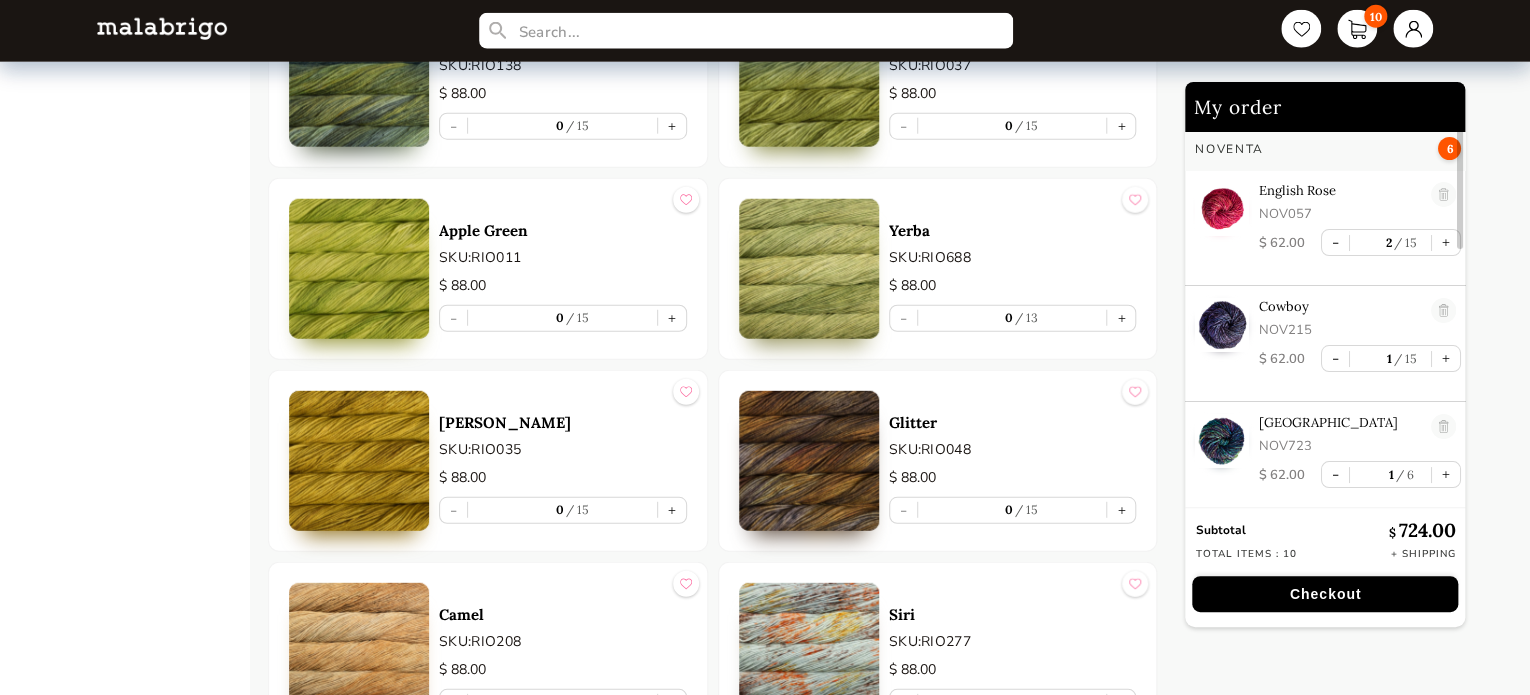 click at bounding box center (809, 461) 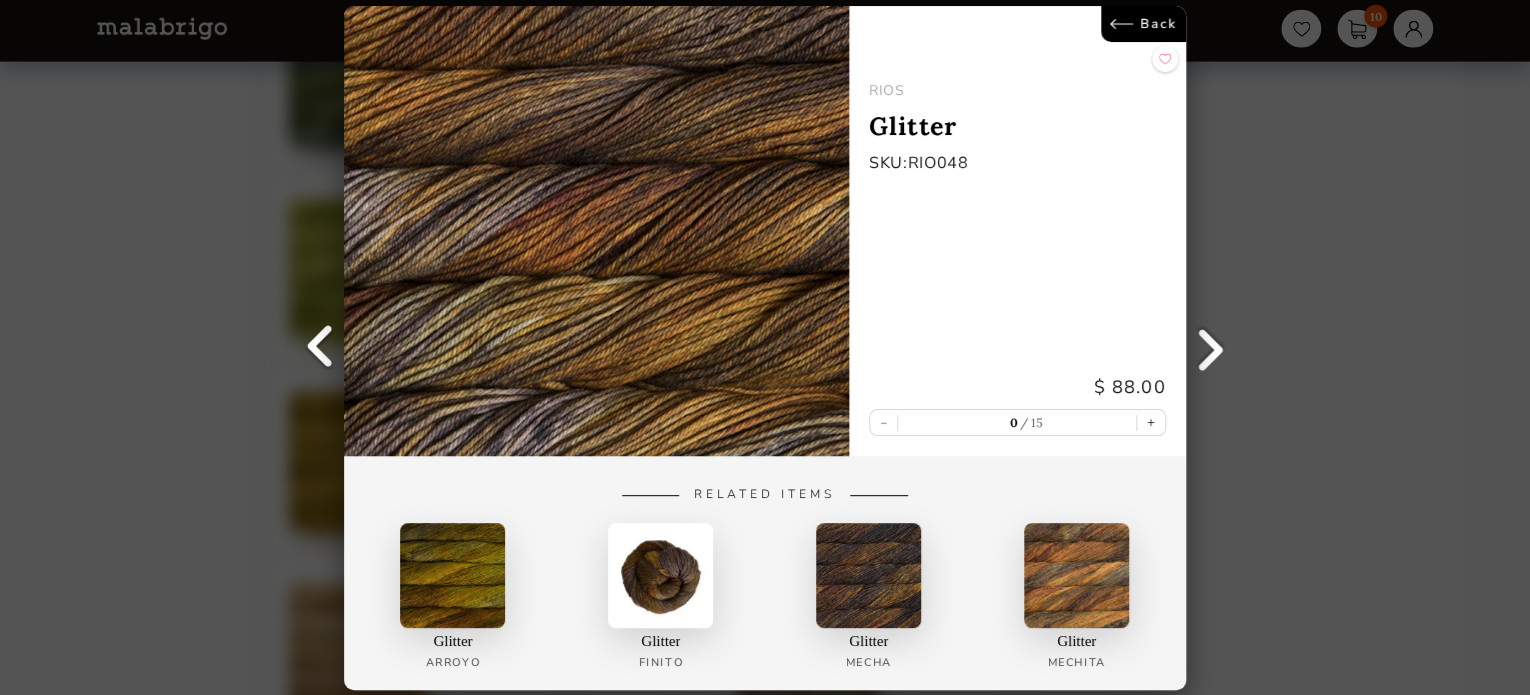 click on "Back" at bounding box center (1143, 24) 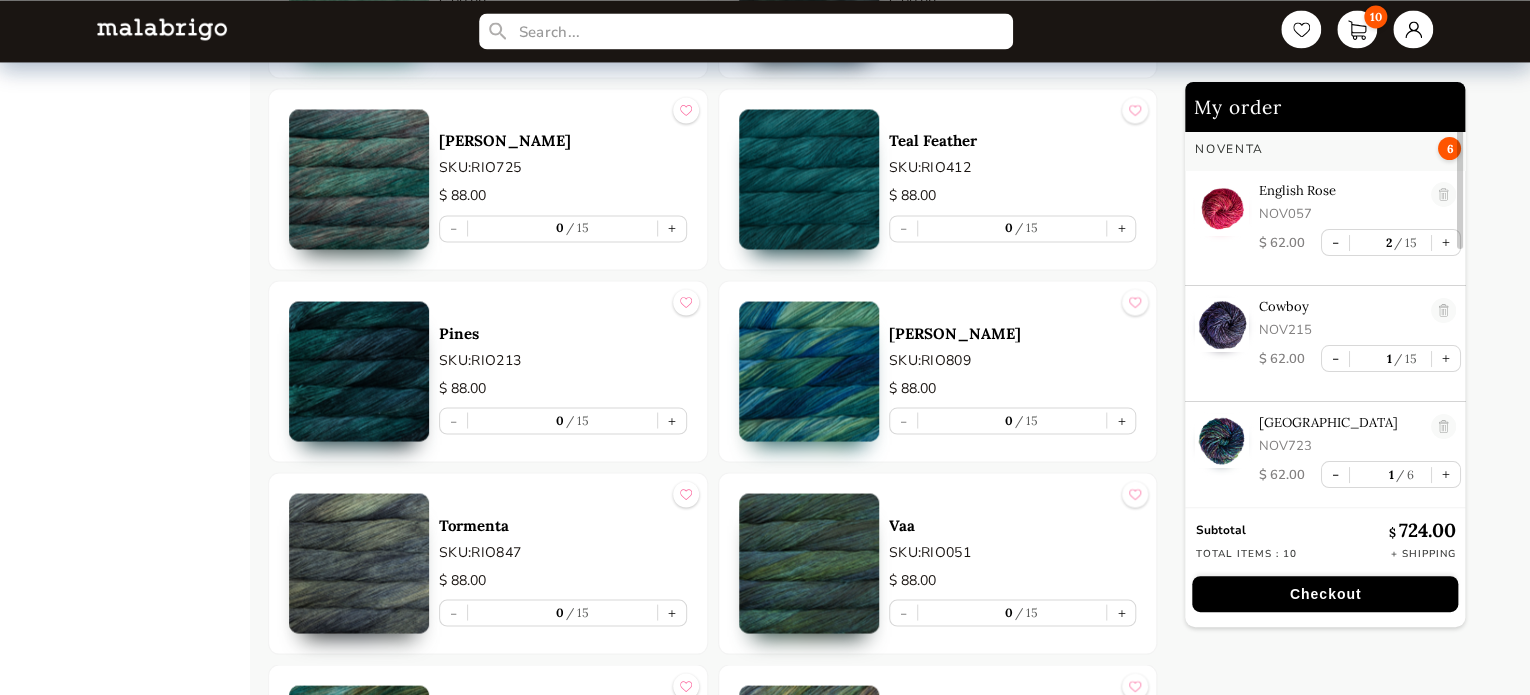 scroll, scrollTop: 5434, scrollLeft: 0, axis: vertical 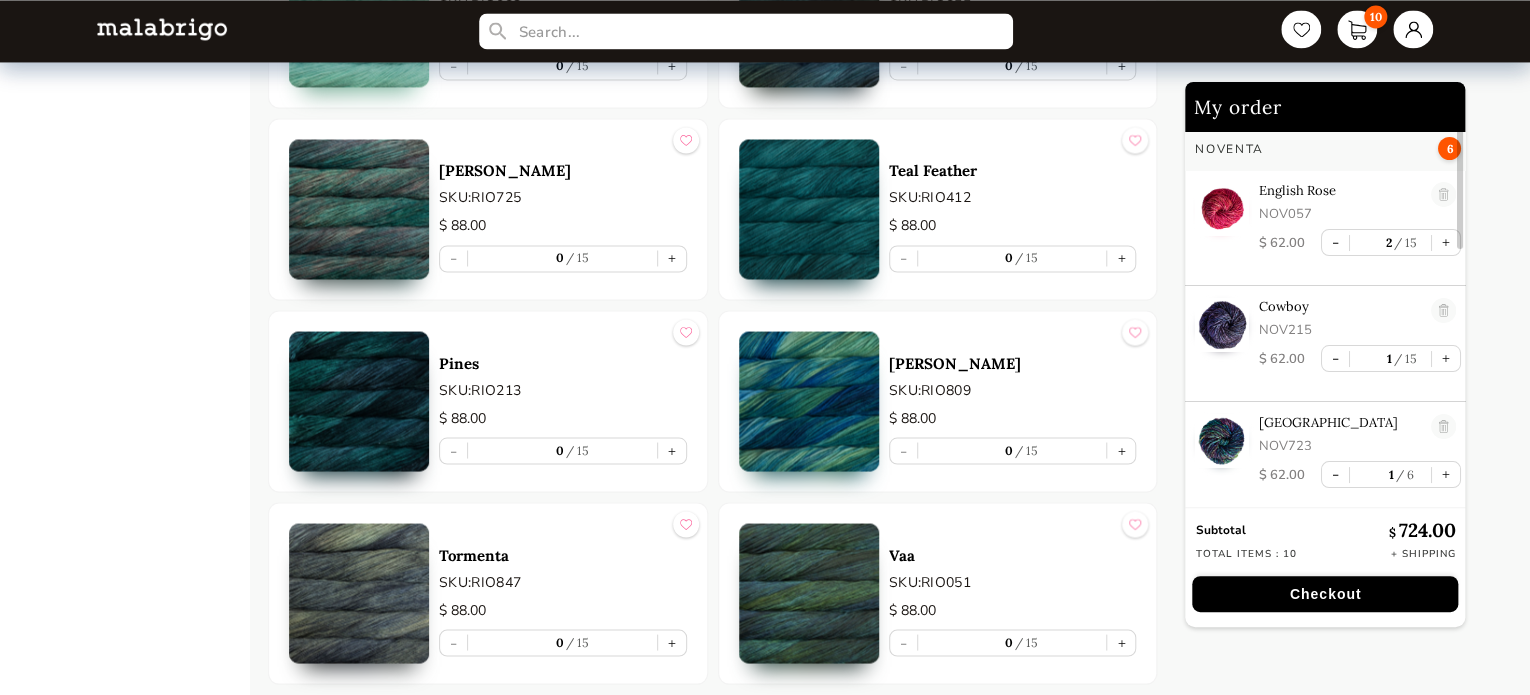 click at bounding box center [359, 401] 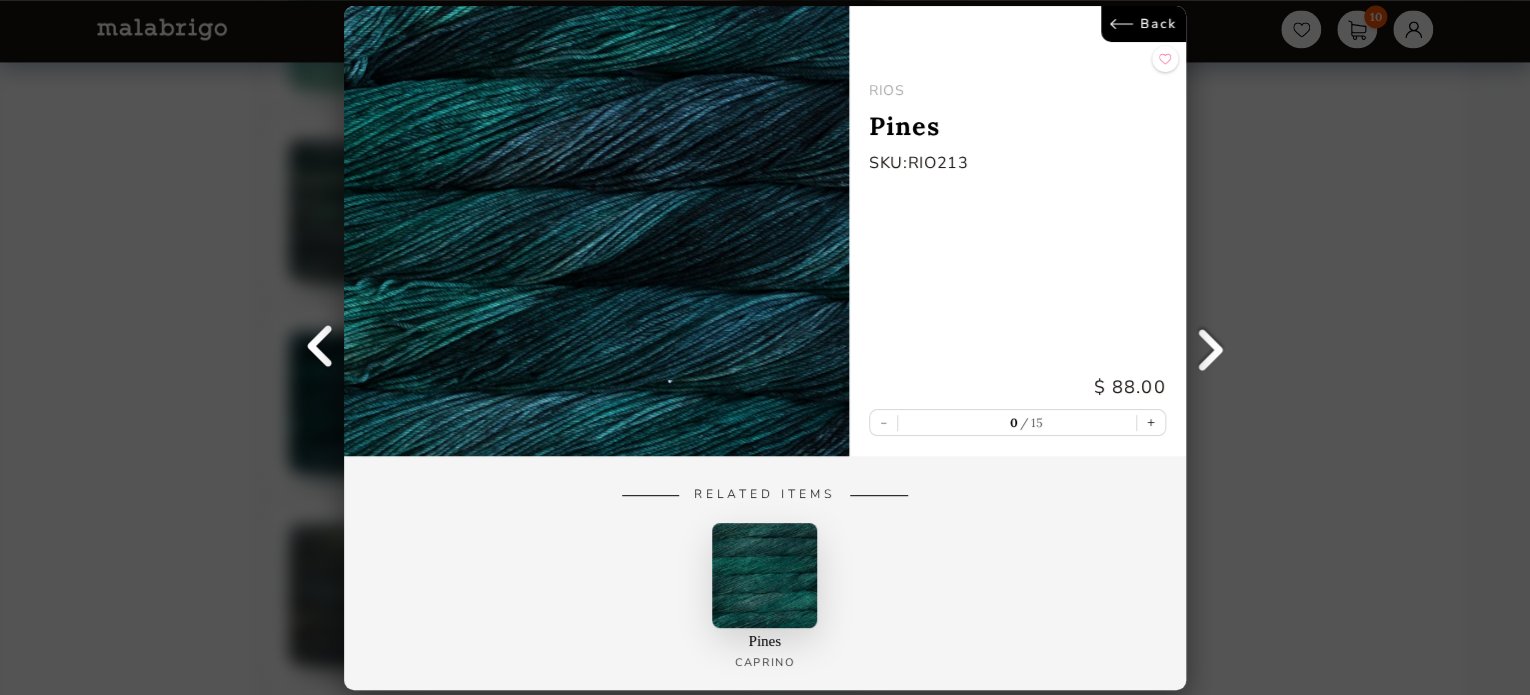 scroll, scrollTop: 6, scrollLeft: 0, axis: vertical 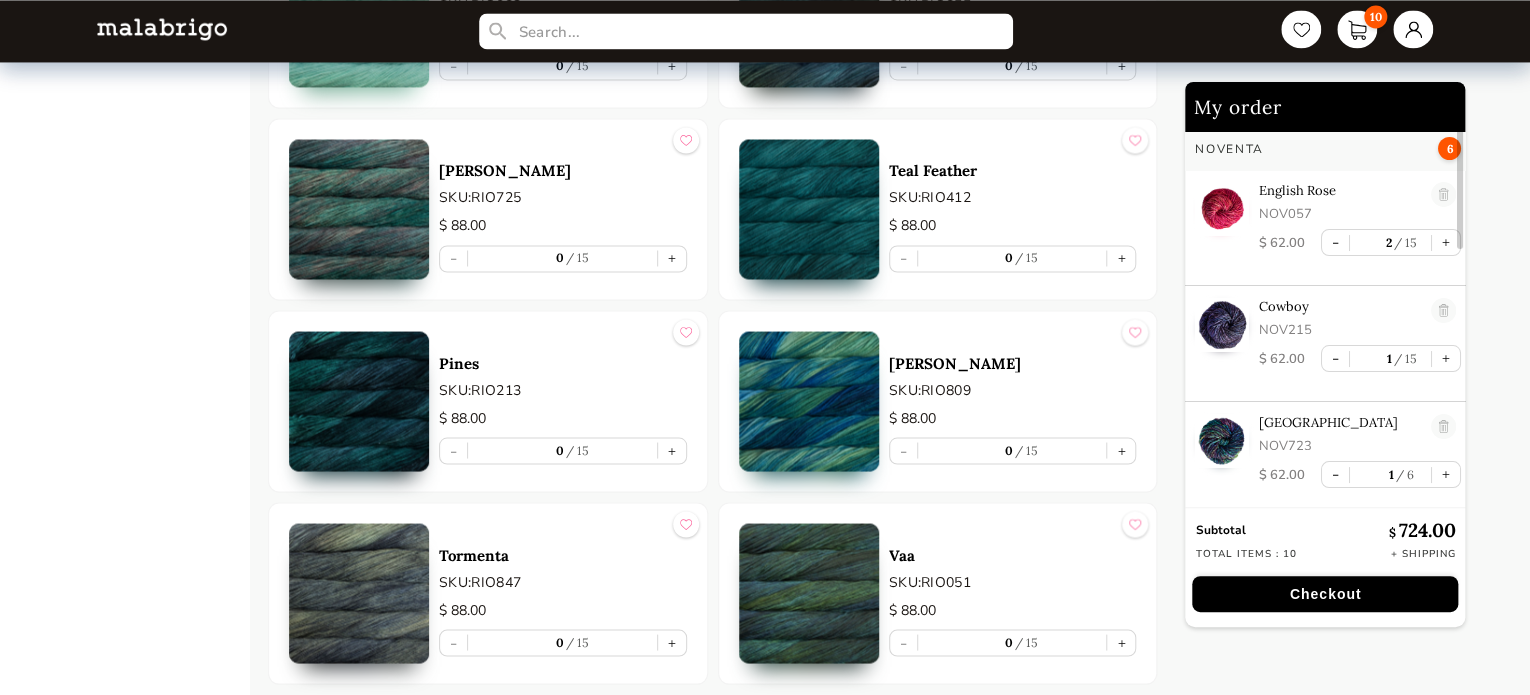 click at bounding box center (809, 401) 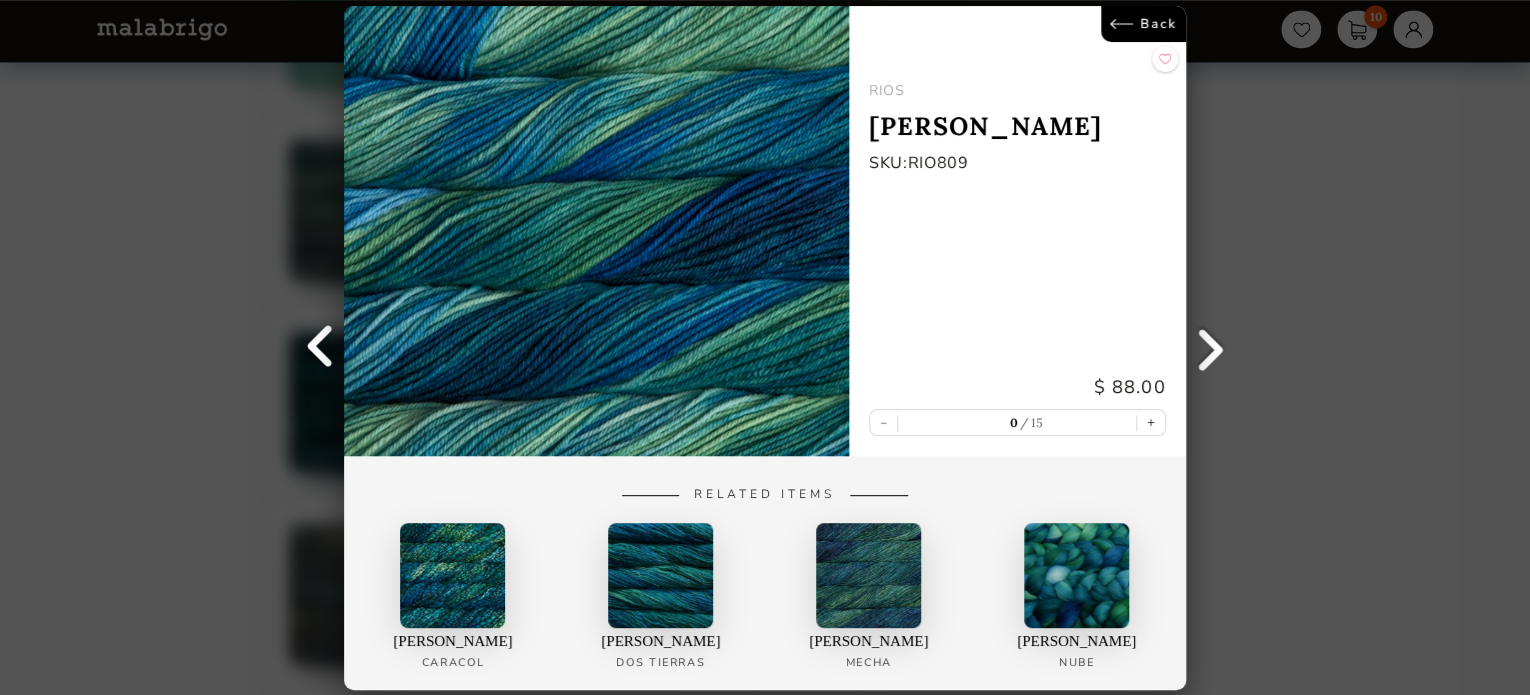 scroll, scrollTop: 6, scrollLeft: 0, axis: vertical 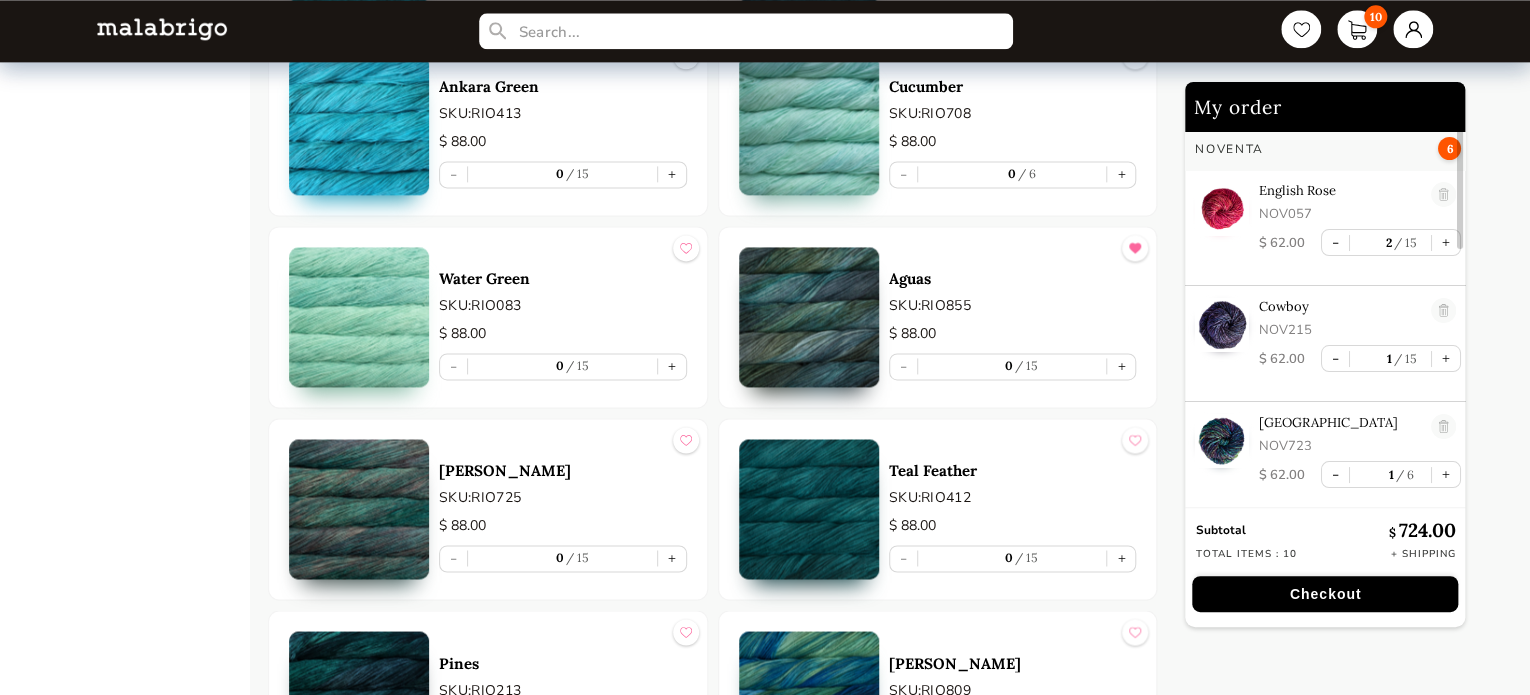 click at bounding box center (809, 317) 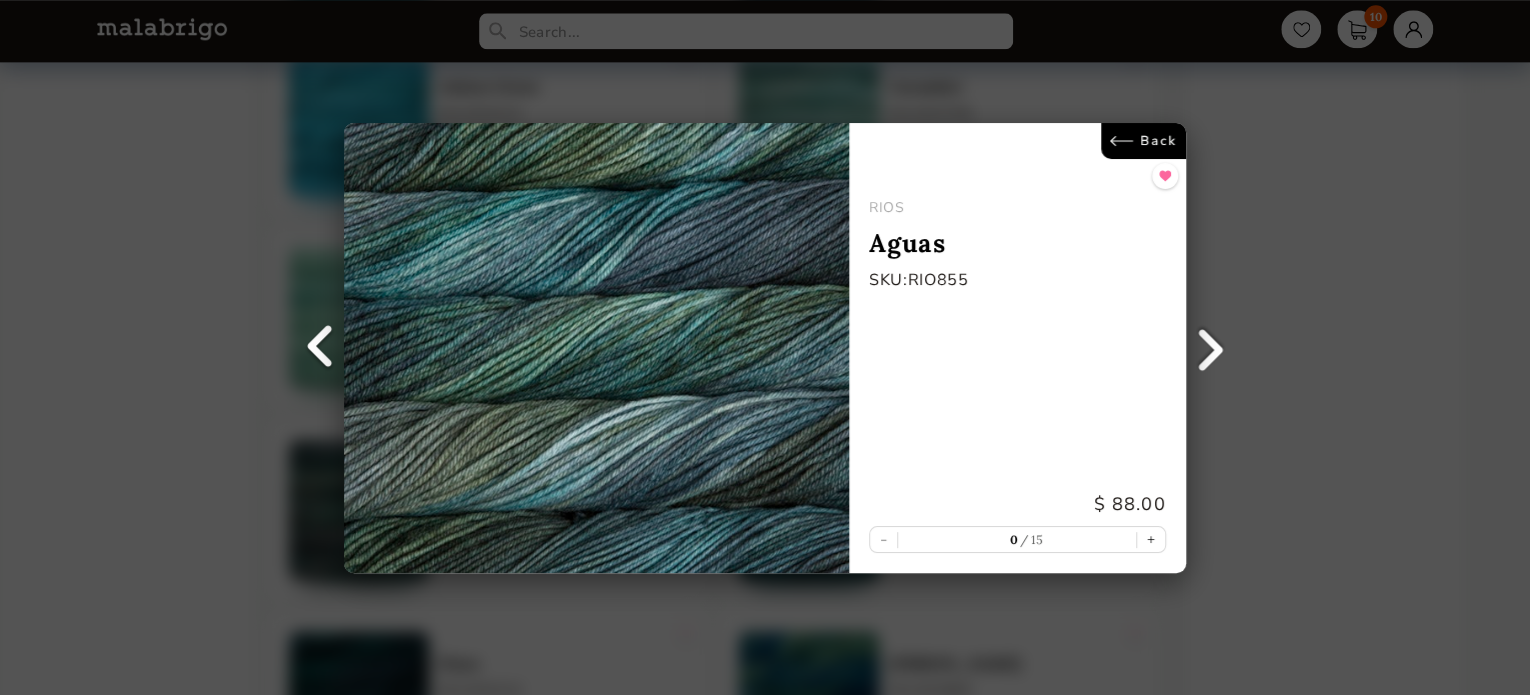 scroll, scrollTop: 6, scrollLeft: 0, axis: vertical 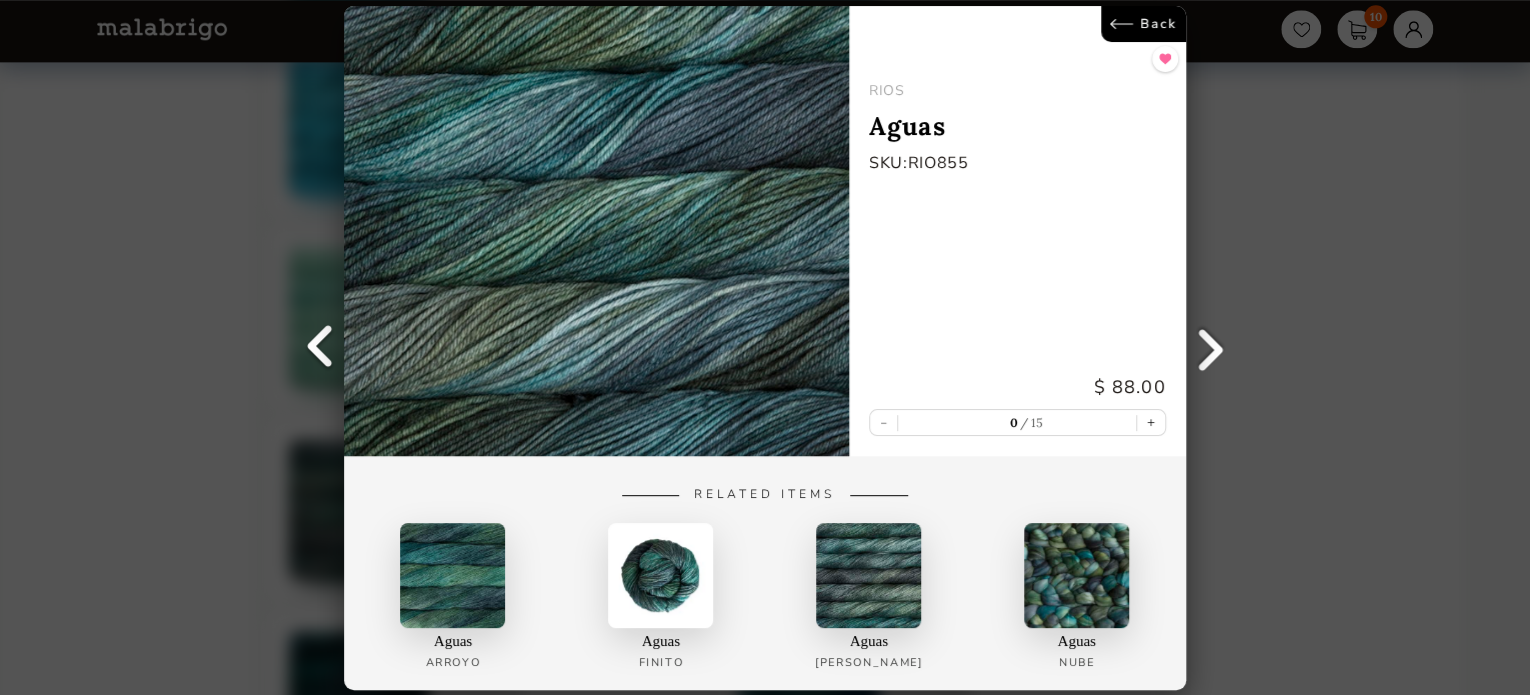 click on "Back" at bounding box center (1143, 24) 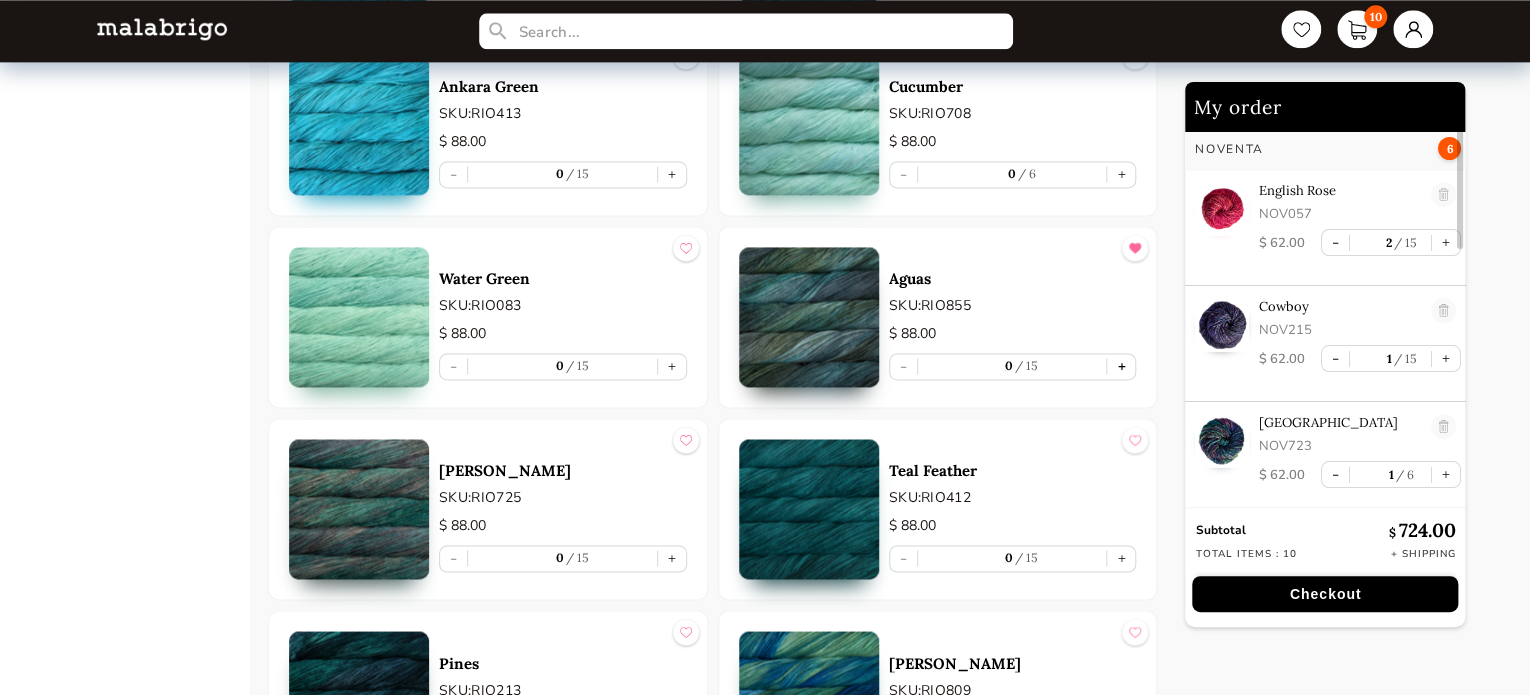 click on "+" at bounding box center (1121, 366) 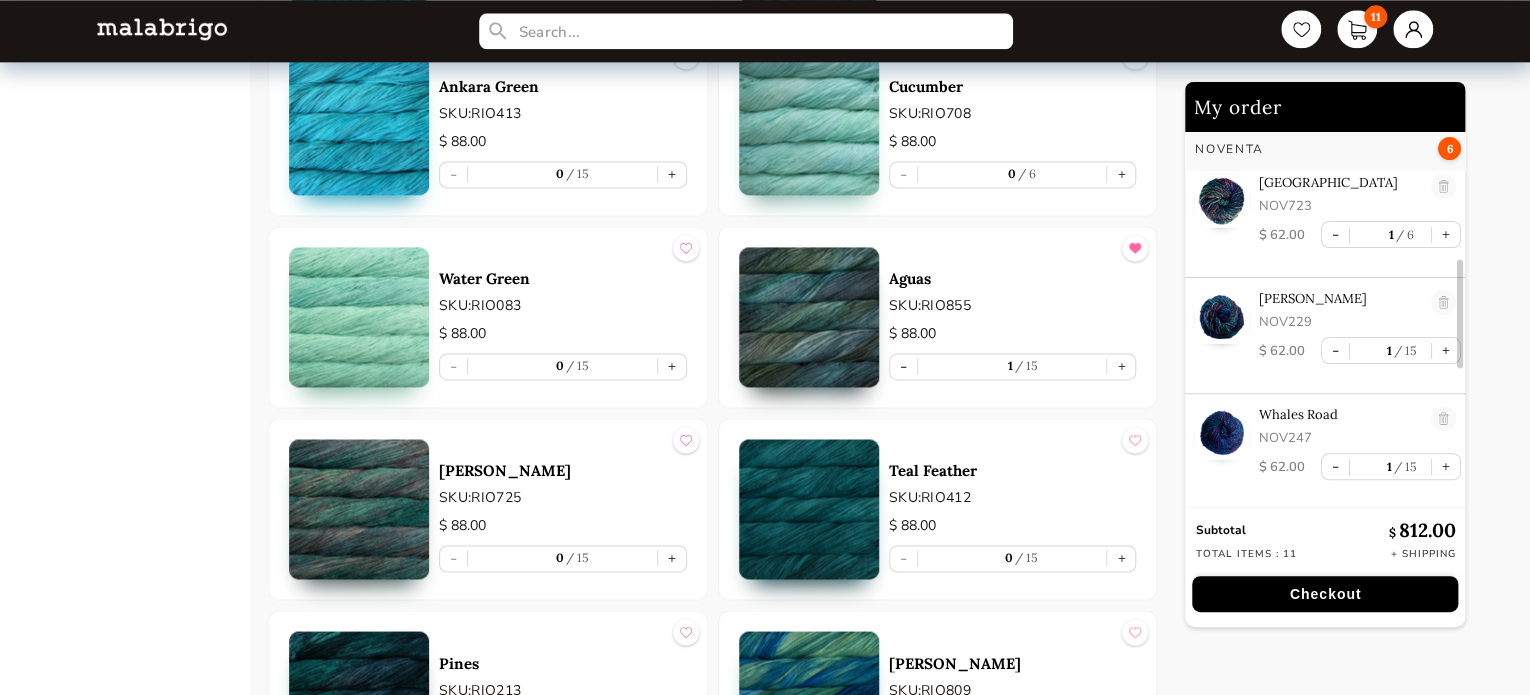 scroll, scrollTop: 778, scrollLeft: 0, axis: vertical 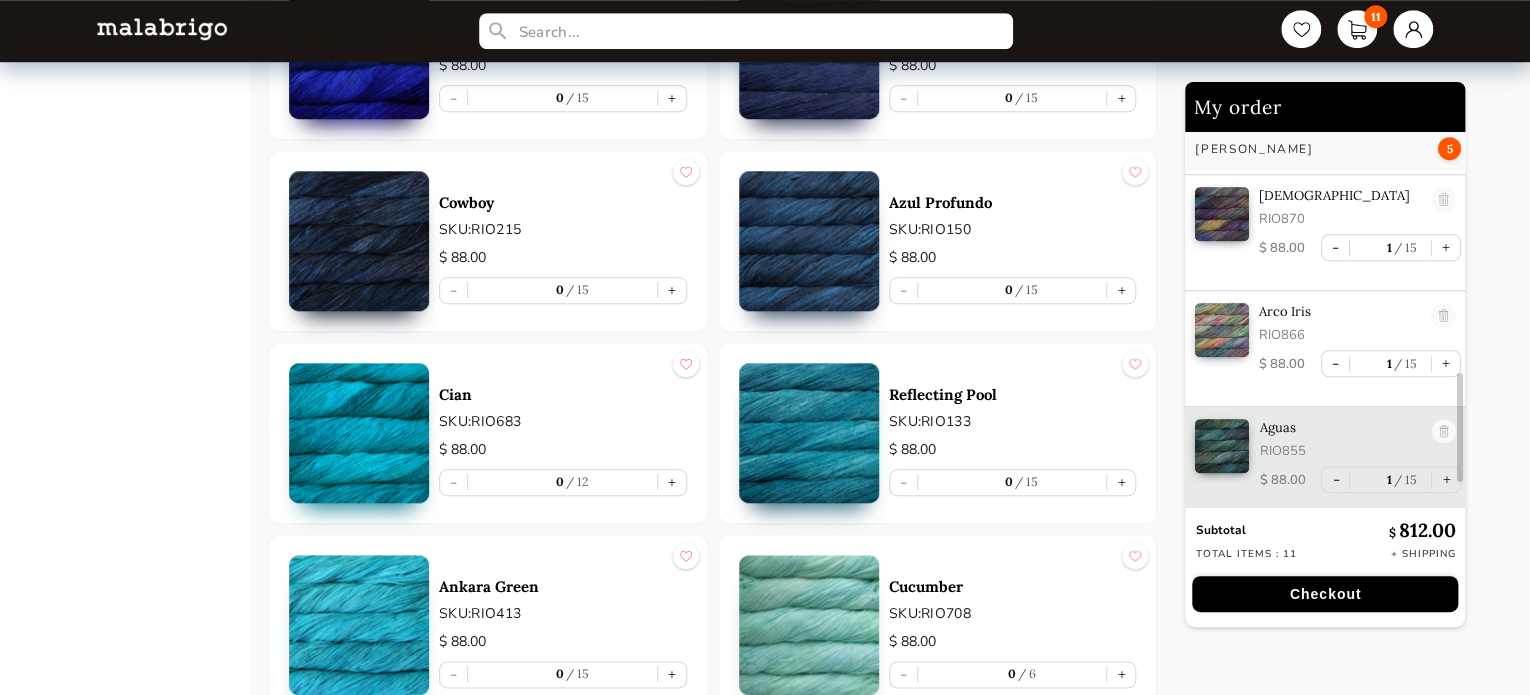 click at bounding box center [359, 241] 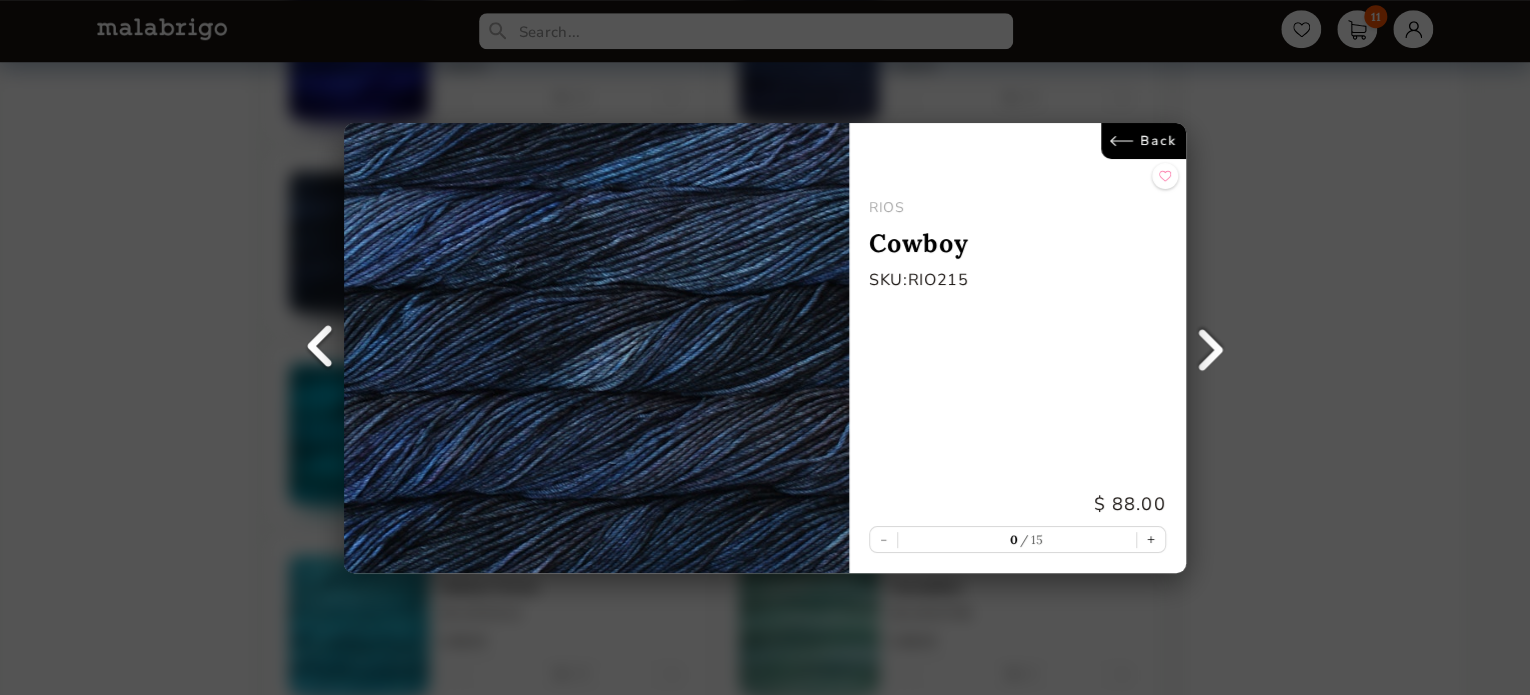 scroll, scrollTop: 0, scrollLeft: 0, axis: both 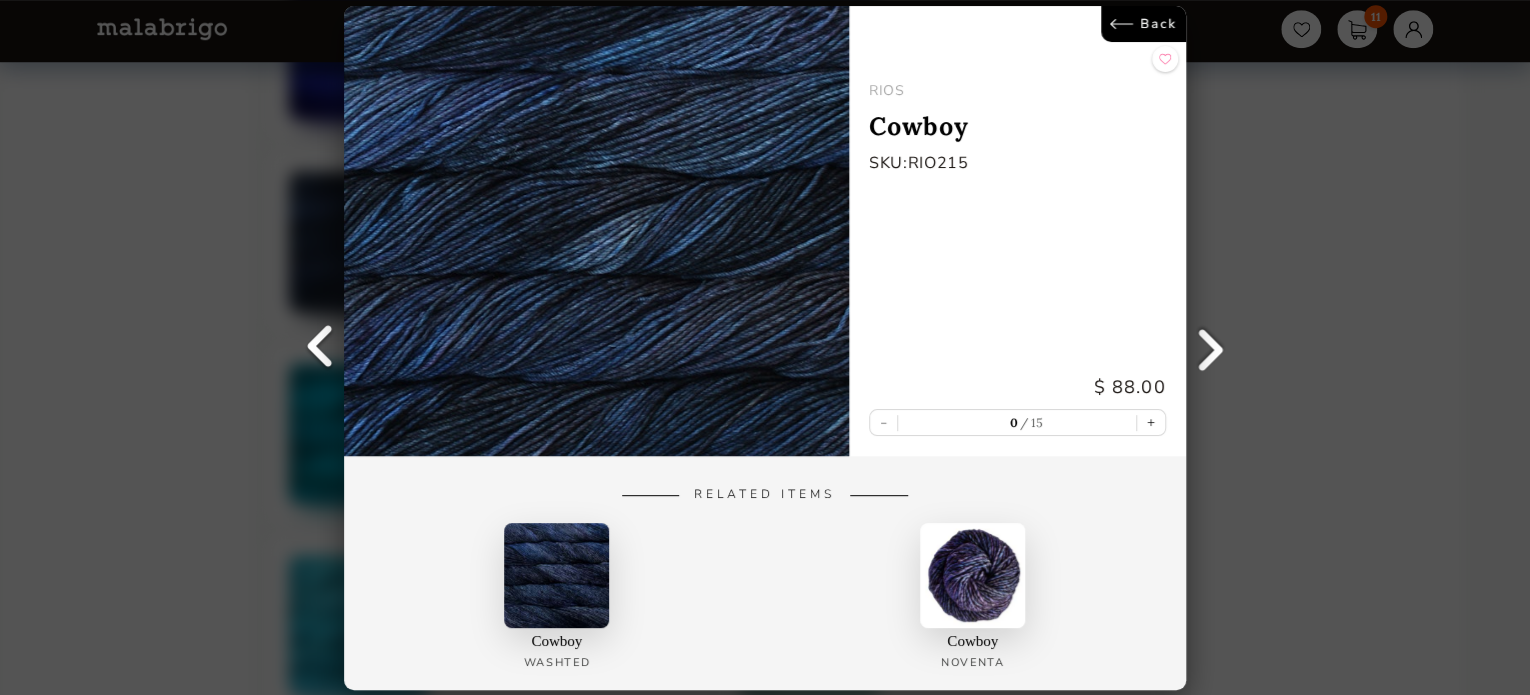 drag, startPoint x: 1122, startPoint y: 20, endPoint x: 1109, endPoint y: 38, distance: 22.203604 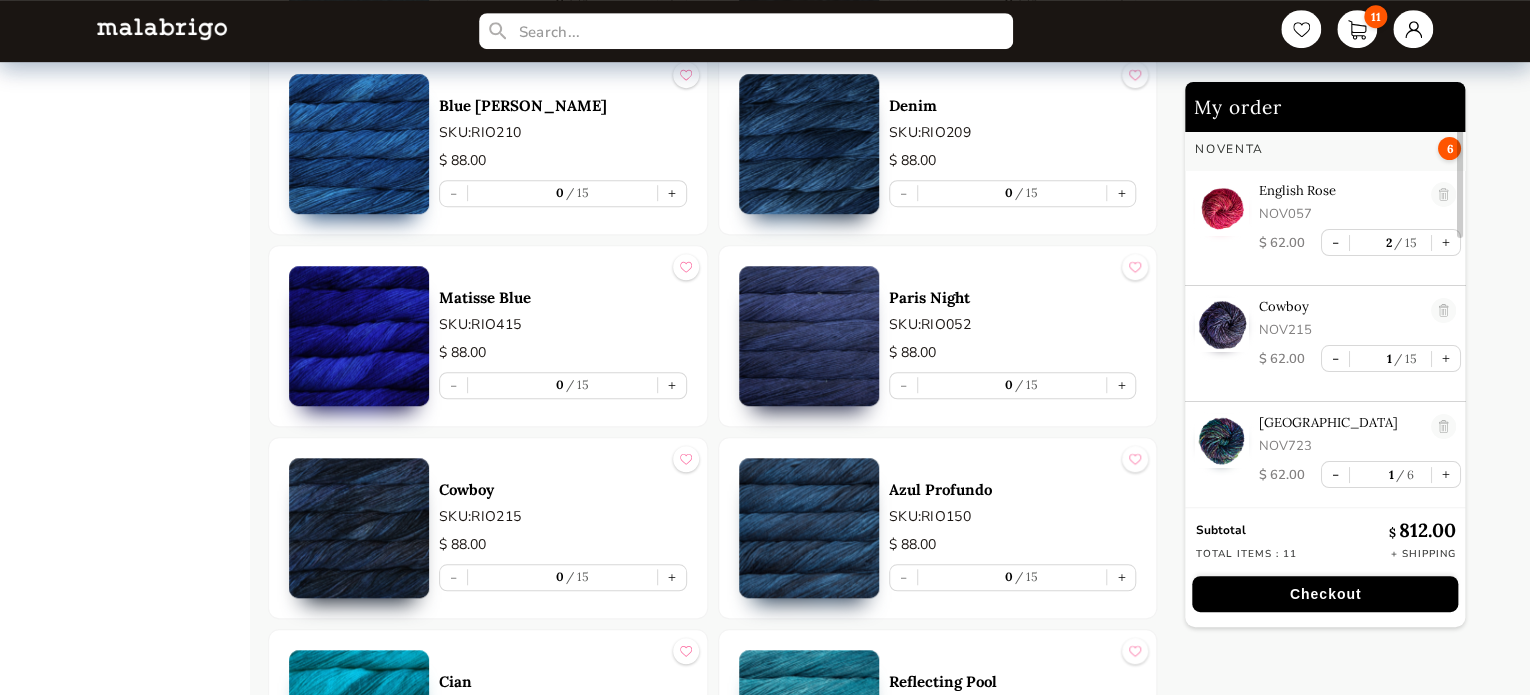 scroll 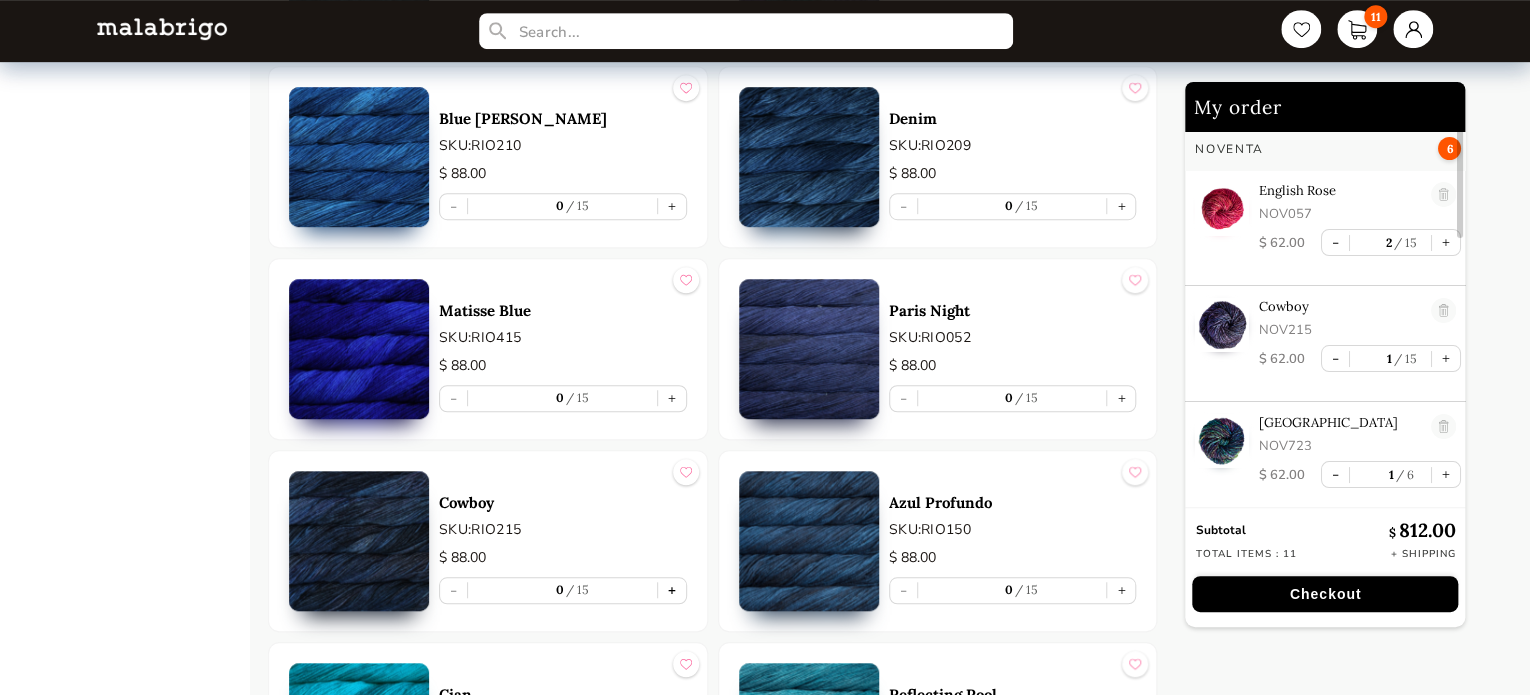 click on "+" at bounding box center (672, 590) 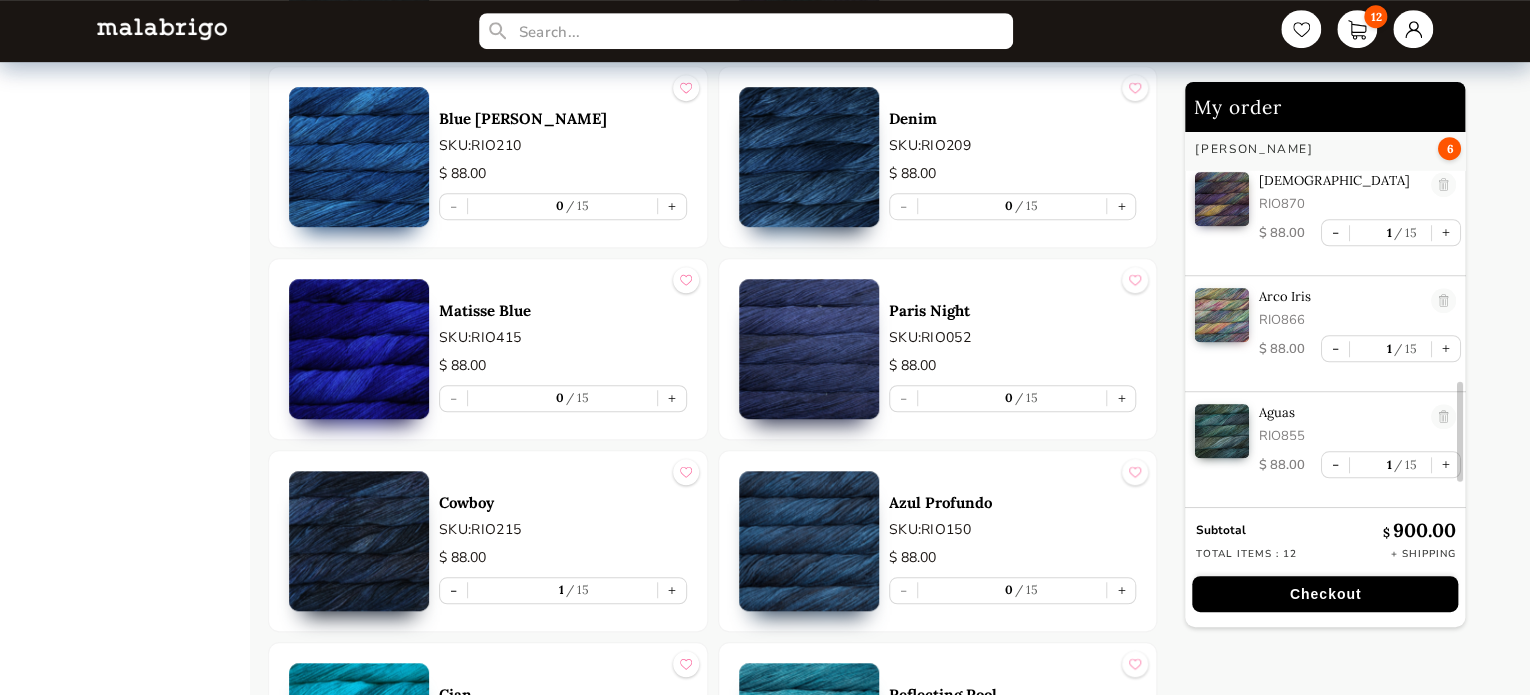 scroll, scrollTop: 964, scrollLeft: 0, axis: vertical 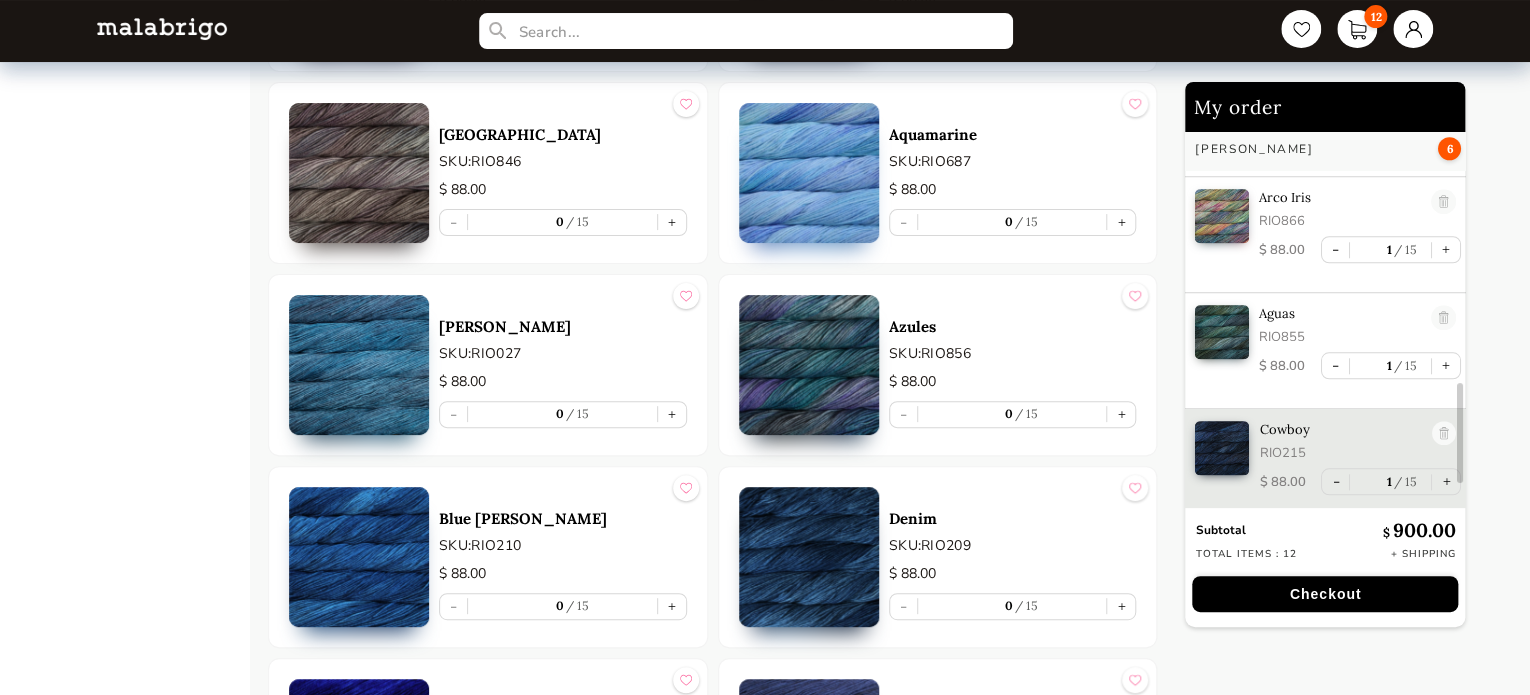 click at bounding box center (809, 365) 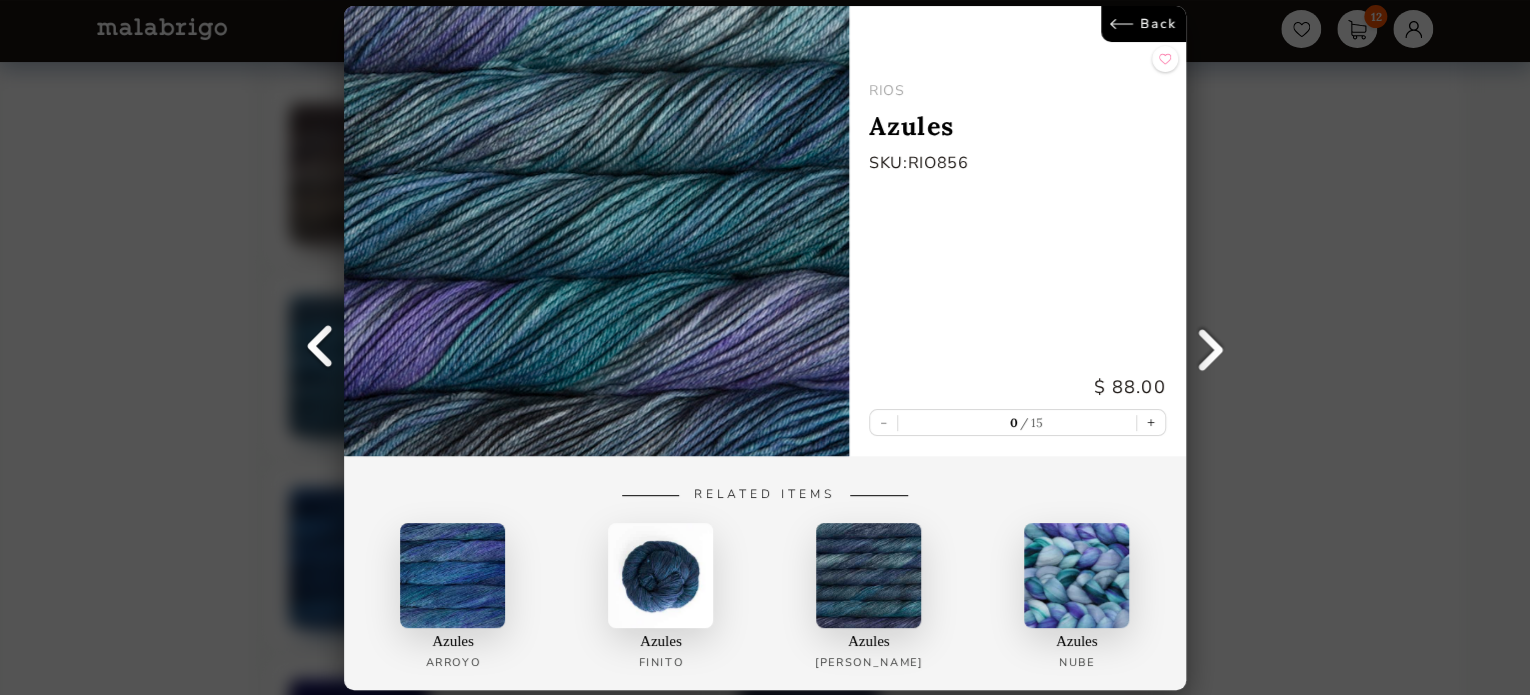 drag, startPoint x: 1123, startPoint y: 24, endPoint x: 1051, endPoint y: 36, distance: 72.99315 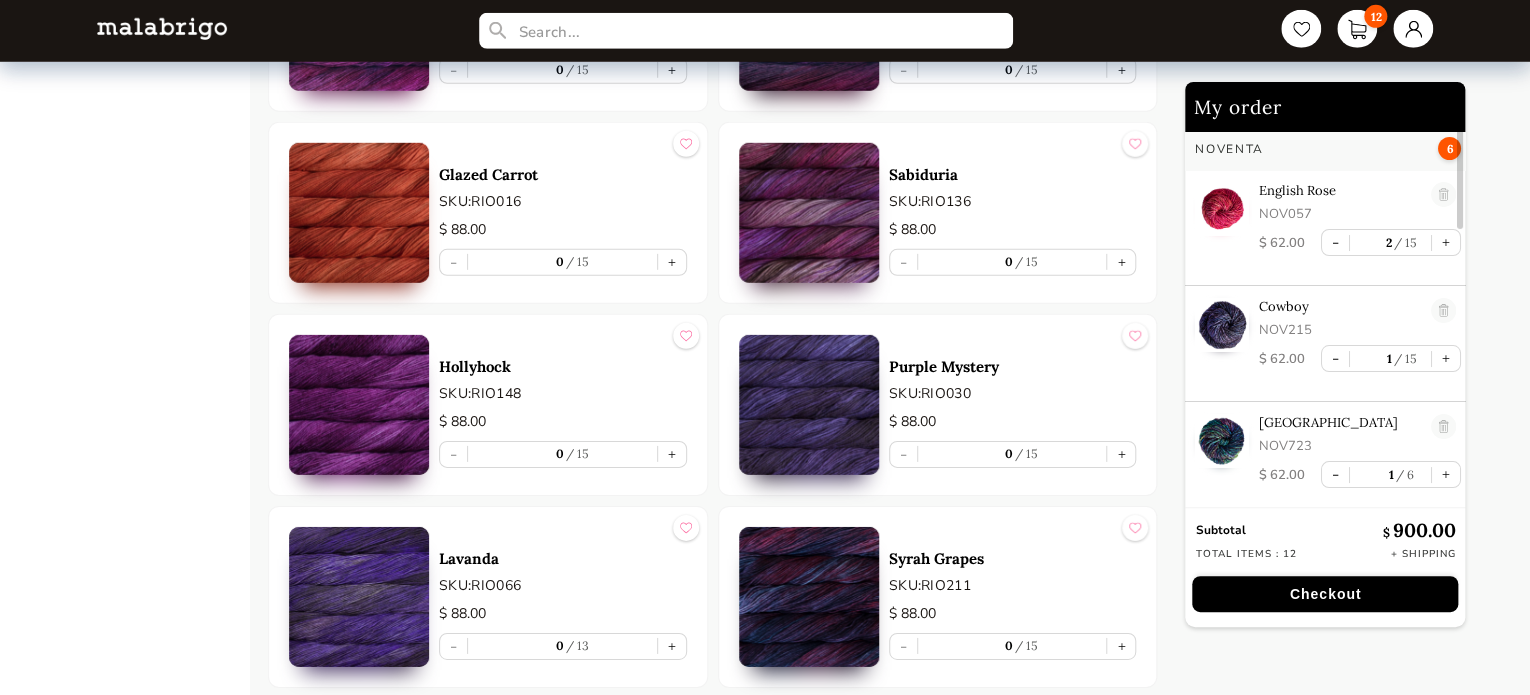 click at bounding box center (809, 213) 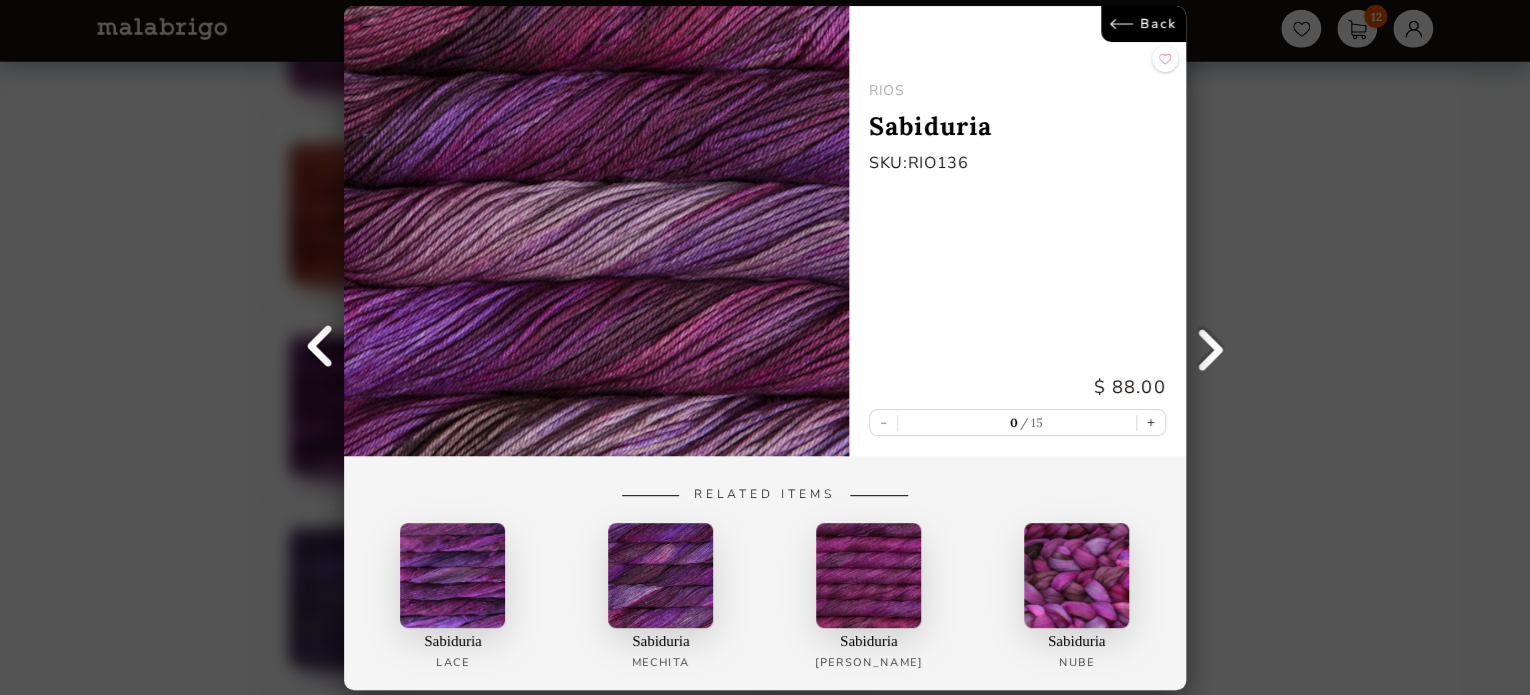 click on "Back" at bounding box center (1143, 24) 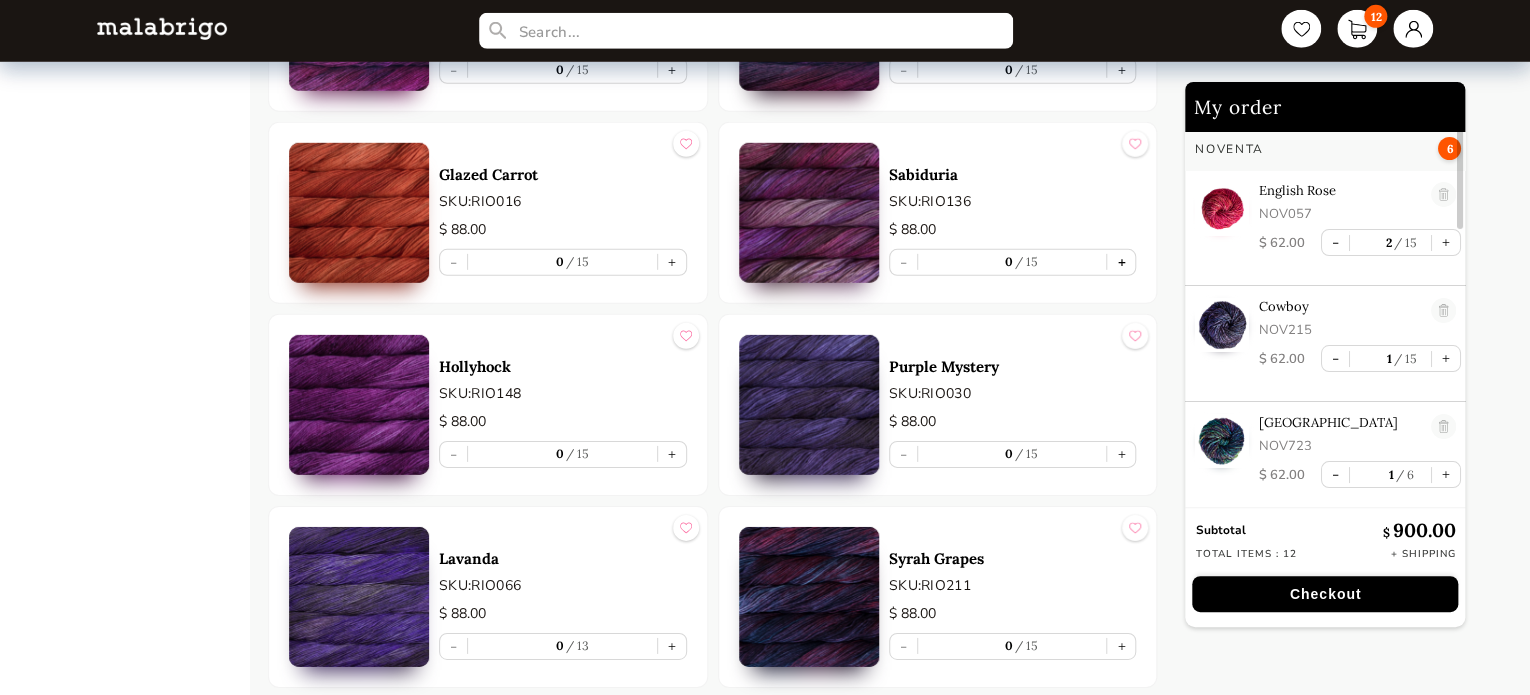 click on "+" at bounding box center [1121, 262] 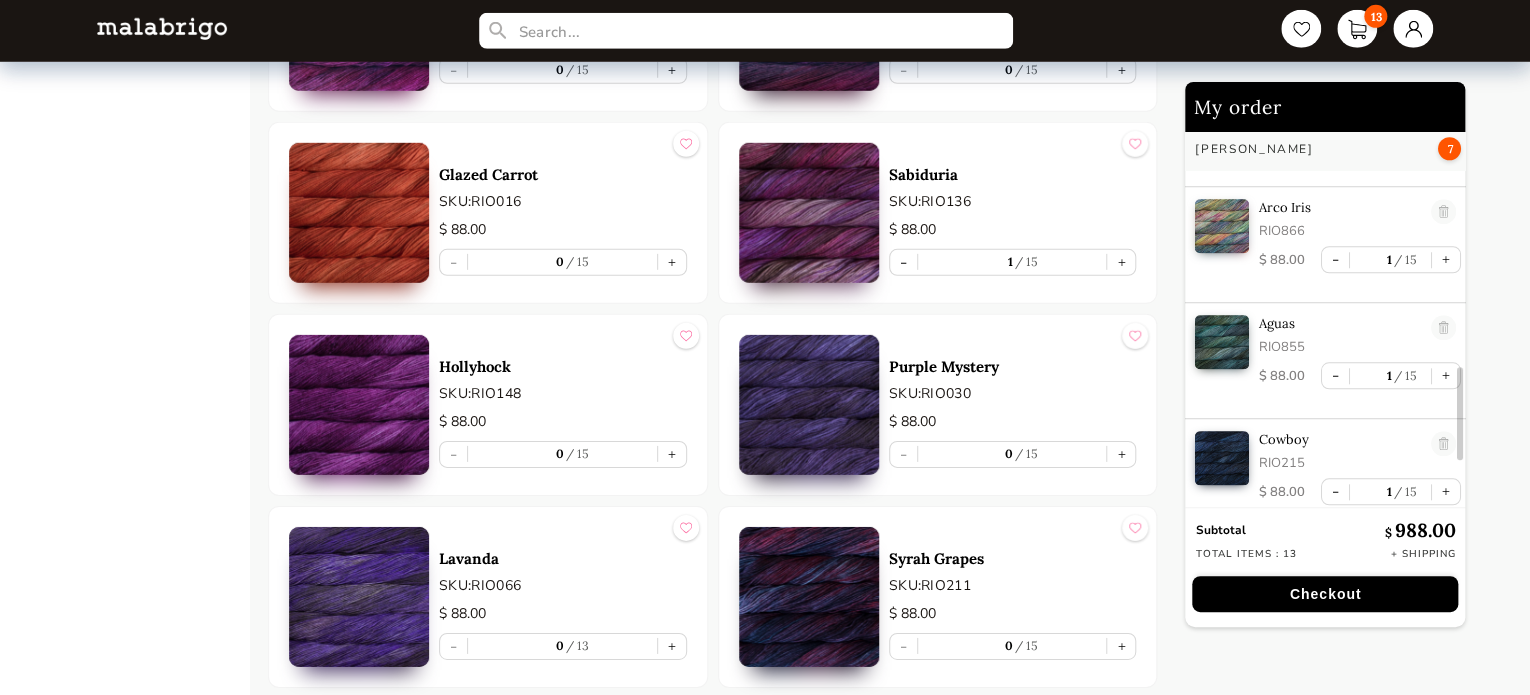scroll, scrollTop: 1080, scrollLeft: 0, axis: vertical 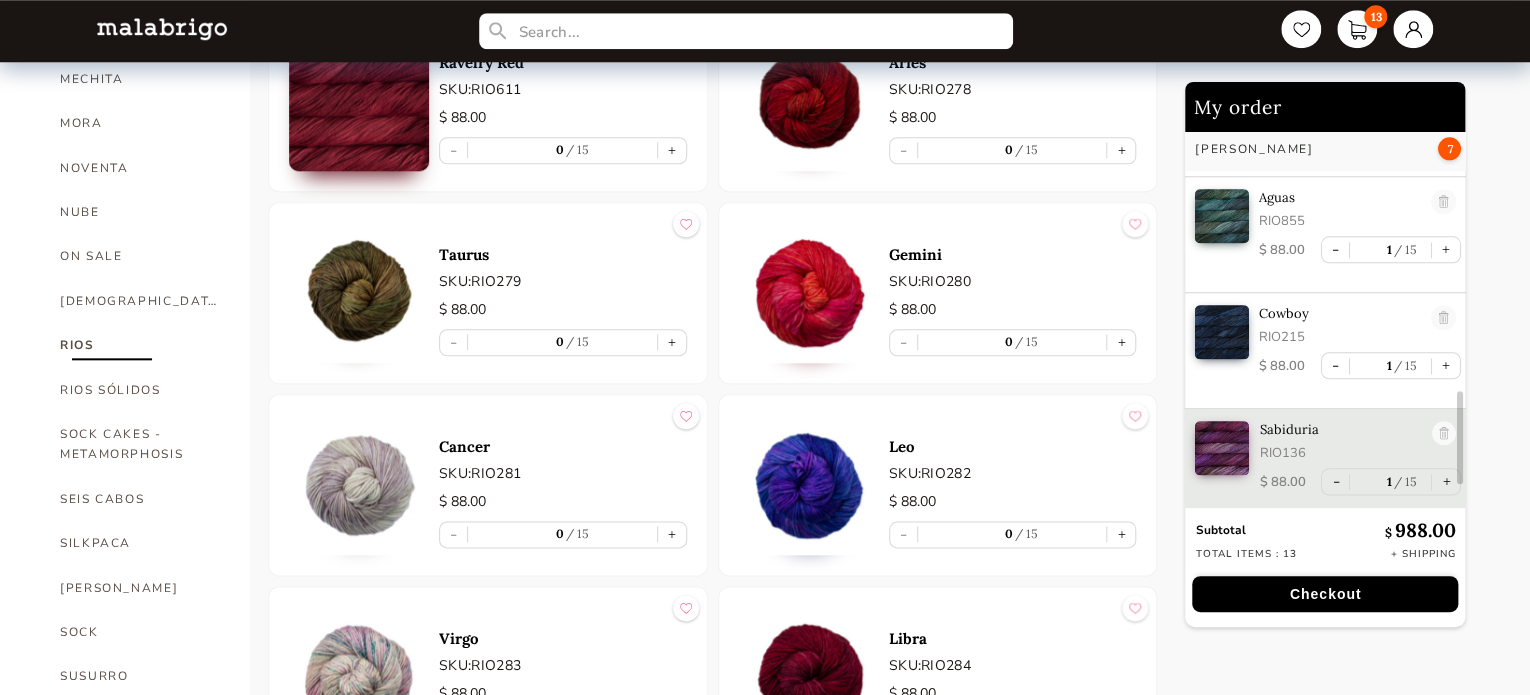 click at bounding box center (809, 485) 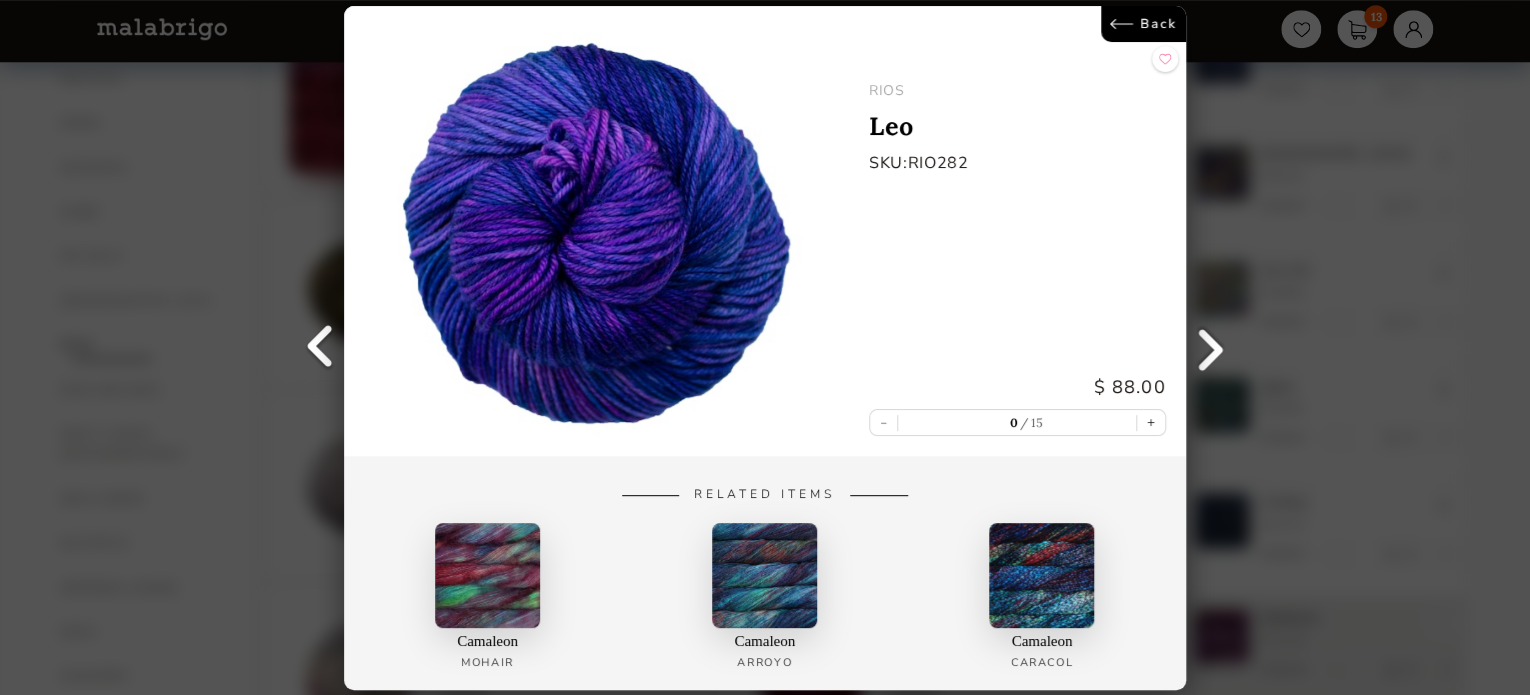 click on "Back" at bounding box center (1143, 24) 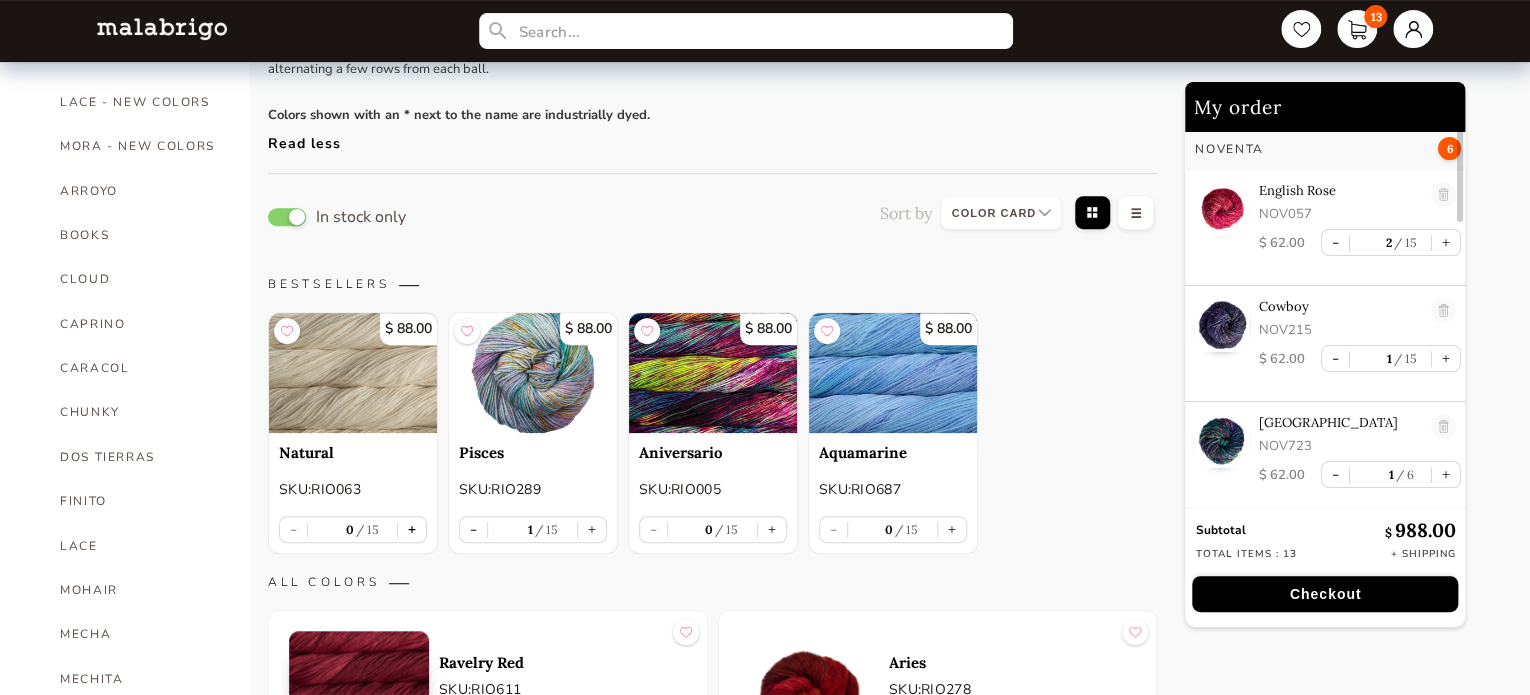 click on "+" at bounding box center (412, 529) 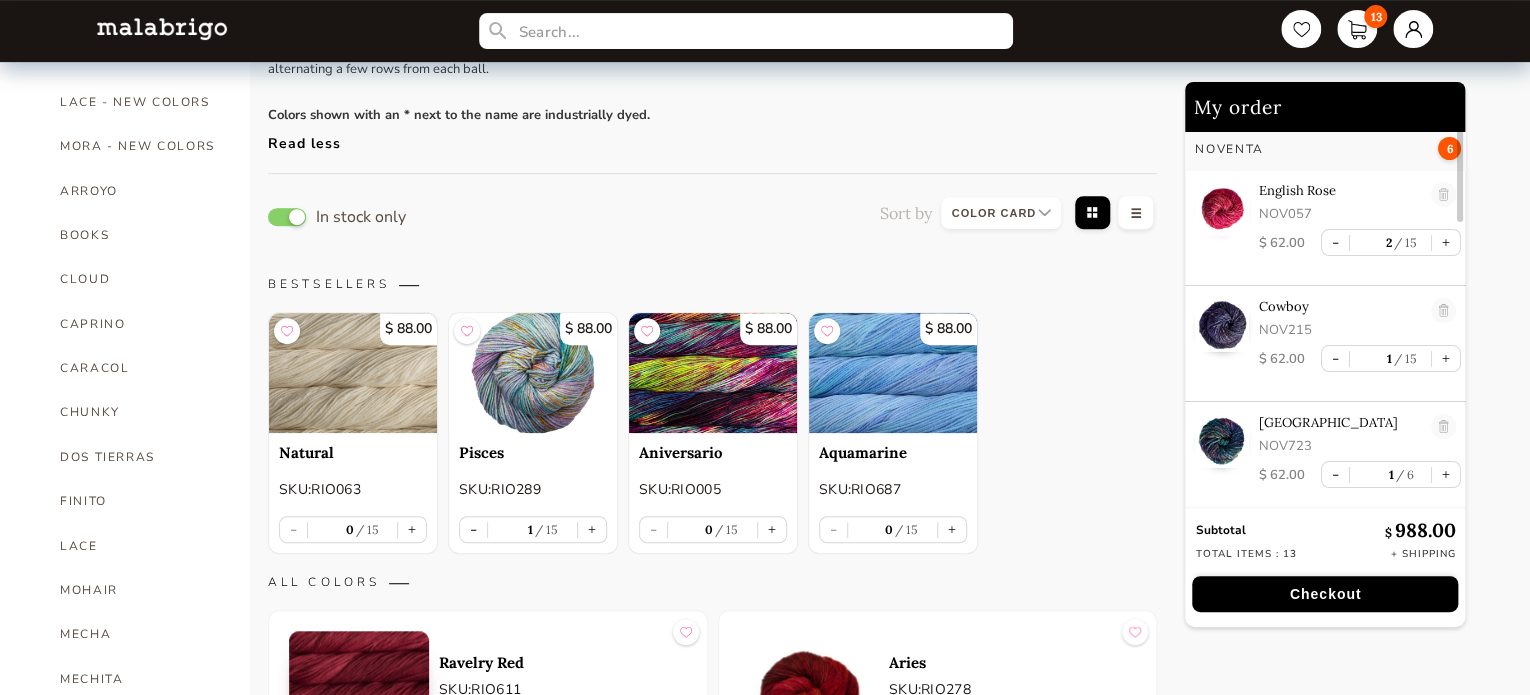 type on "1" 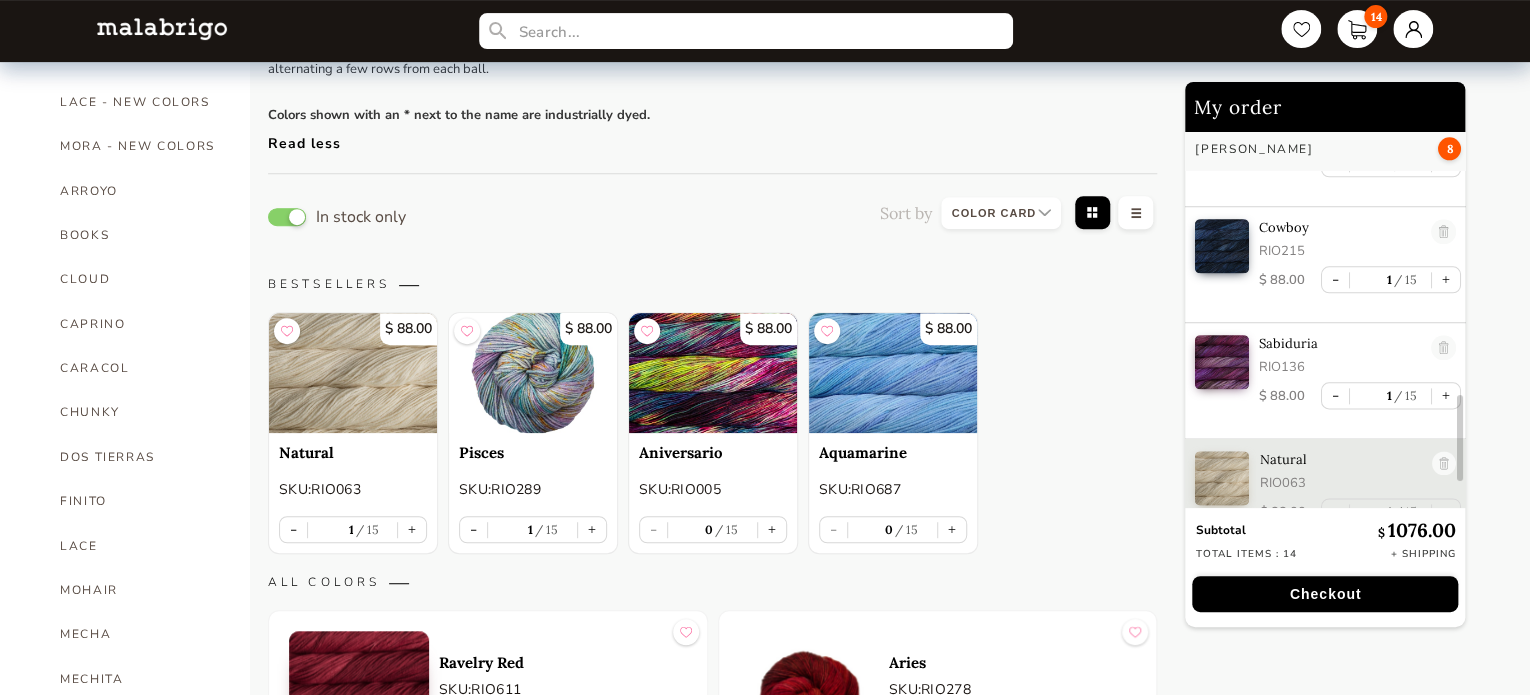 scroll, scrollTop: 1196, scrollLeft: 0, axis: vertical 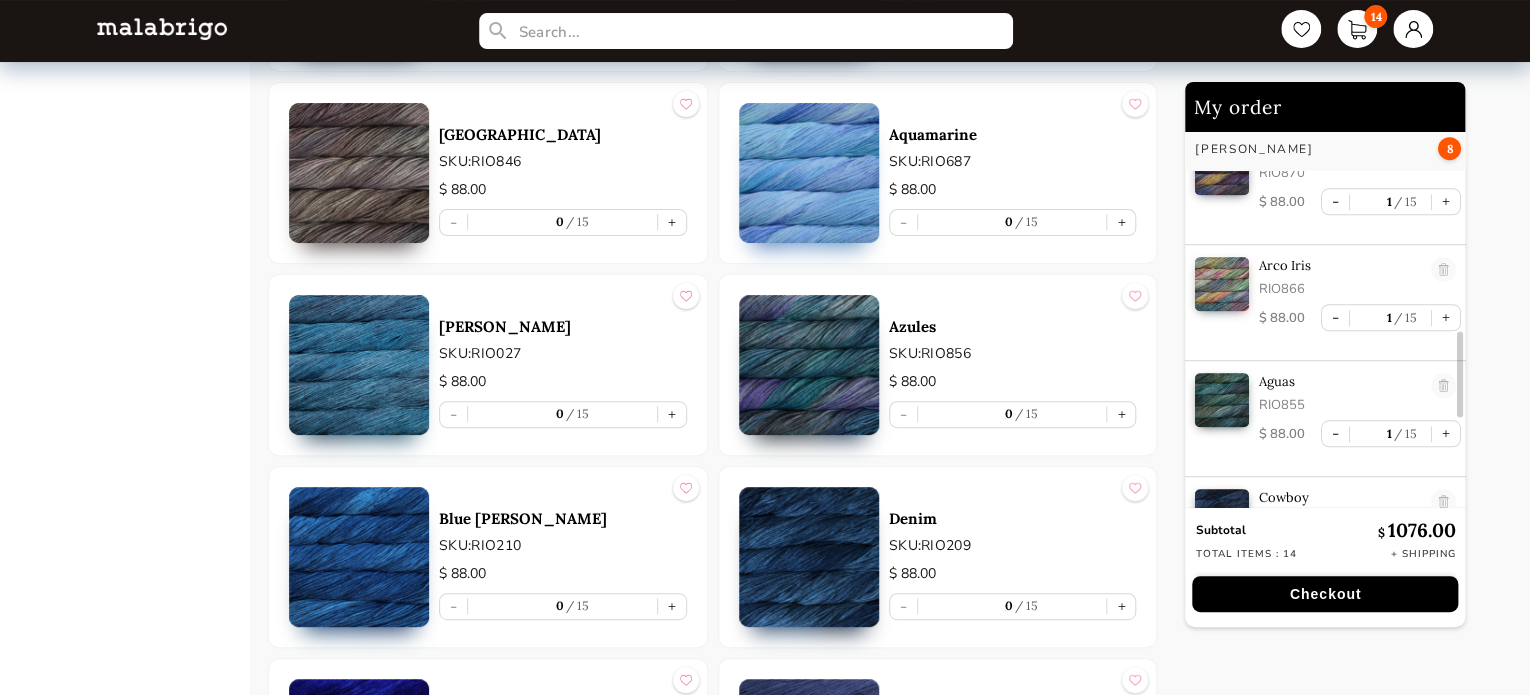 click at bounding box center (809, 365) 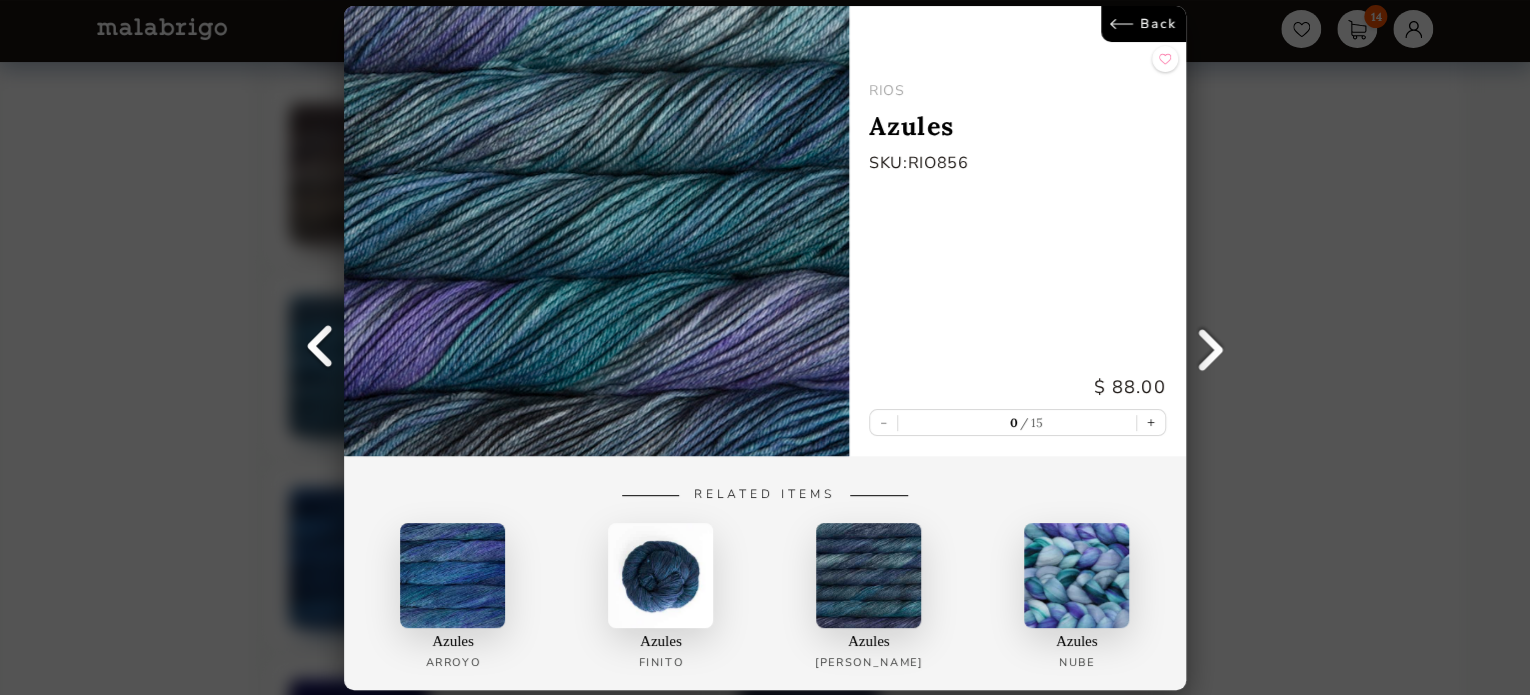 click on "Back" at bounding box center (1143, 24) 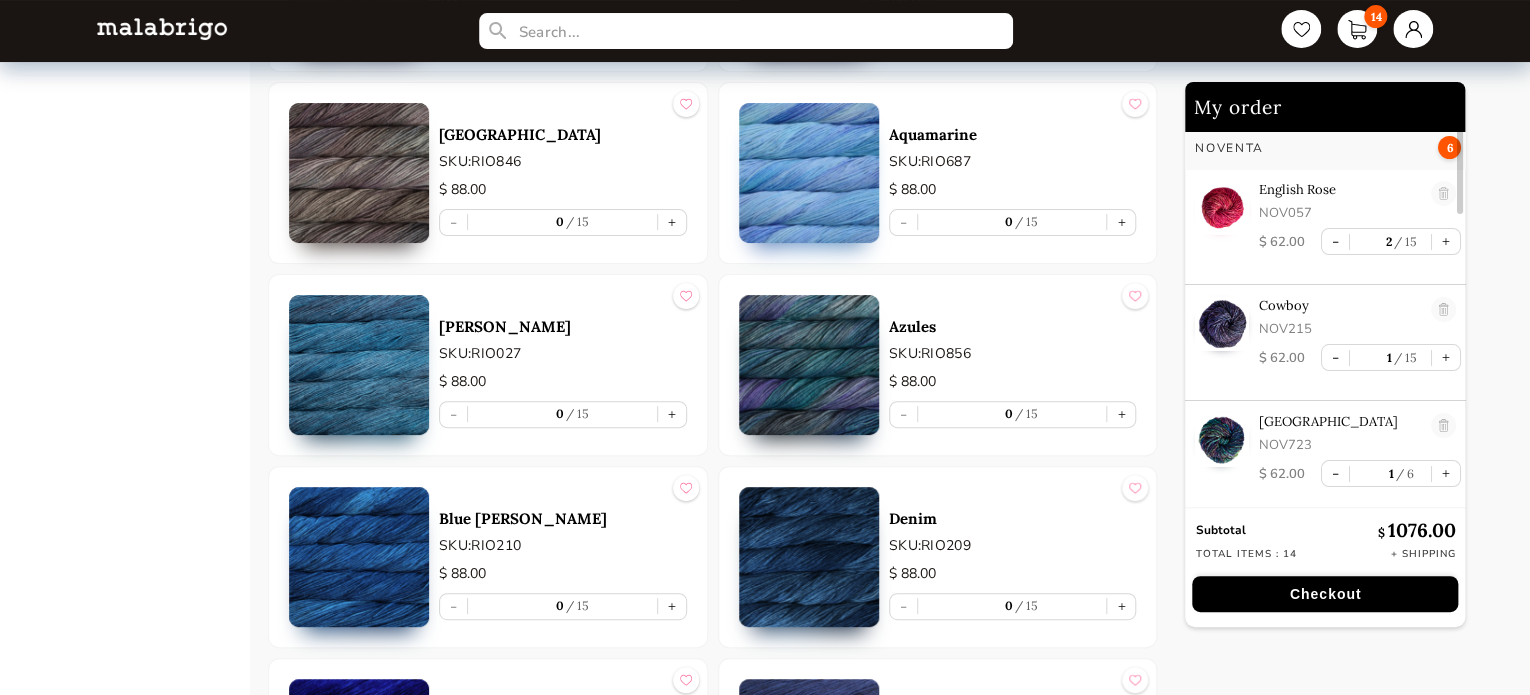 scroll, scrollTop: 5, scrollLeft: 0, axis: vertical 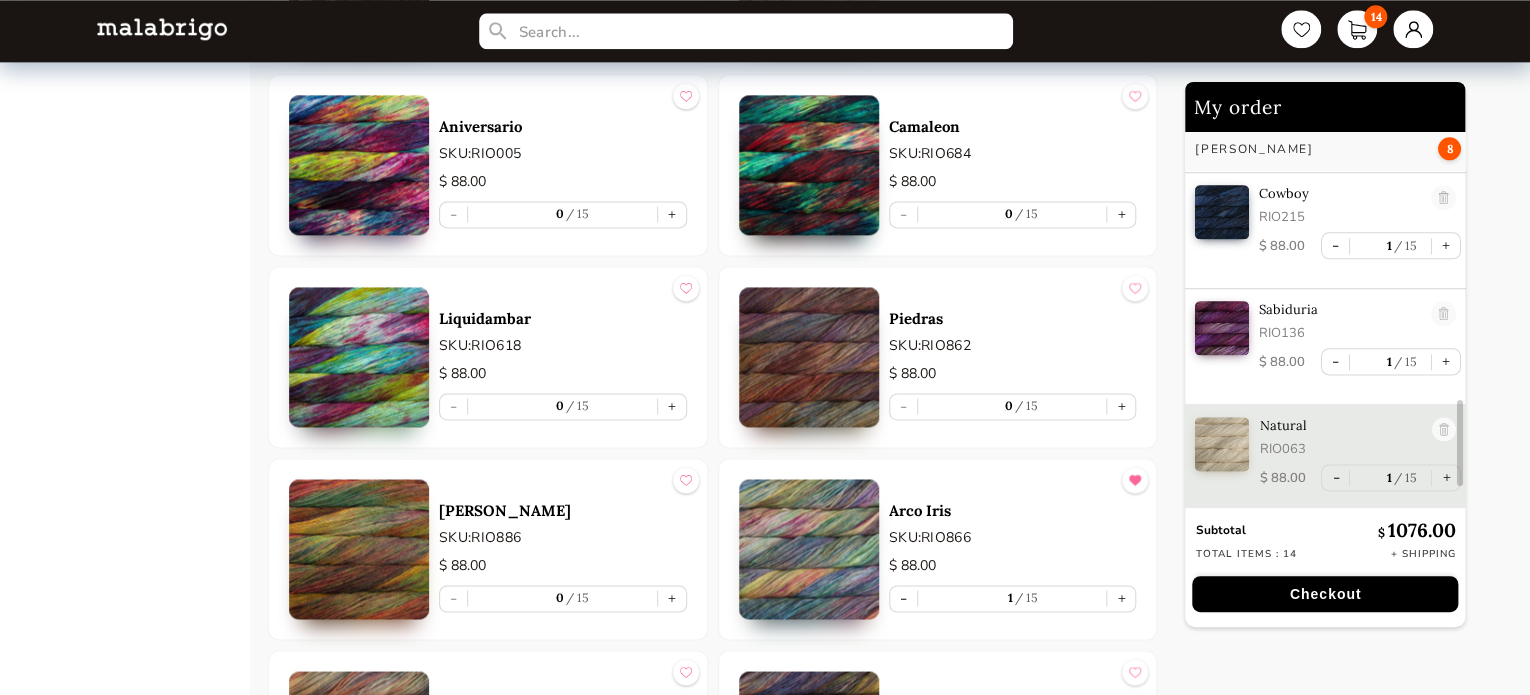 click at bounding box center (359, 357) 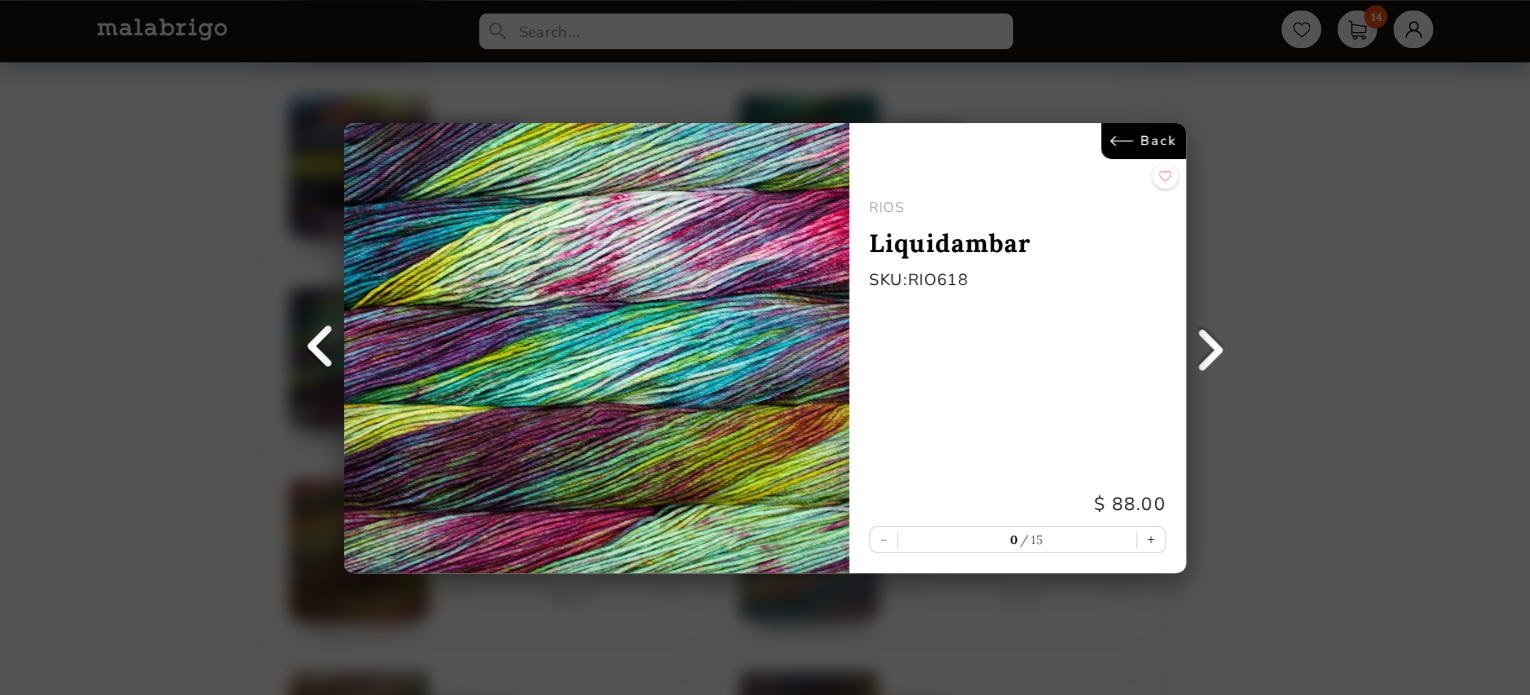 scroll, scrollTop: 0, scrollLeft: 0, axis: both 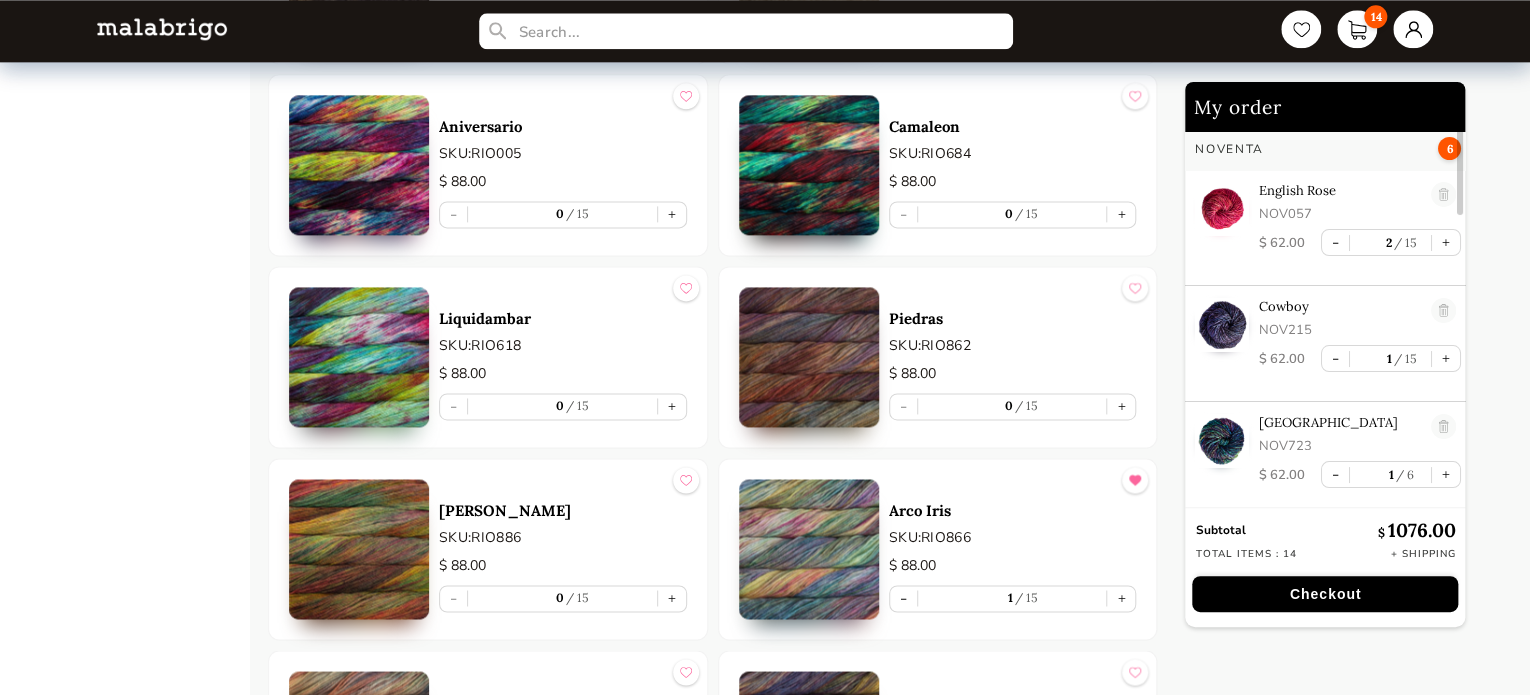 click at bounding box center [359, 357] 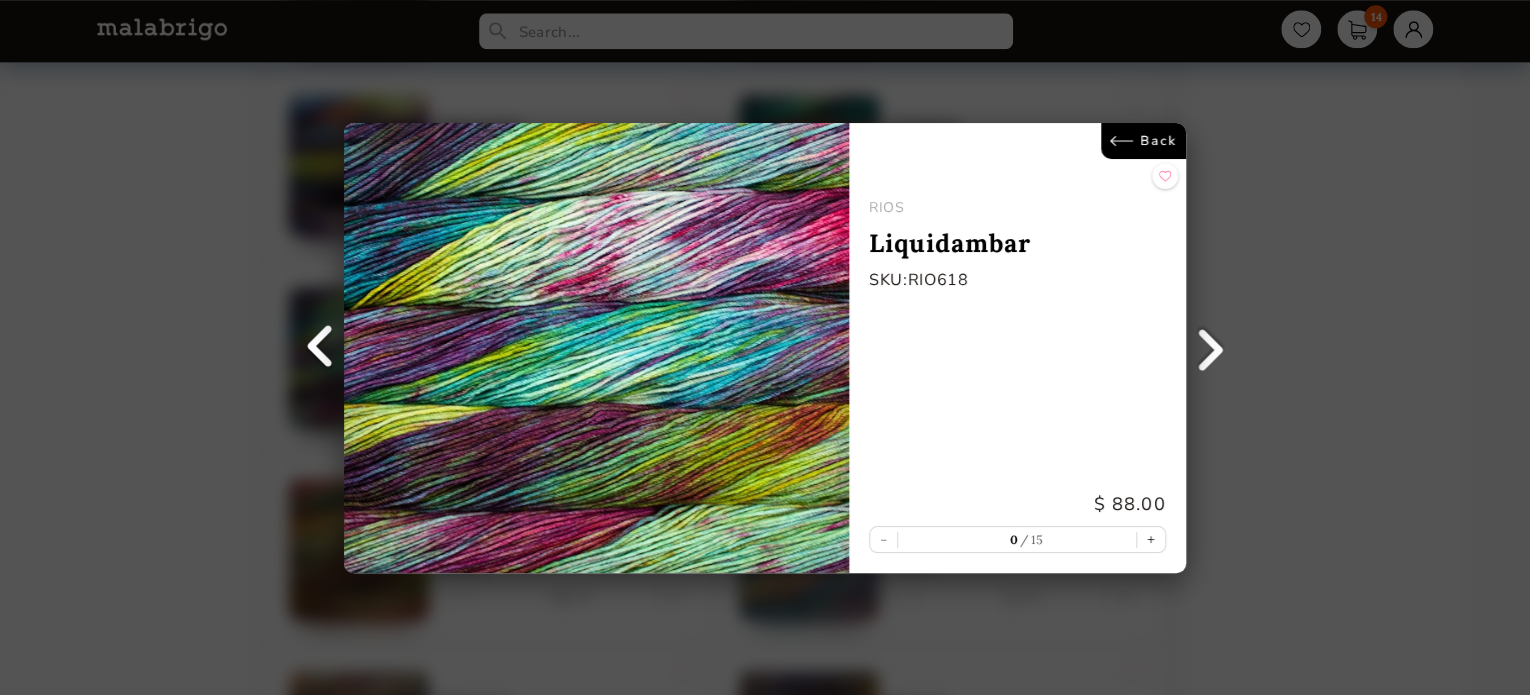 click on "Back" at bounding box center (1143, 141) 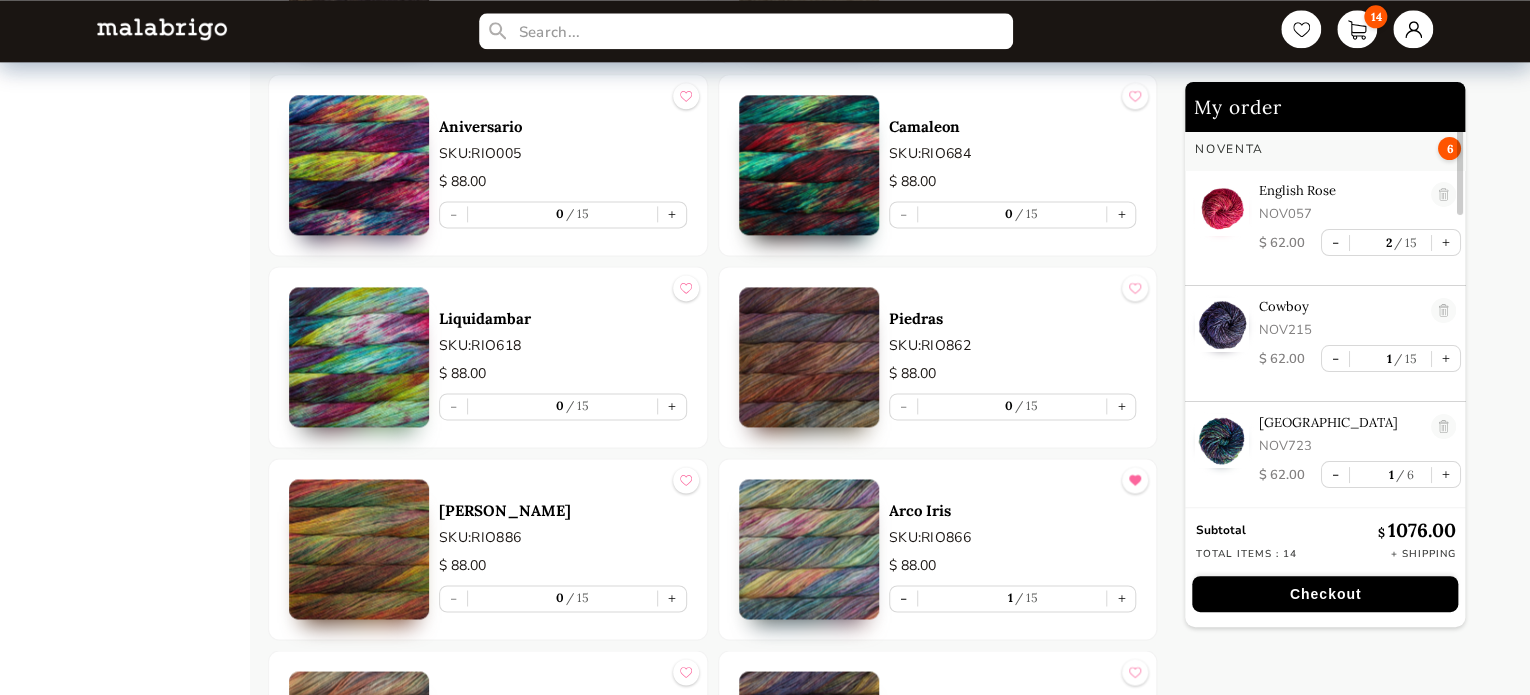 click at bounding box center (809, 549) 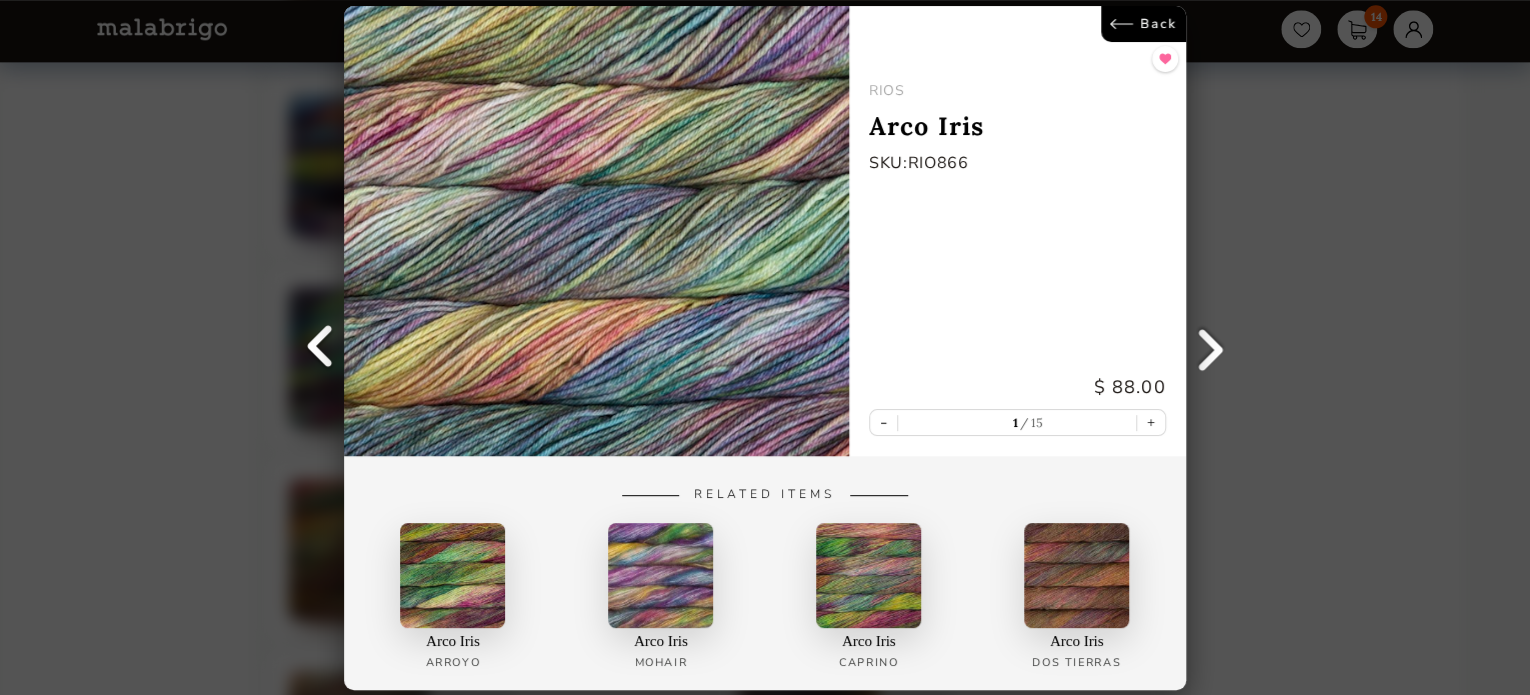 click on "Back" at bounding box center (1143, 24) 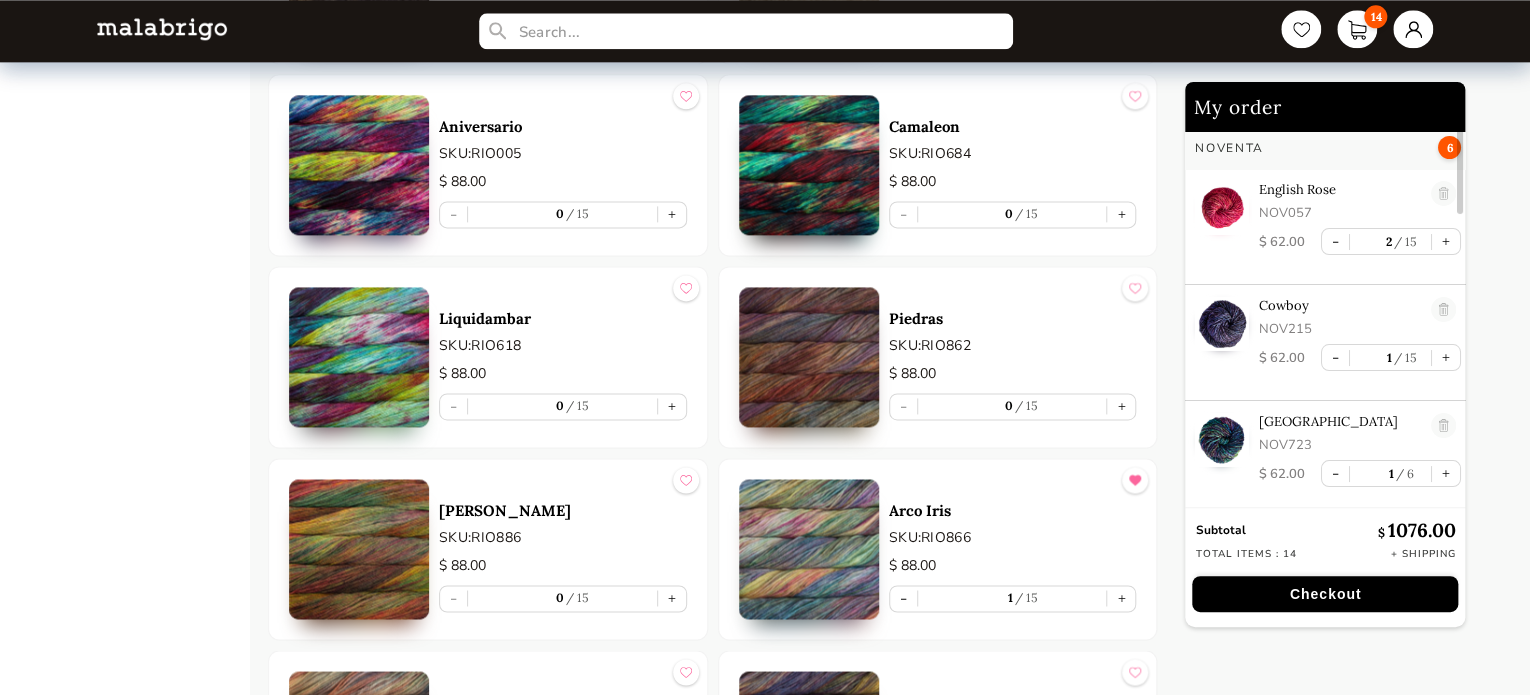 scroll, scrollTop: 5, scrollLeft: 0, axis: vertical 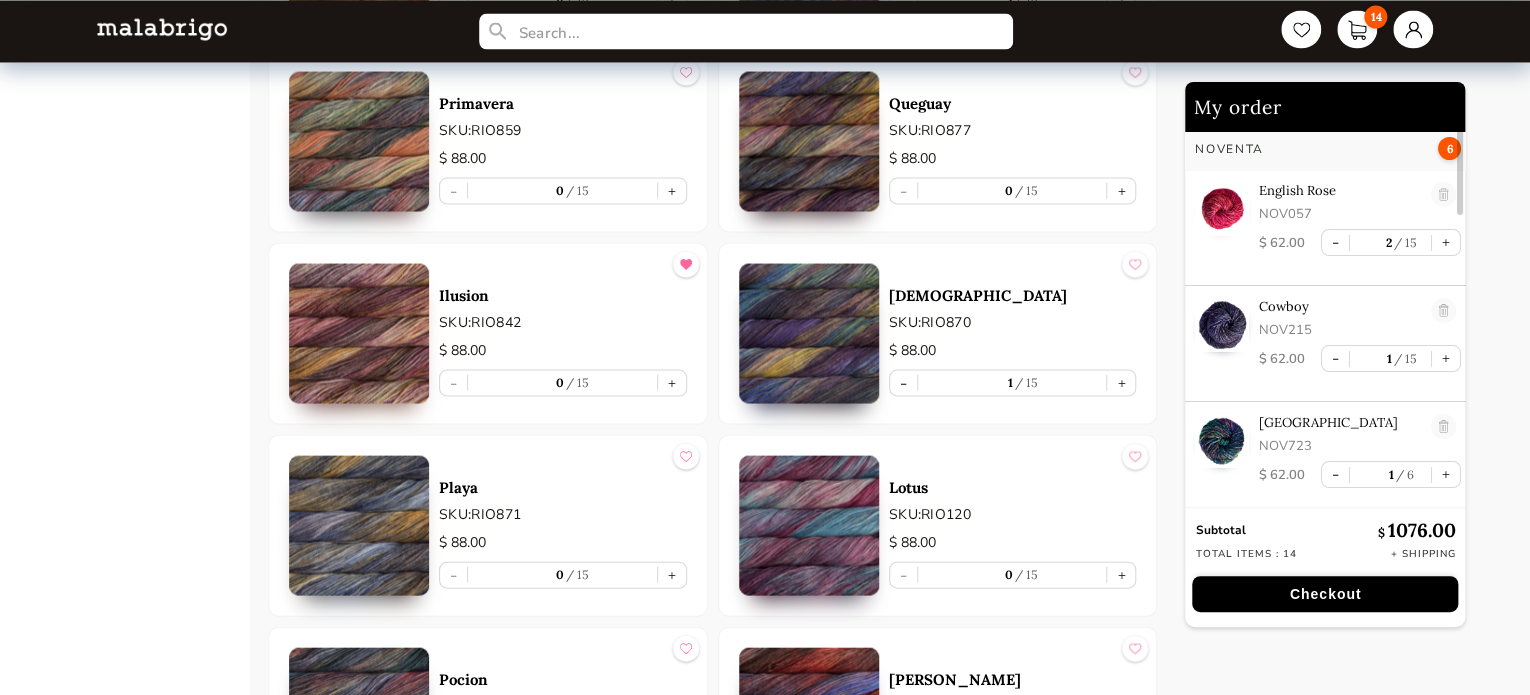 click at bounding box center [809, 333] 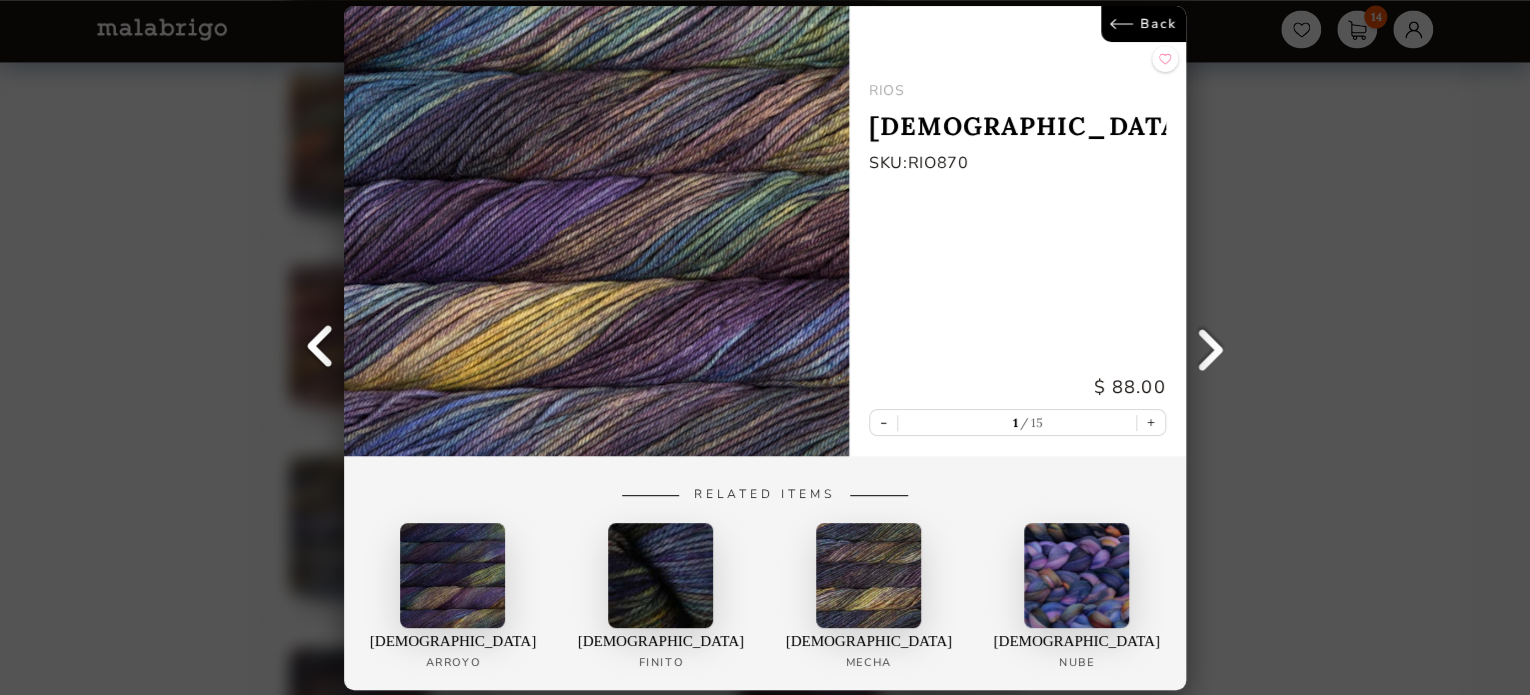 click on "Back" at bounding box center (1143, 24) 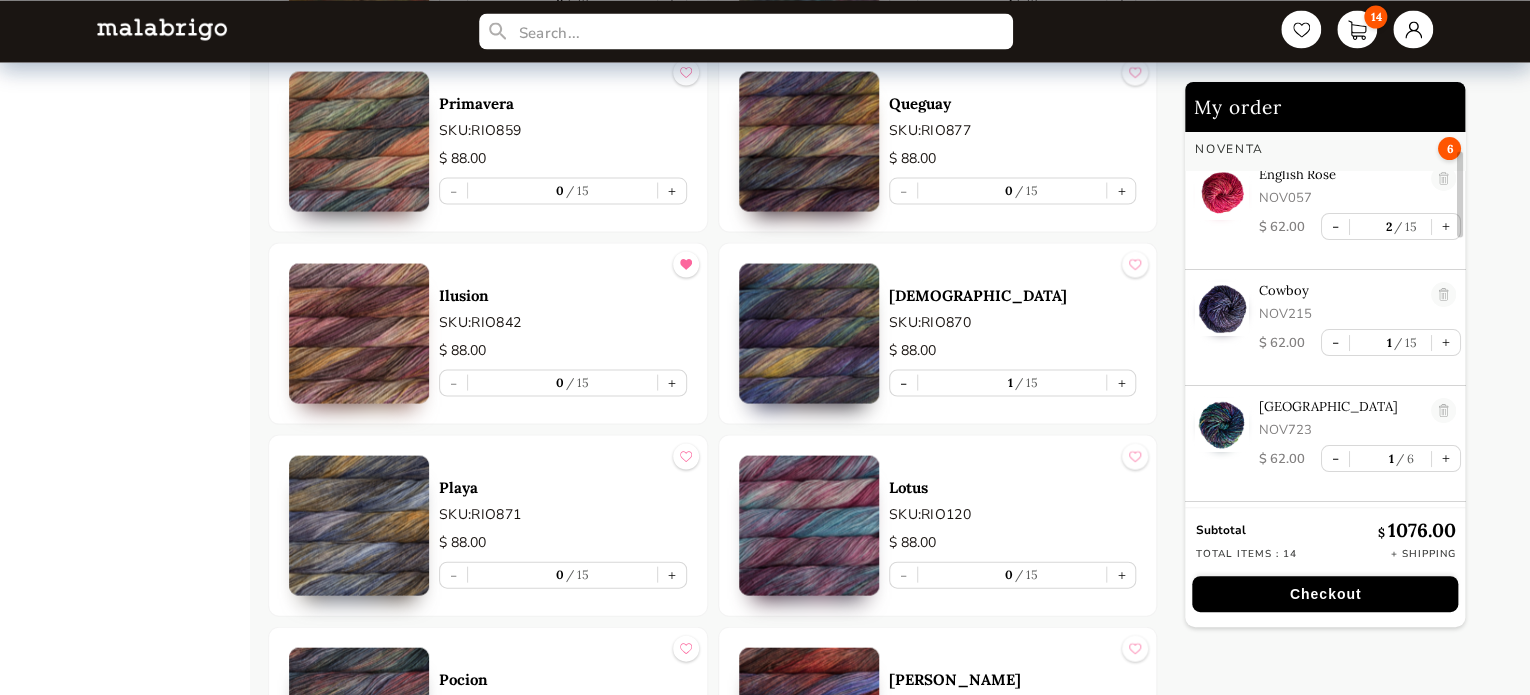 scroll, scrollTop: 0, scrollLeft: 0, axis: both 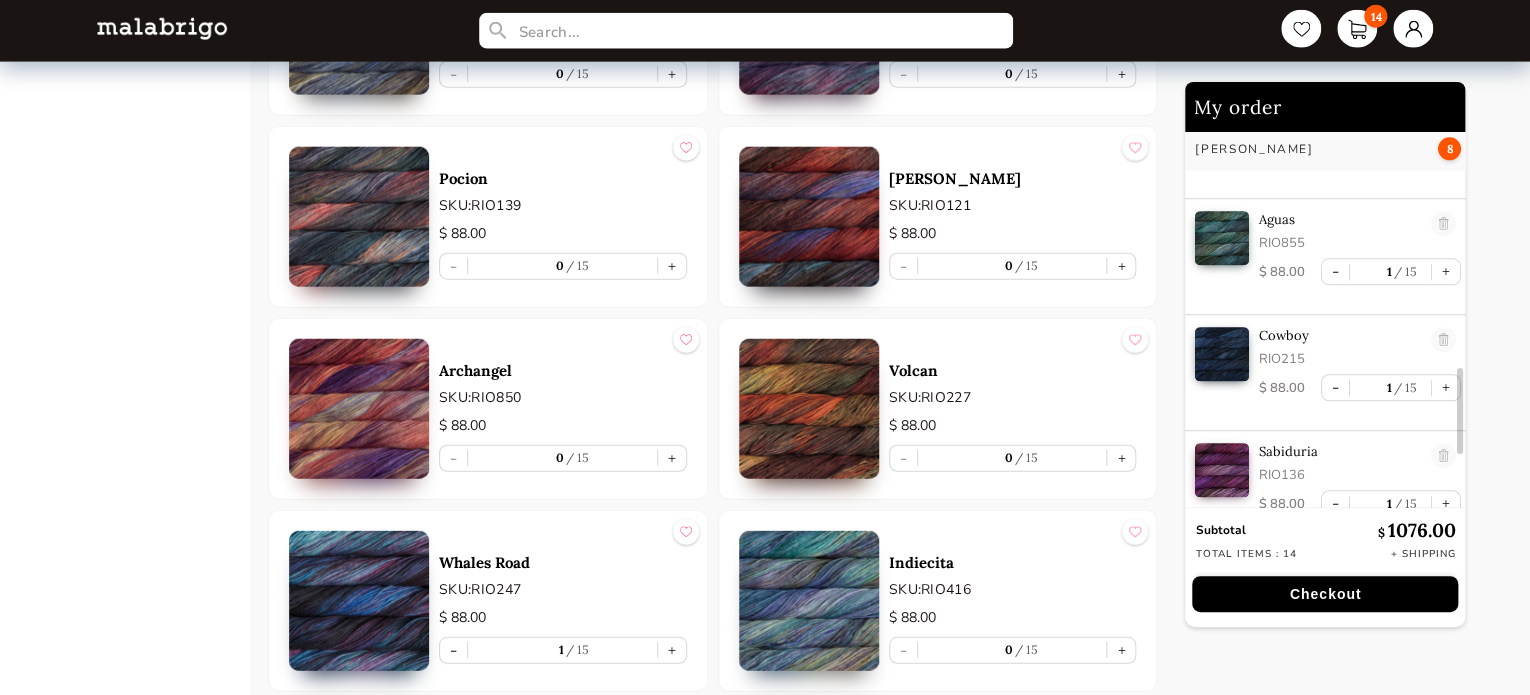 click on "Checkout" at bounding box center (1325, 594) 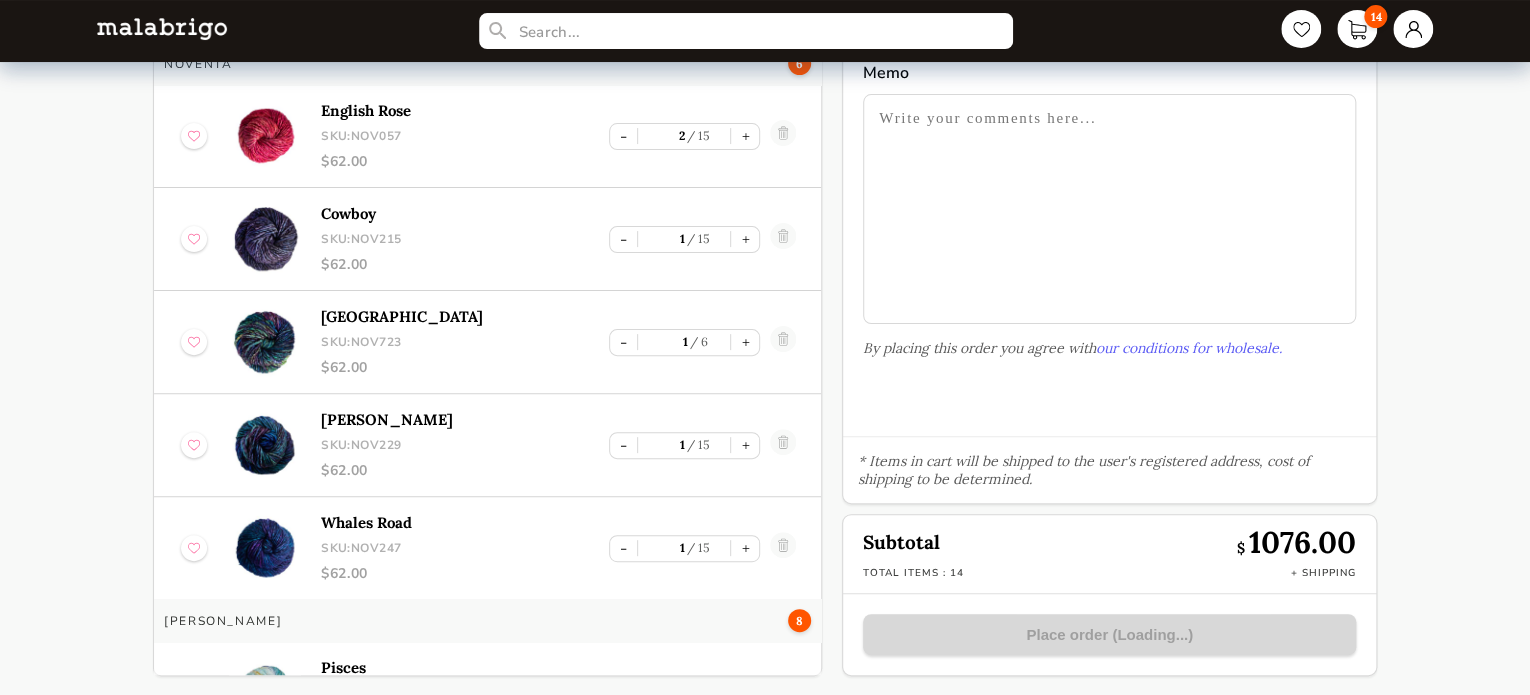 scroll, scrollTop: 24, scrollLeft: 0, axis: vertical 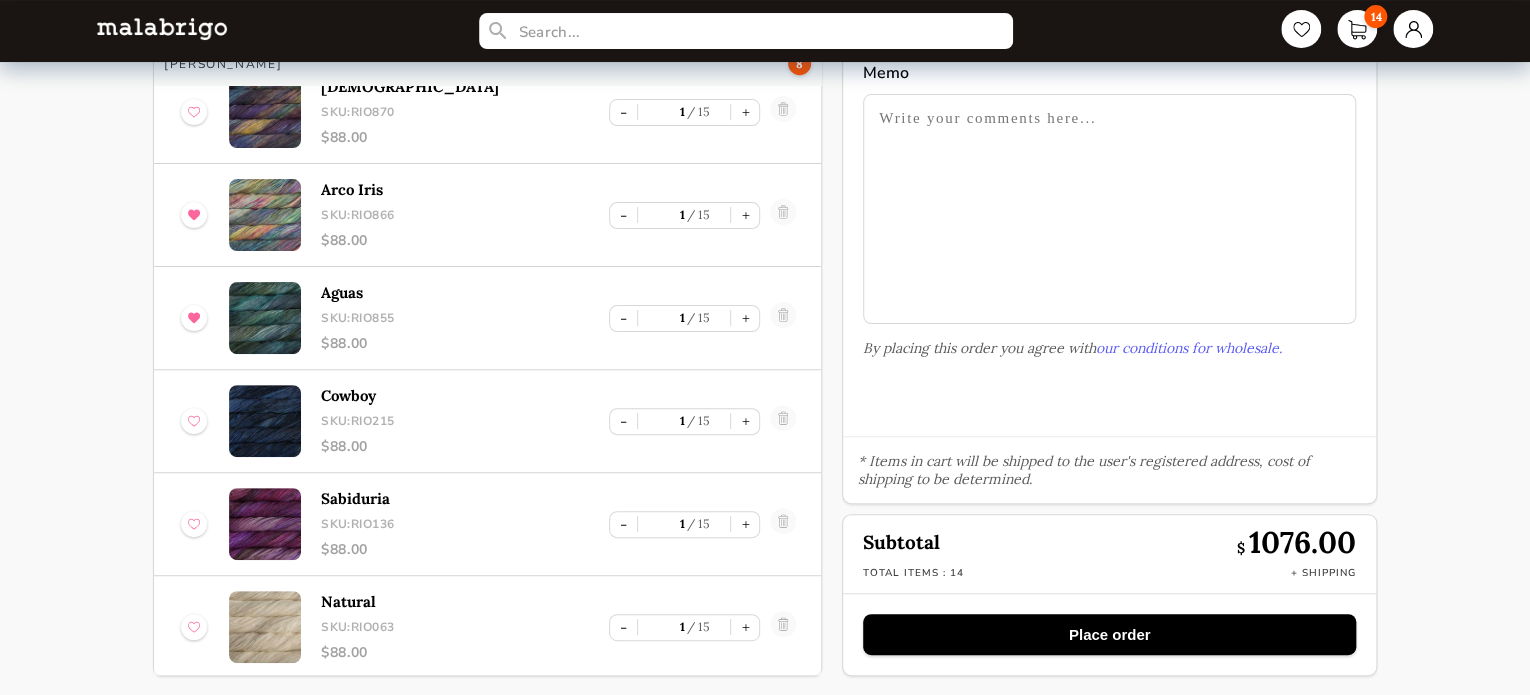 click on "Place order" at bounding box center [1109, 634] 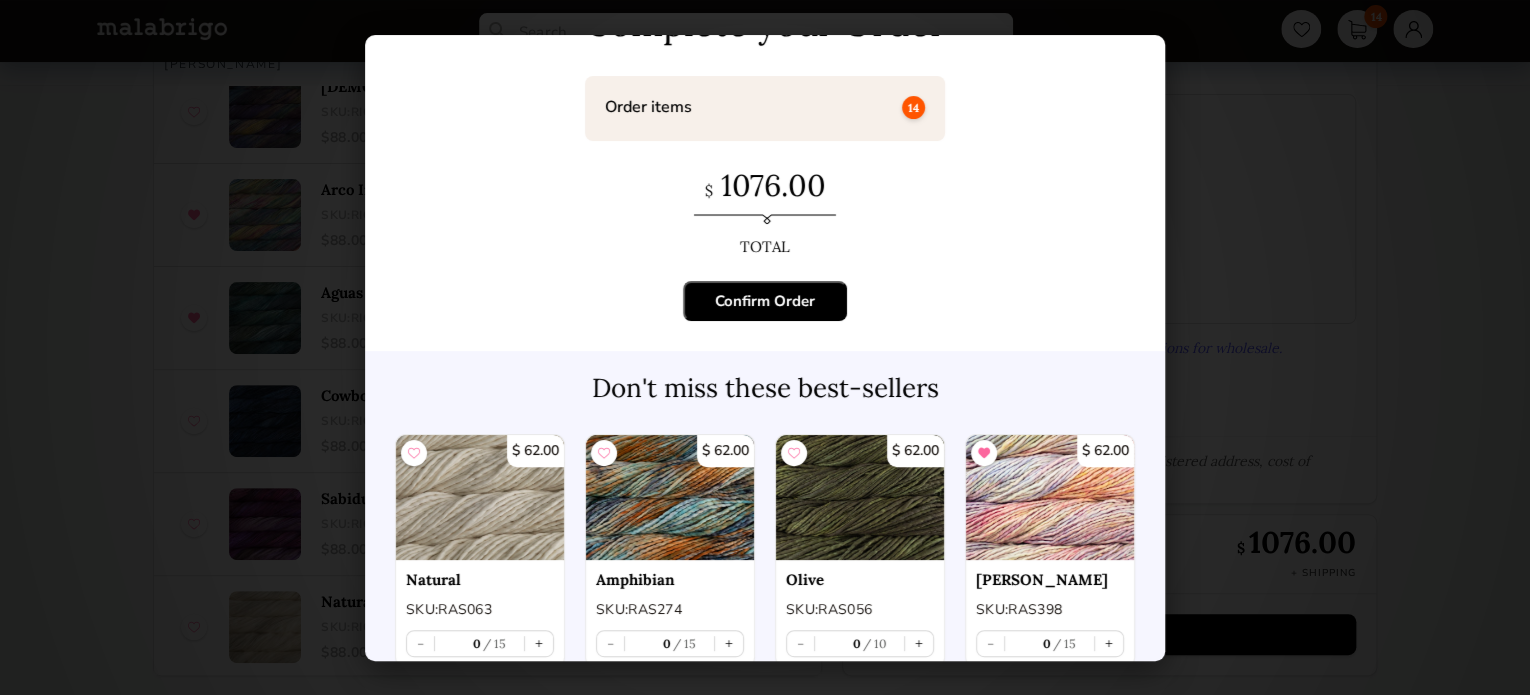 scroll, scrollTop: 100, scrollLeft: 0, axis: vertical 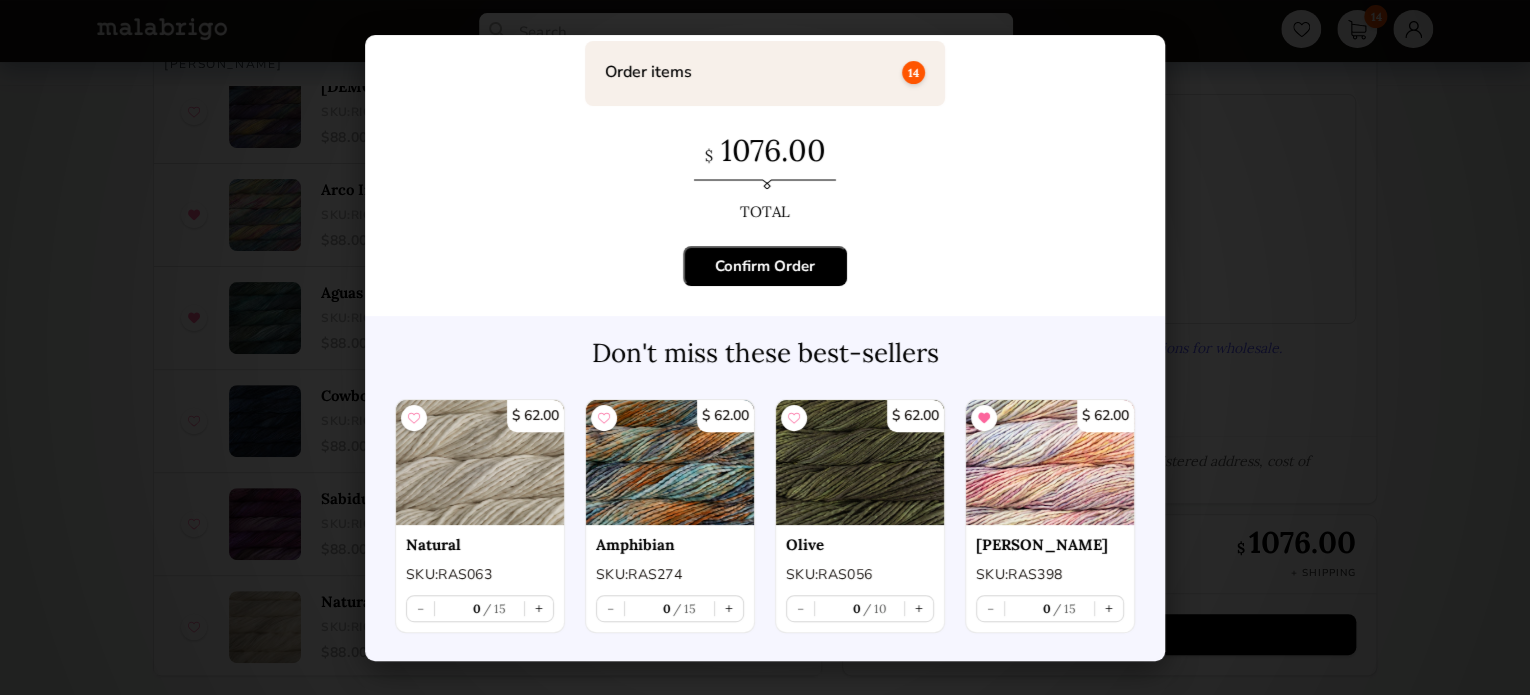 click on "Confirm Order" at bounding box center [765, 266] 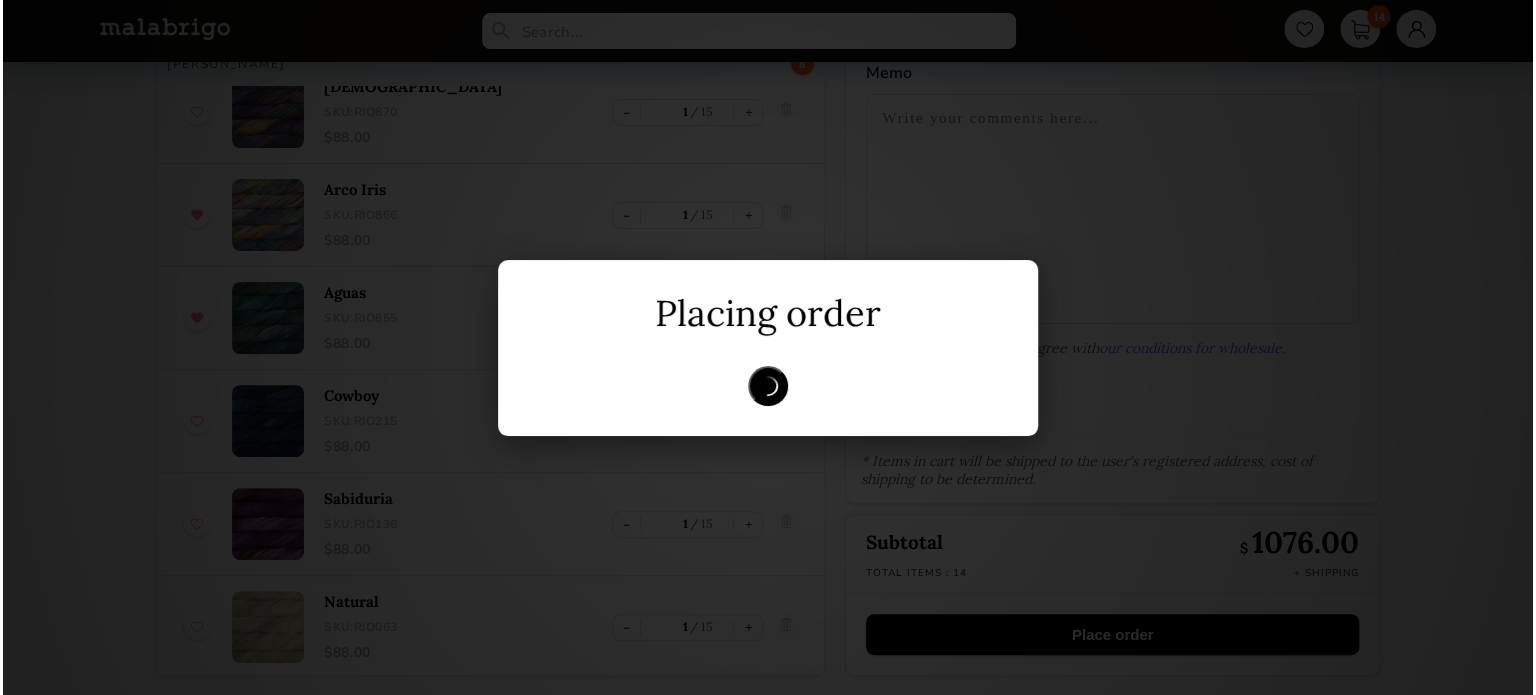 scroll, scrollTop: 0, scrollLeft: 0, axis: both 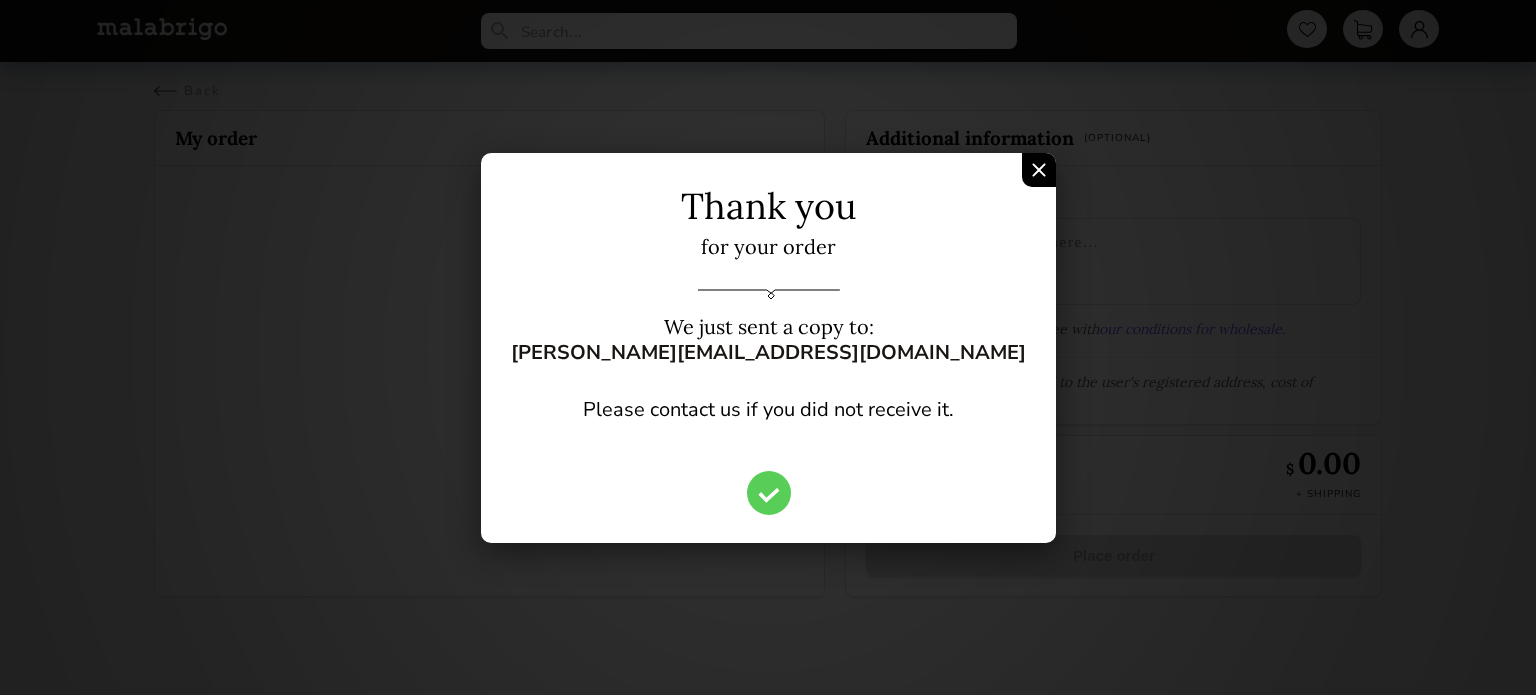 click at bounding box center (1039, 170) 